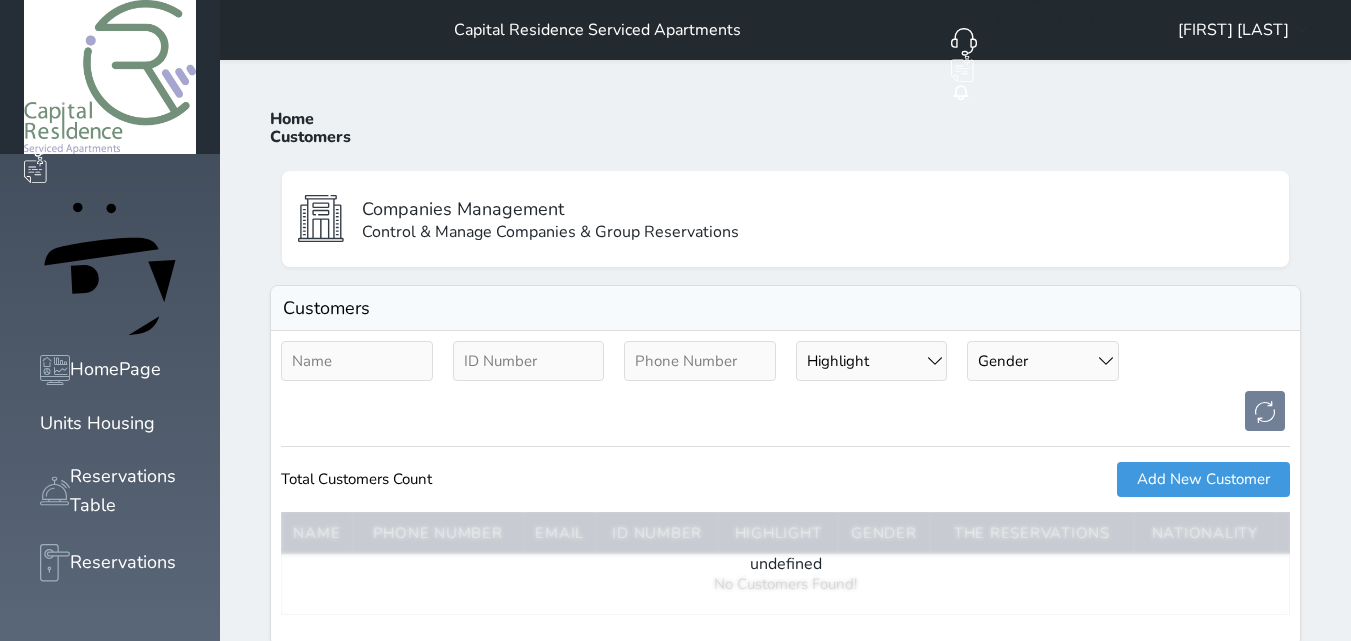 scroll, scrollTop: 0, scrollLeft: 0, axis: both 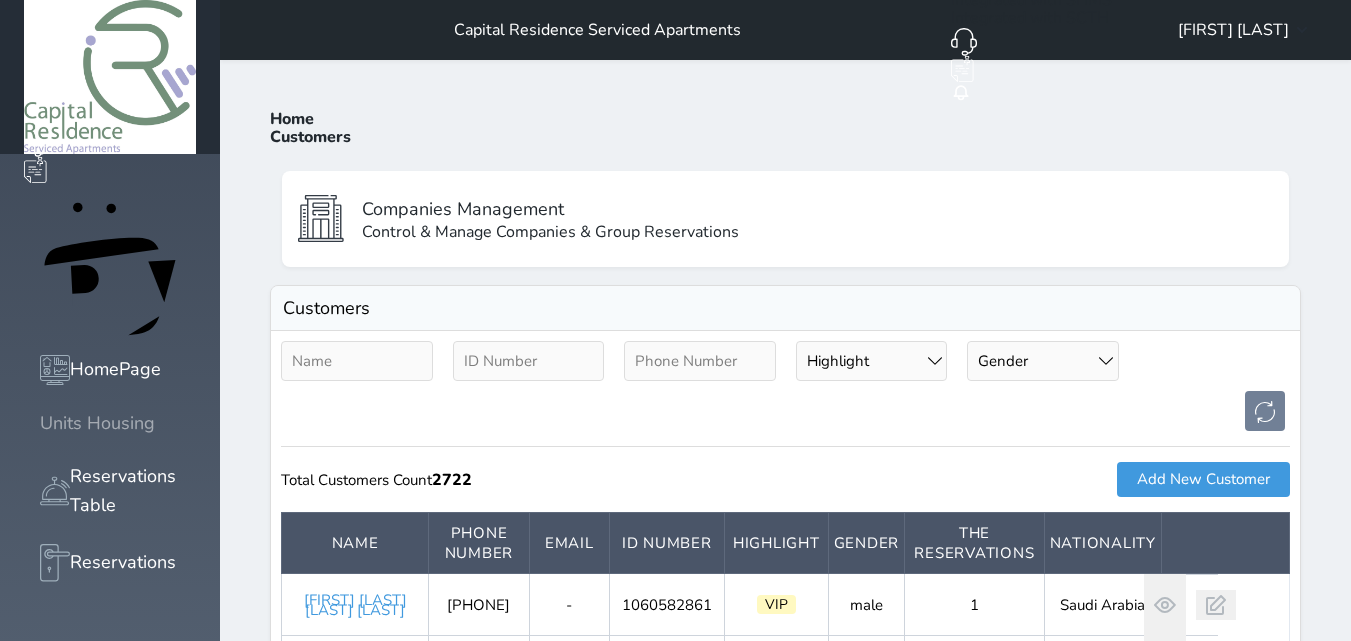 click 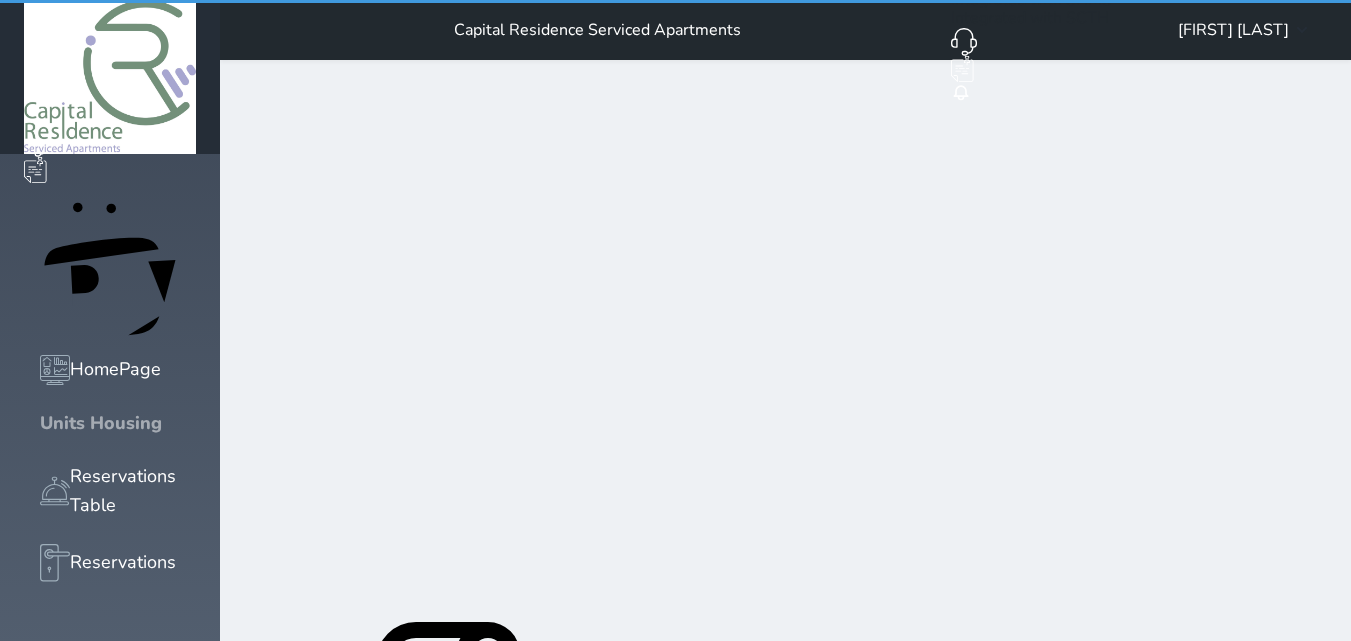 click 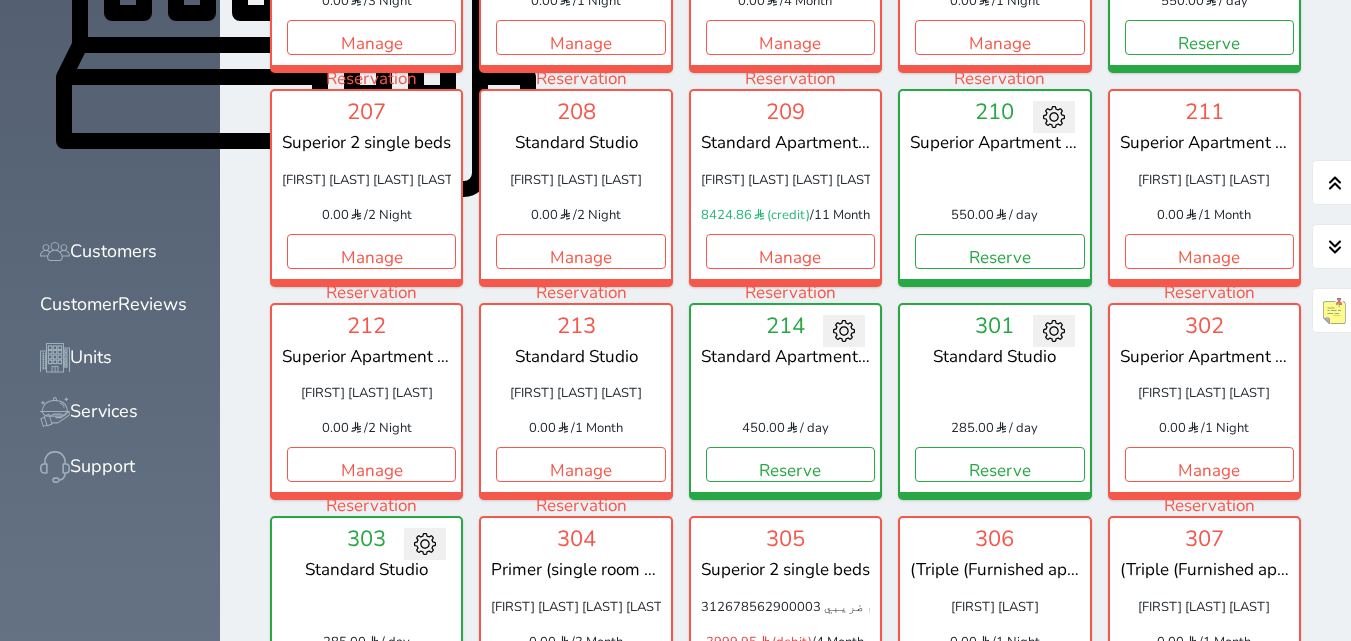 scroll, scrollTop: 960, scrollLeft: 0, axis: vertical 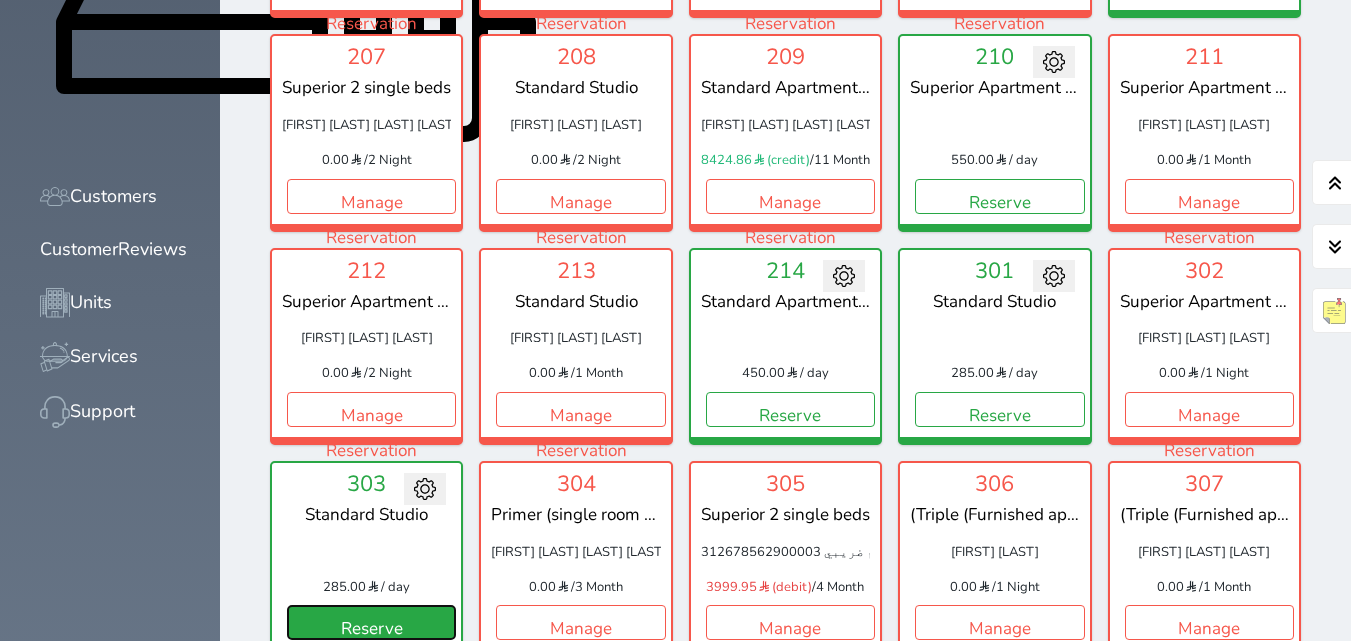 click on "Reserve" at bounding box center (371, 622) 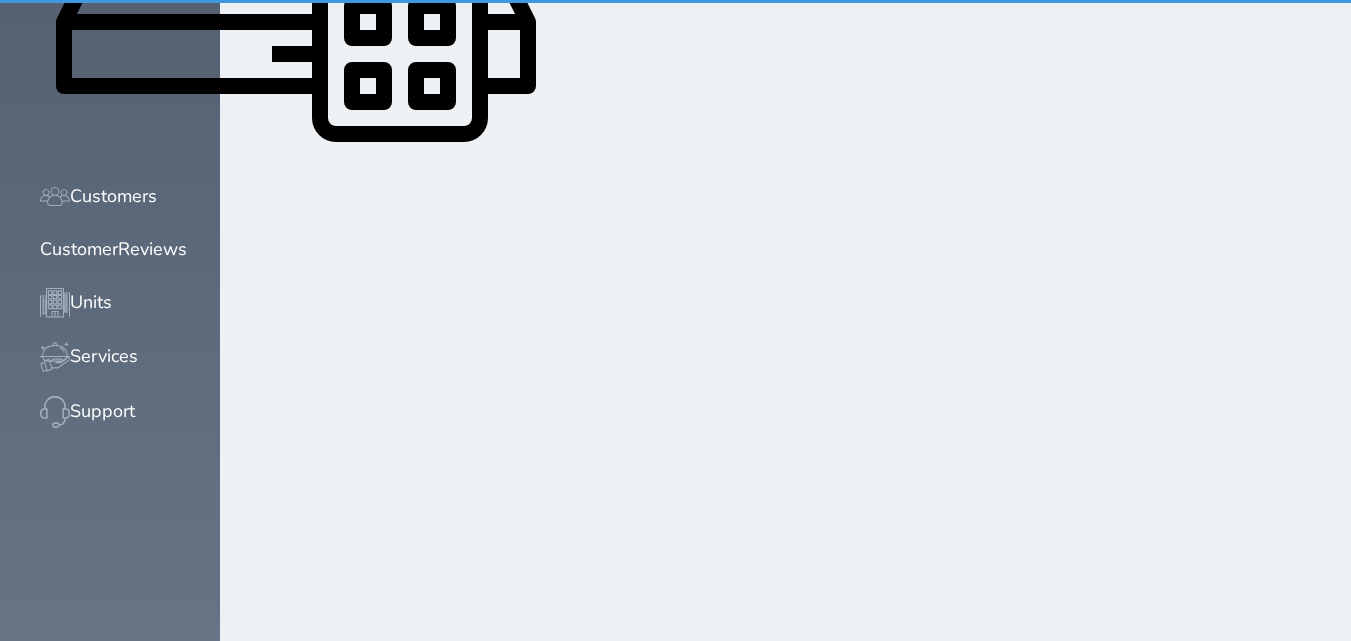 scroll, scrollTop: 379, scrollLeft: 0, axis: vertical 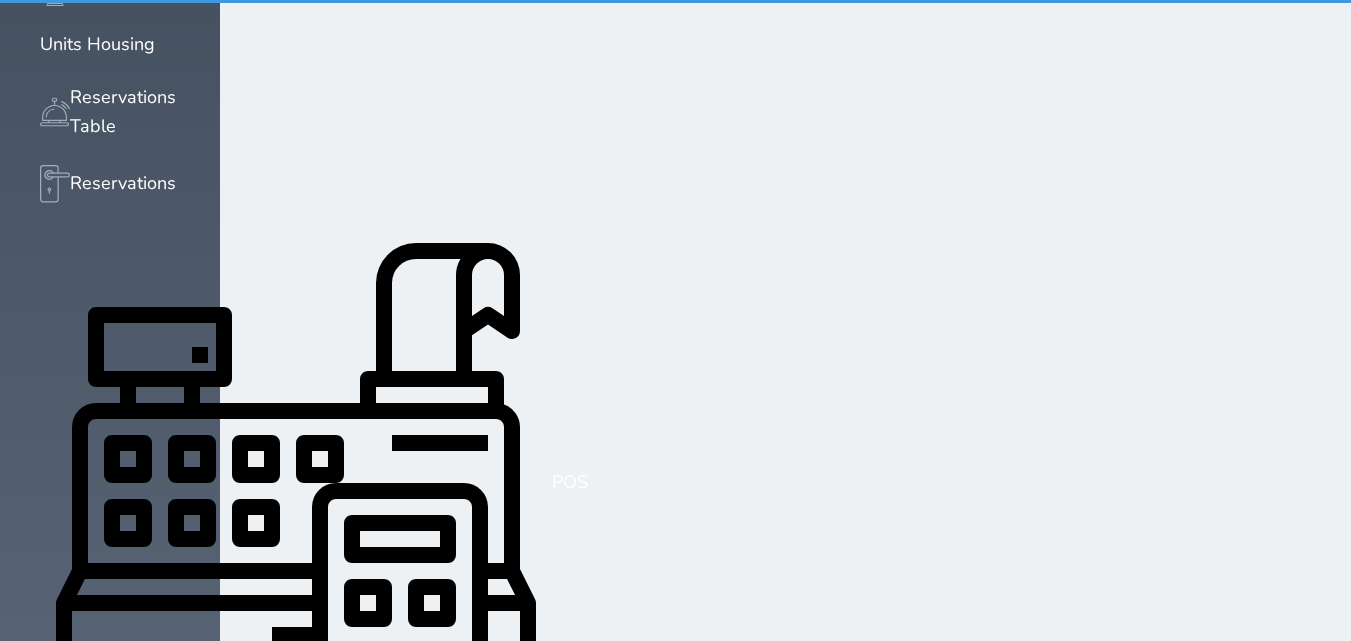 select on "1" 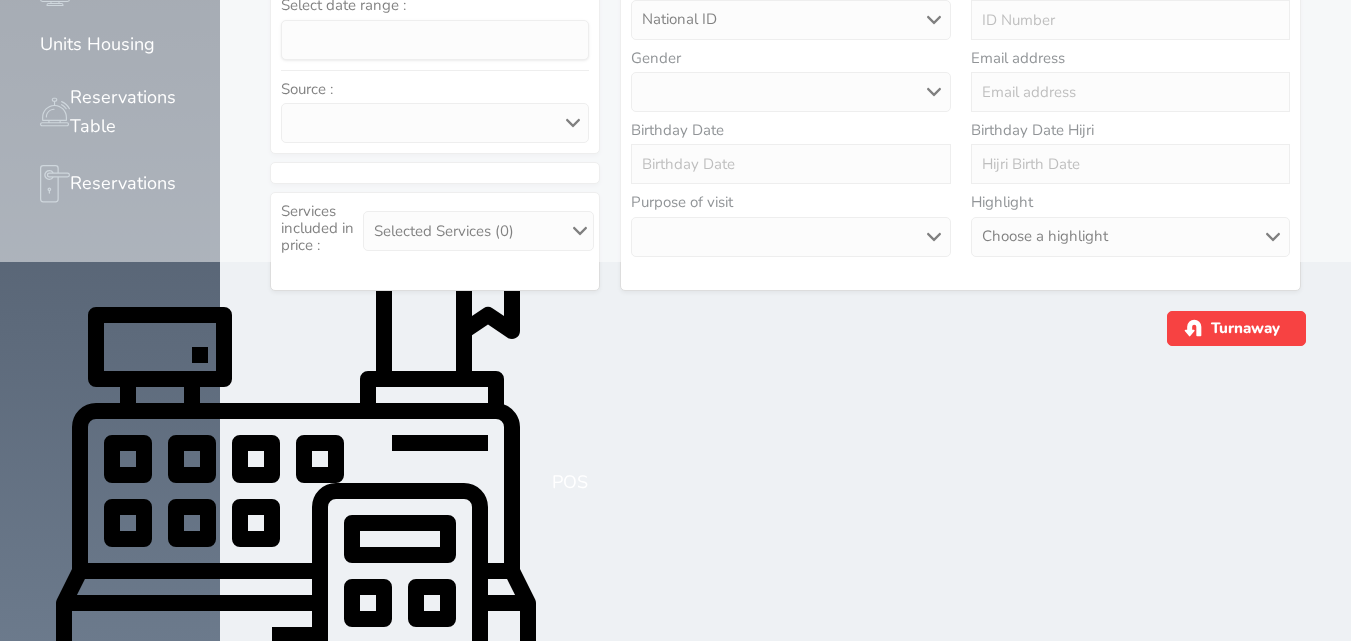 scroll, scrollTop: 0, scrollLeft: 0, axis: both 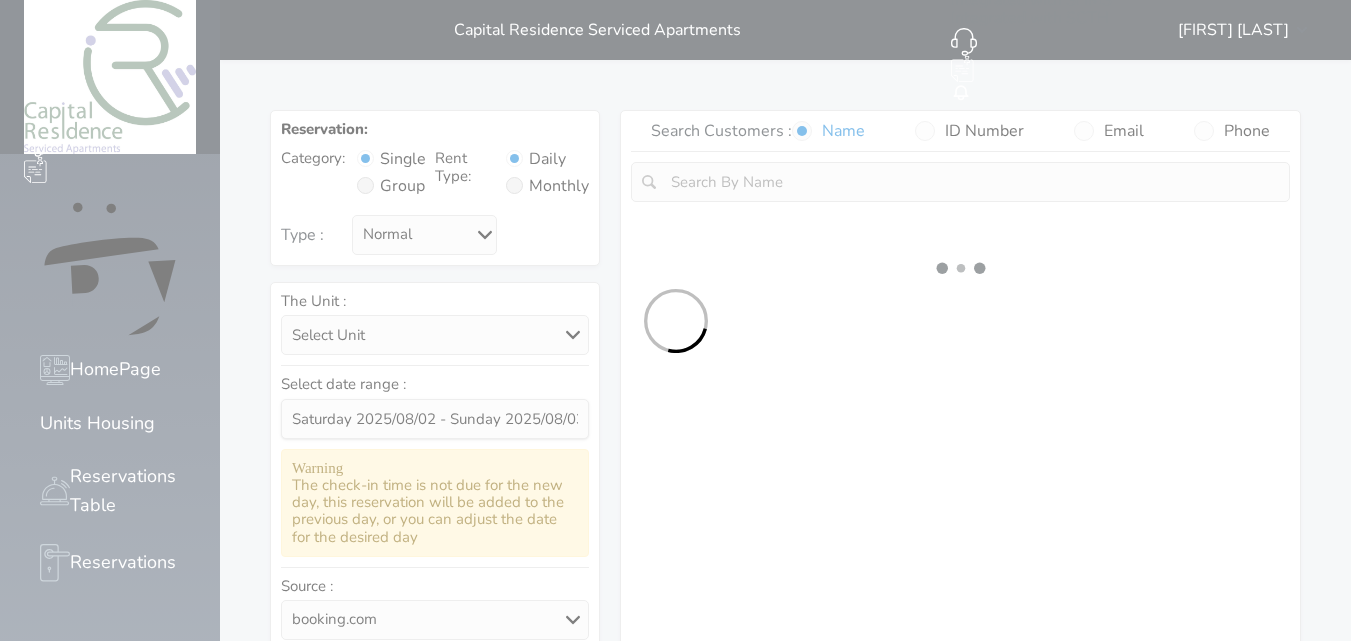 select 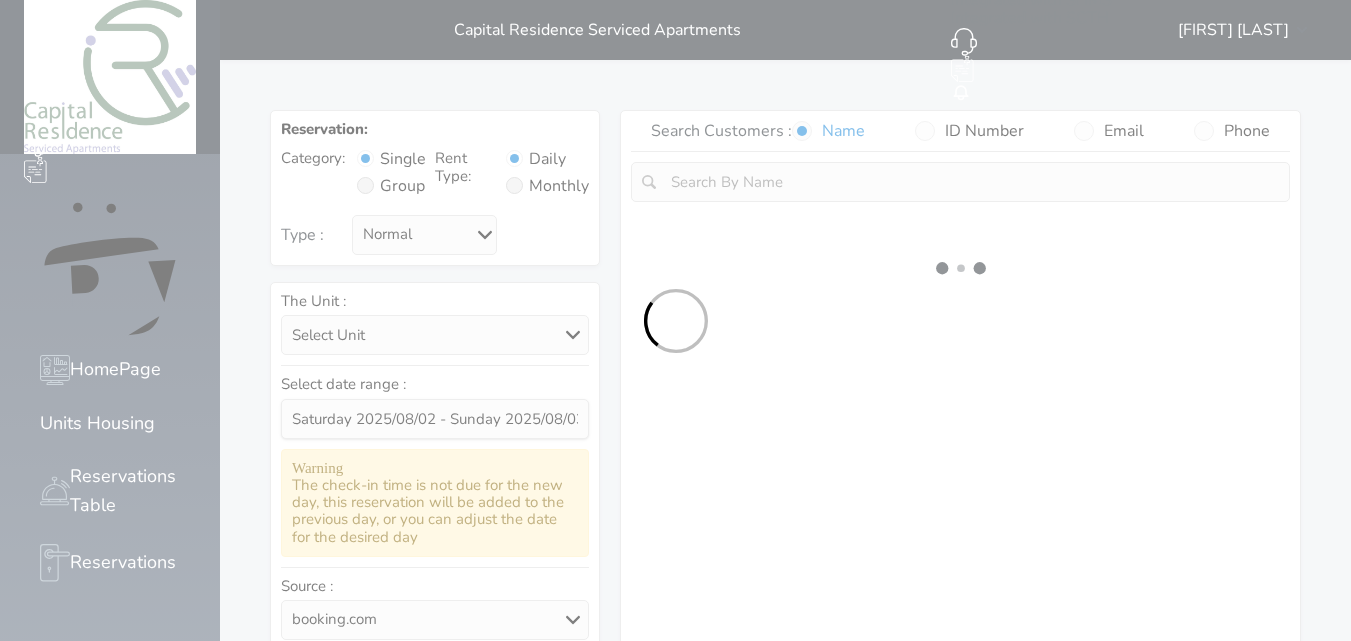 select on "1" 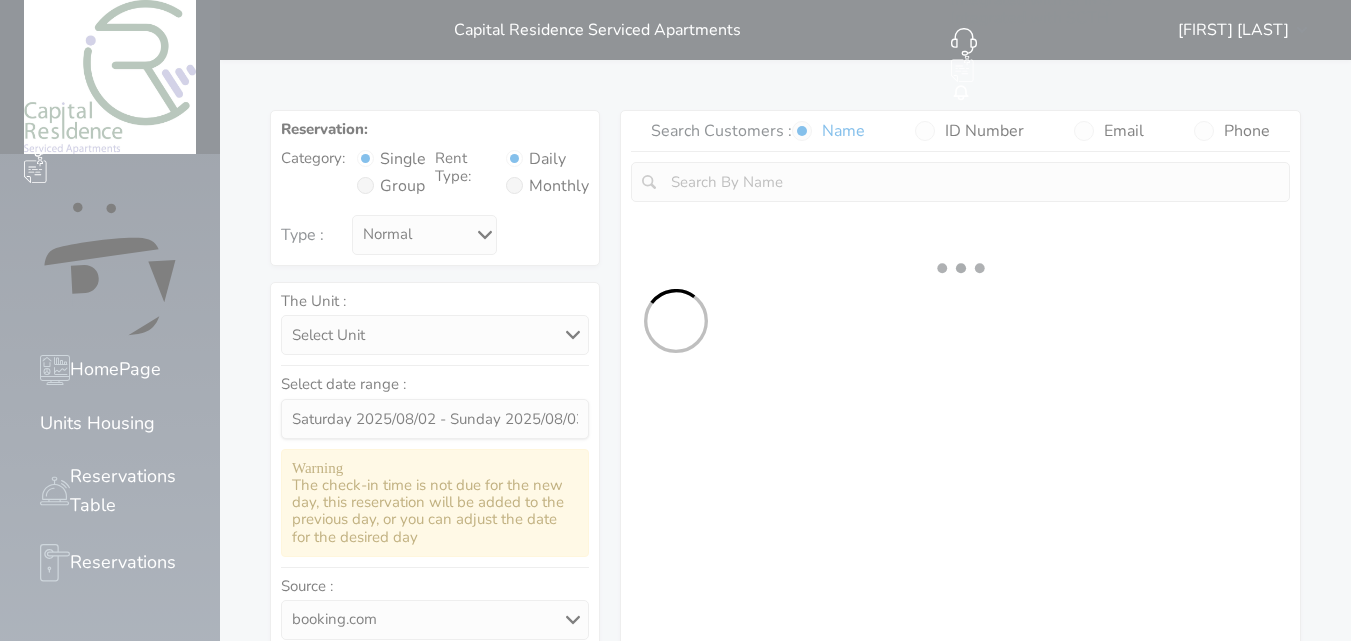 select on "113" 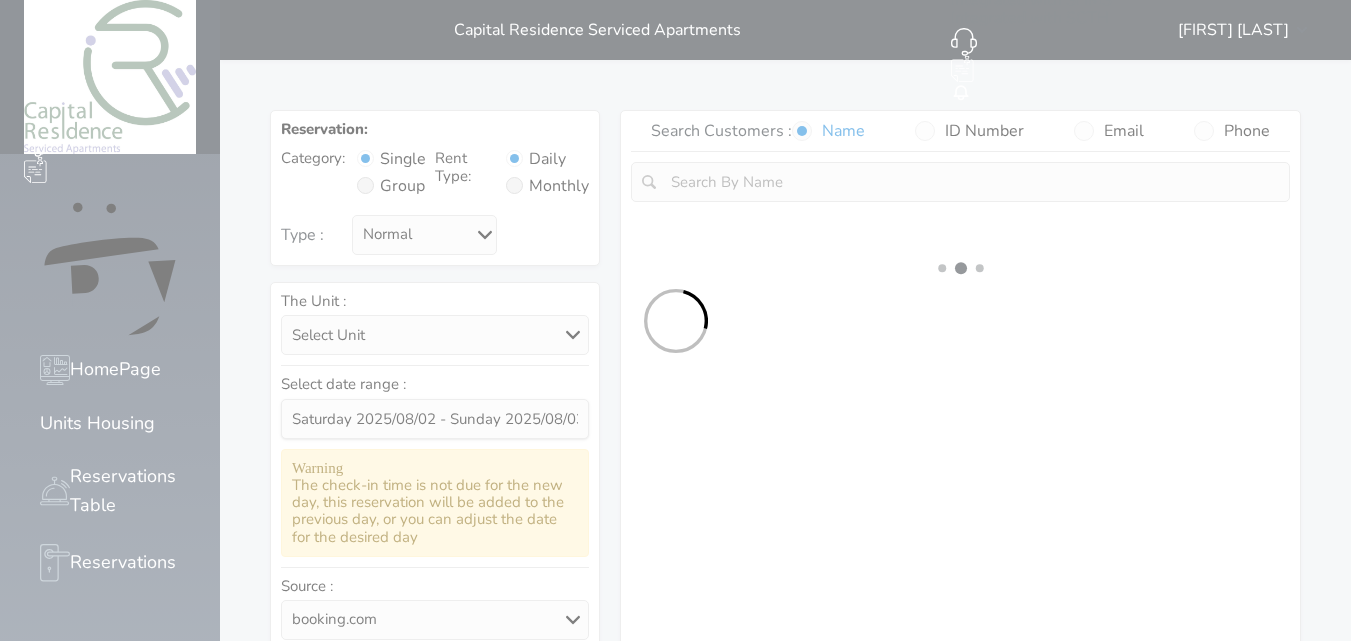 select on "1" 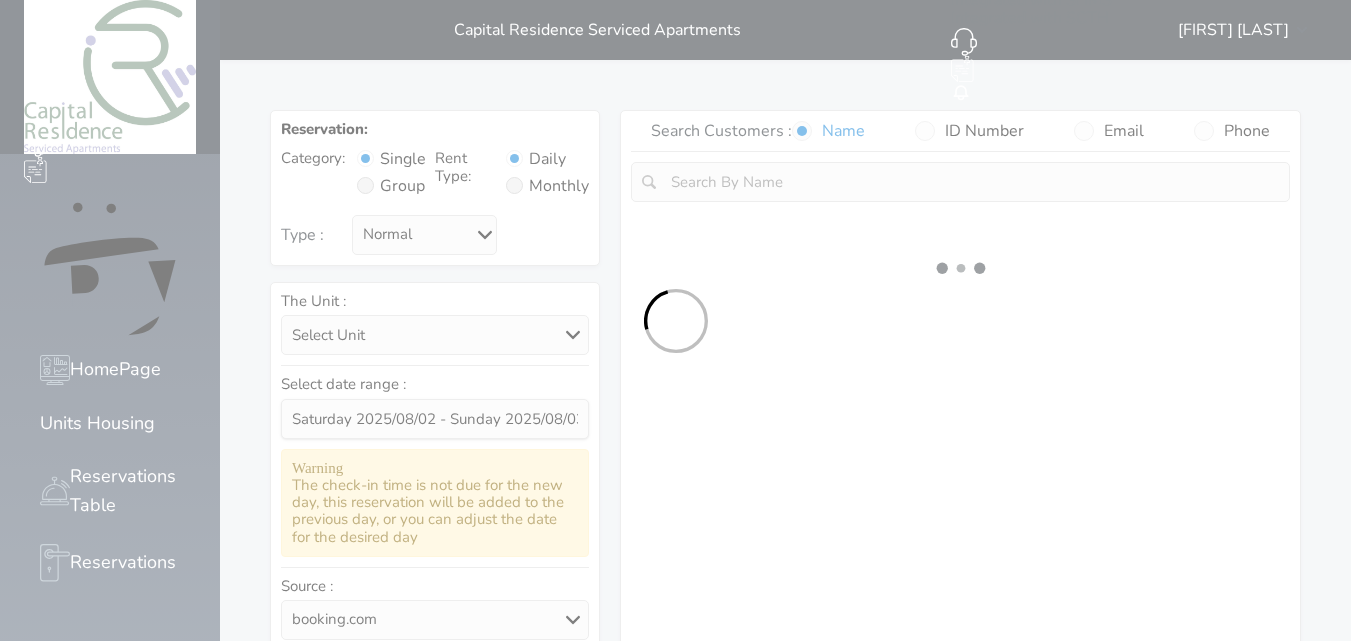select 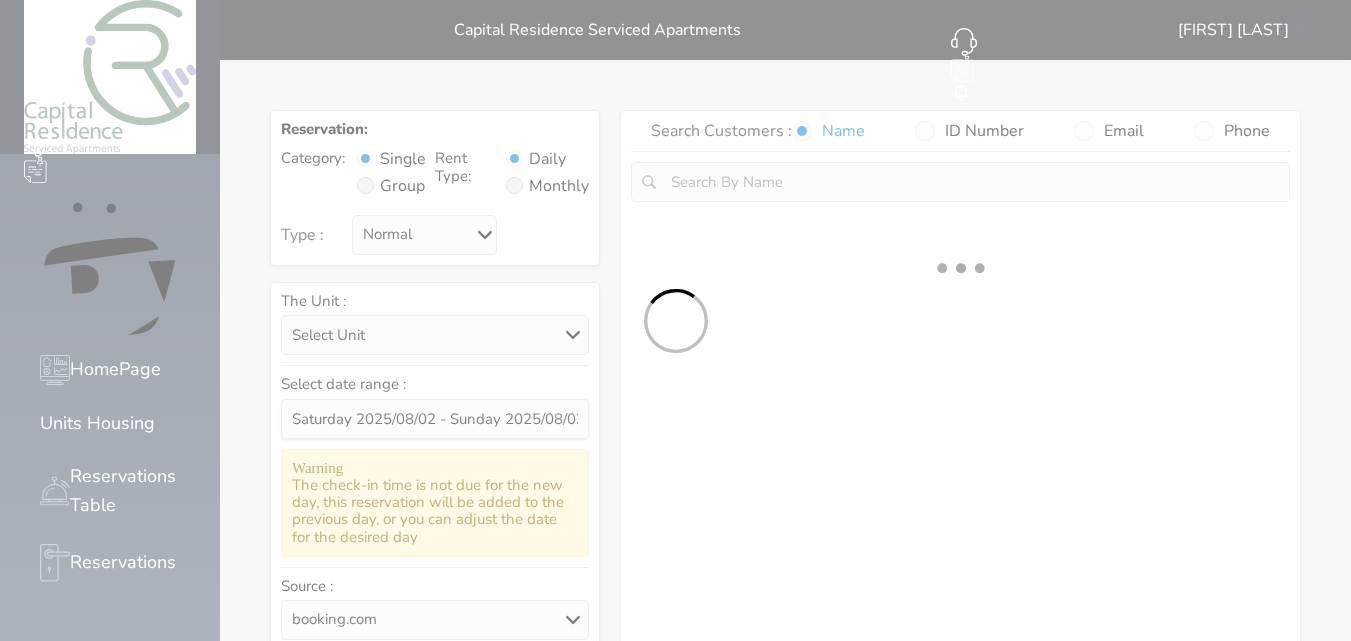select on "7" 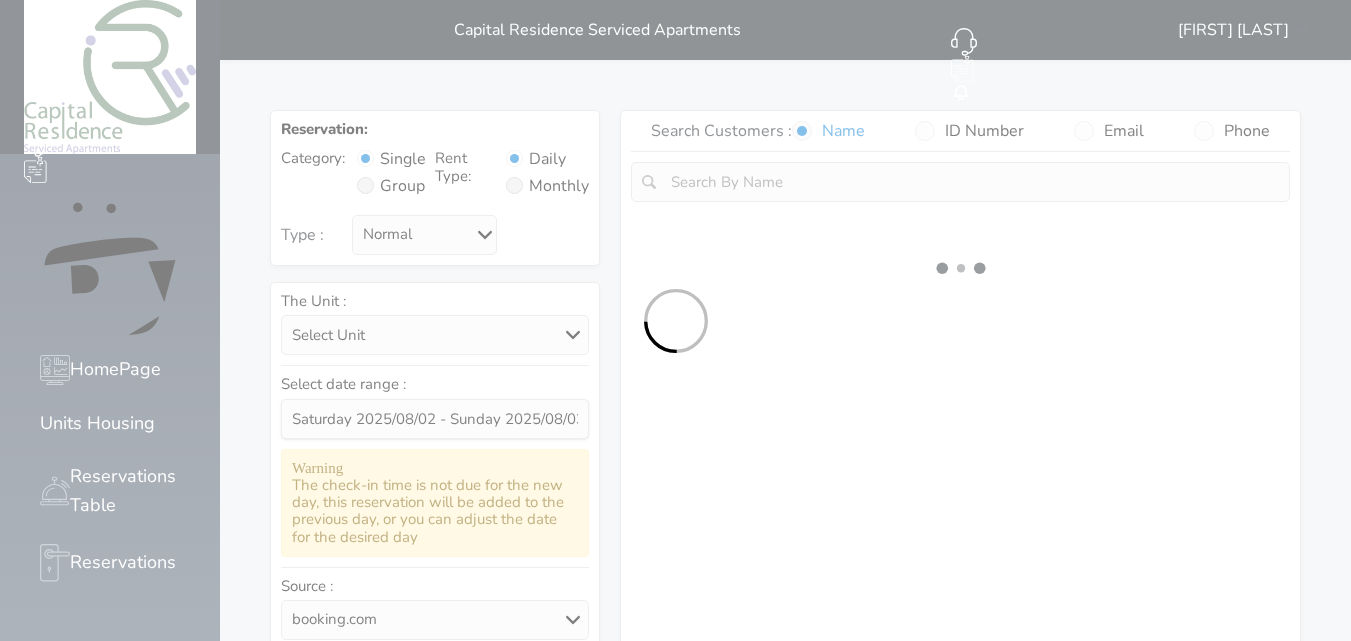 select 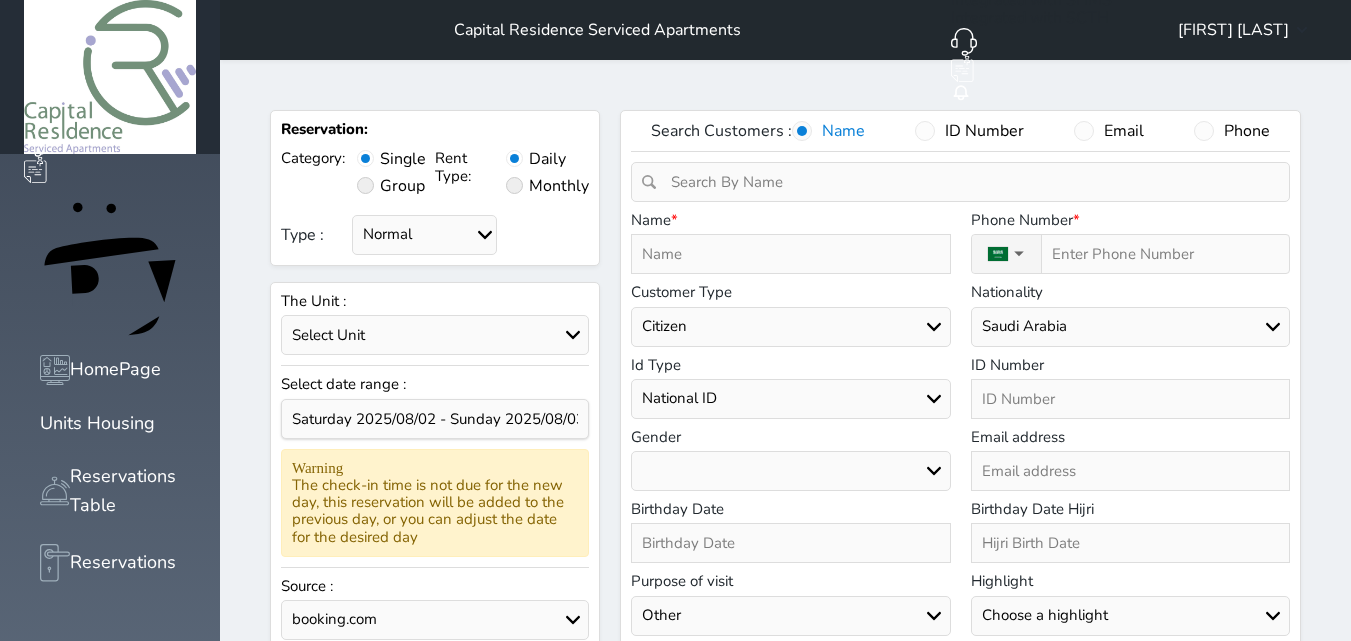 select 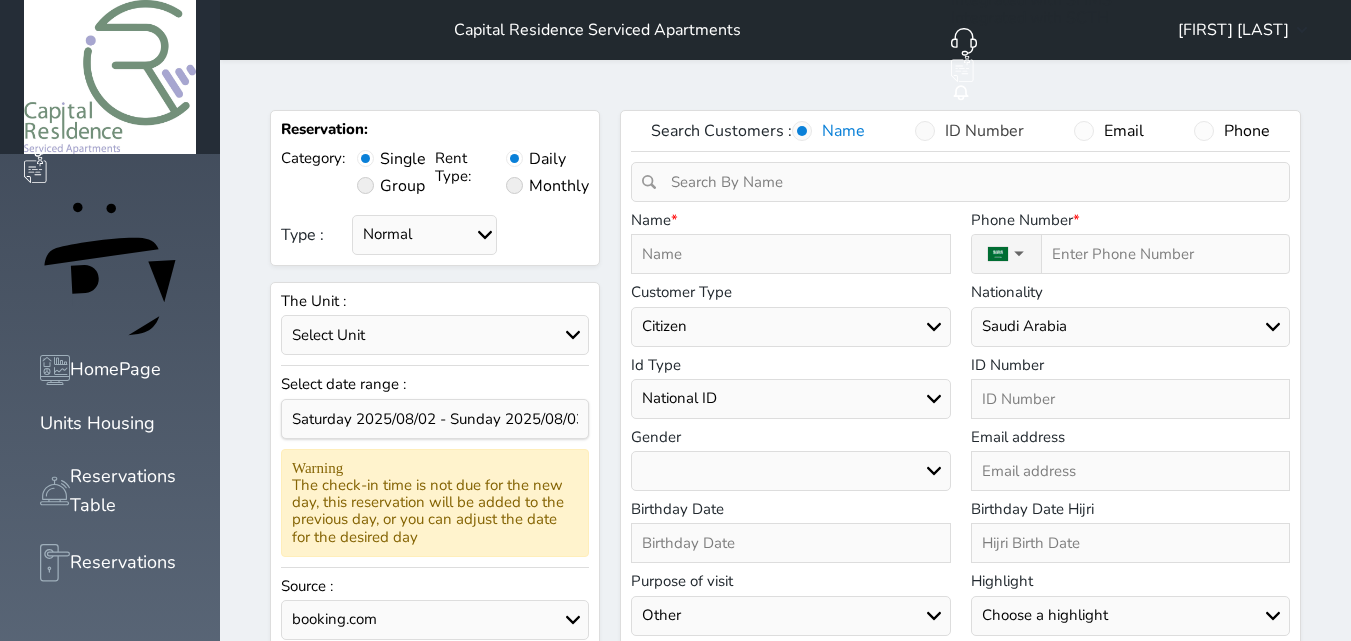 click at bounding box center (925, 131) 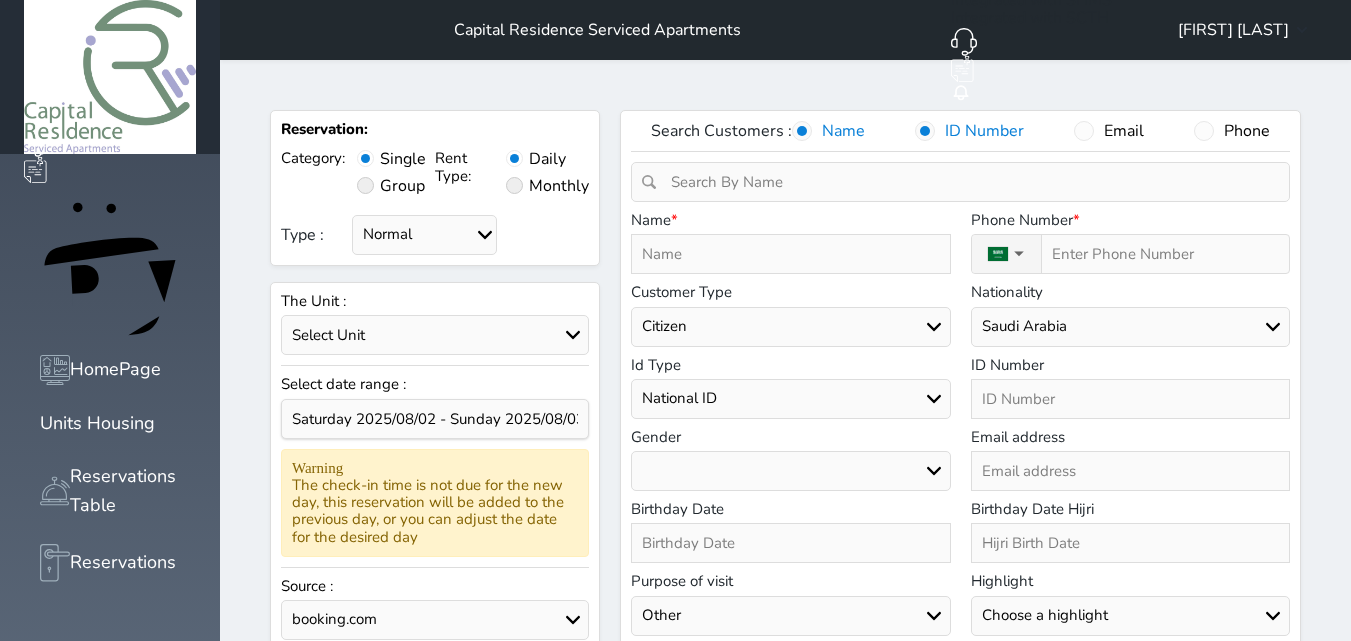 select 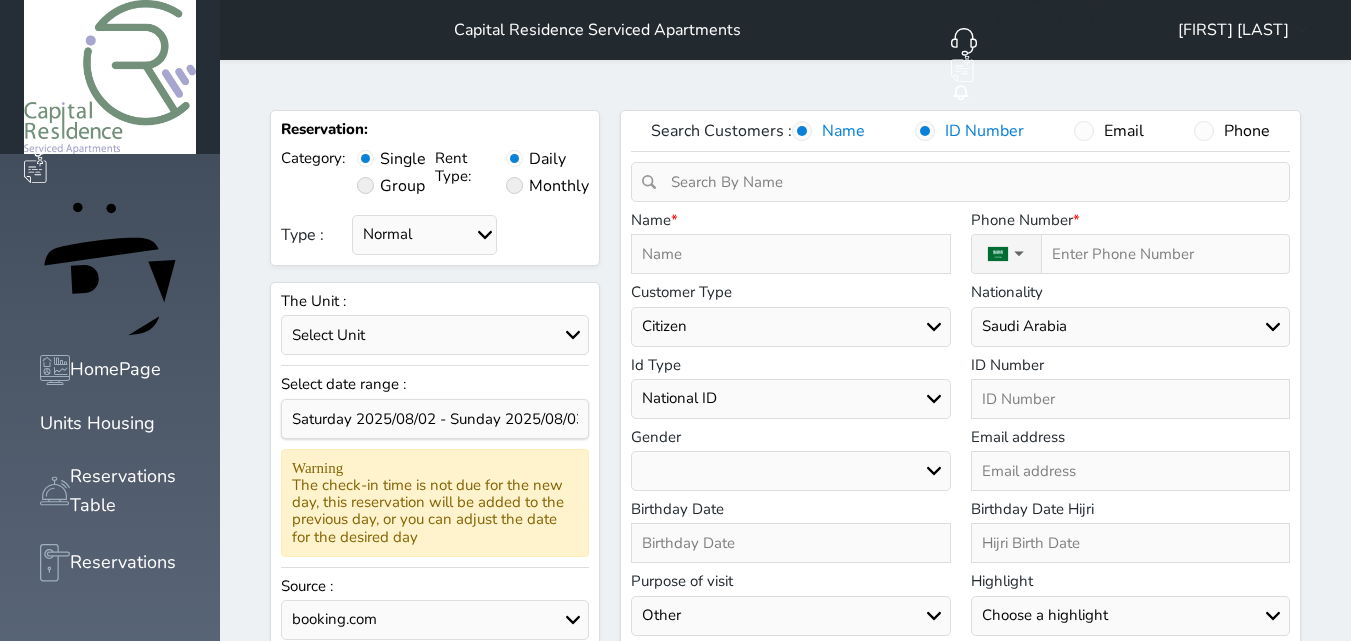 select 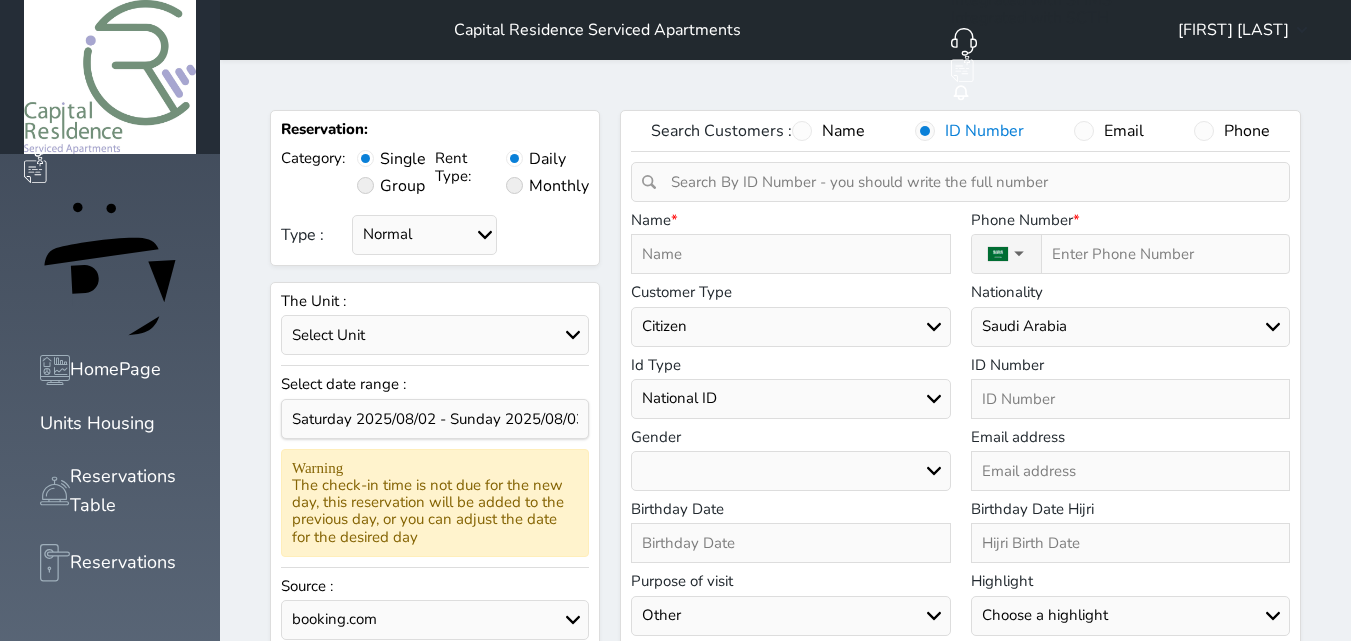 click at bounding box center (967, 182) 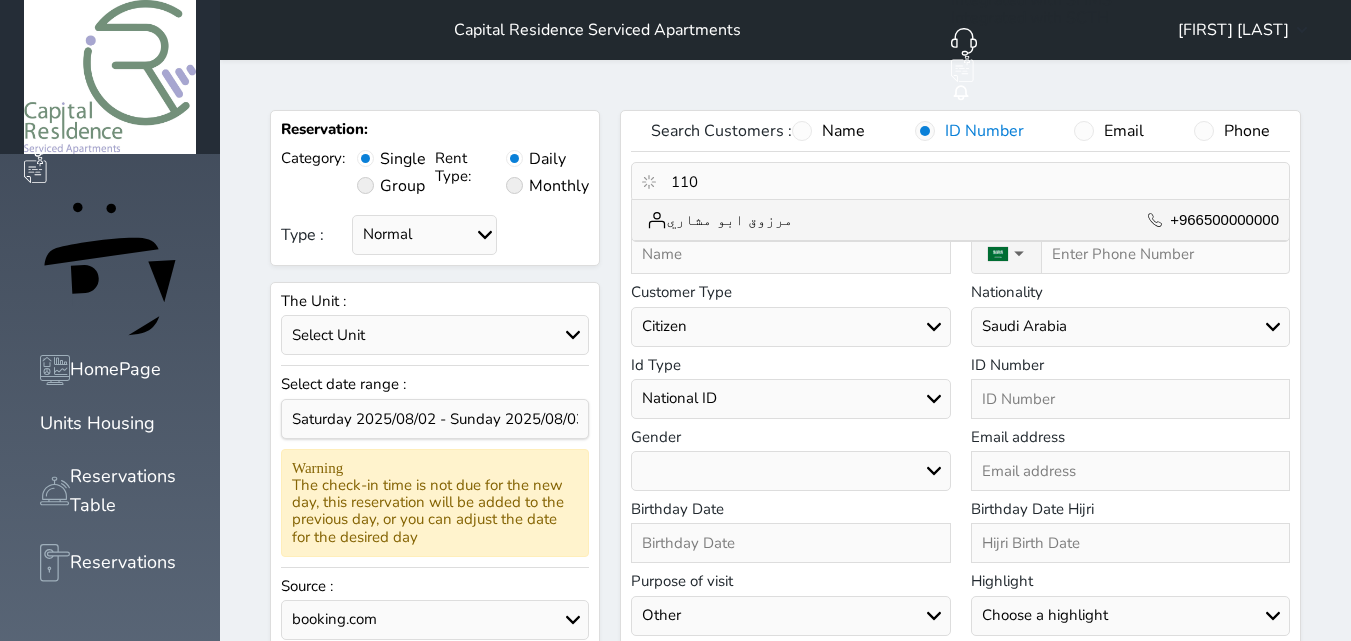 type on "1109" 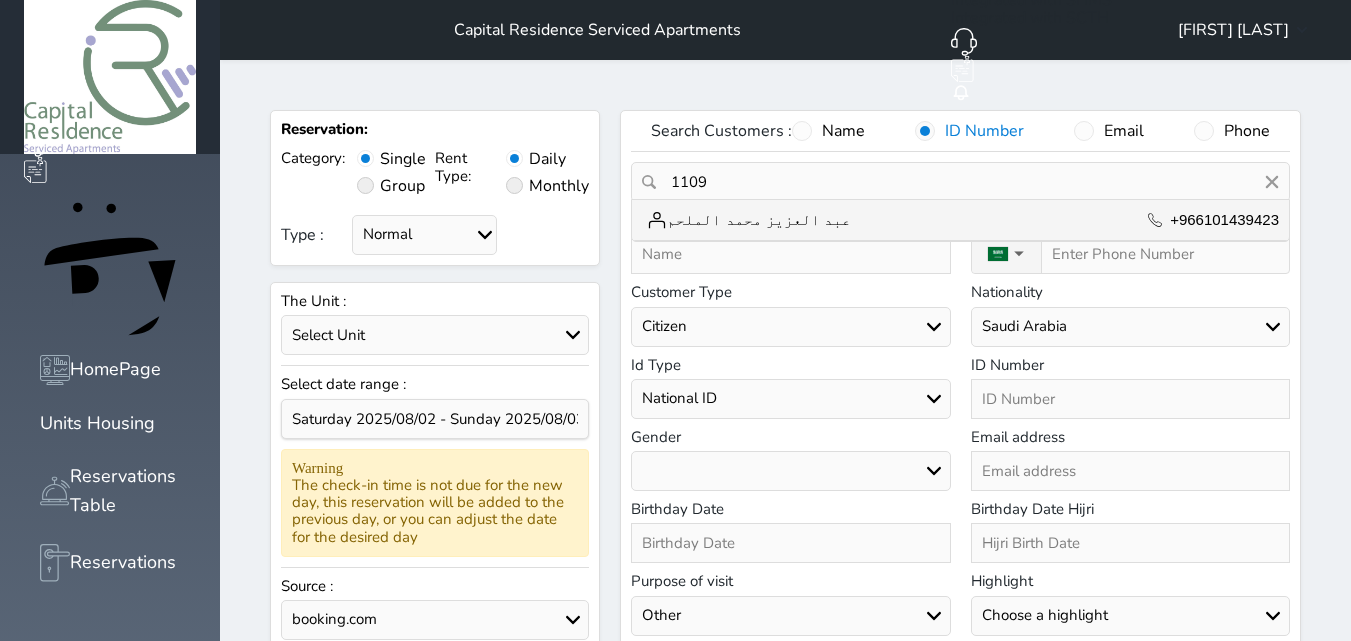 select 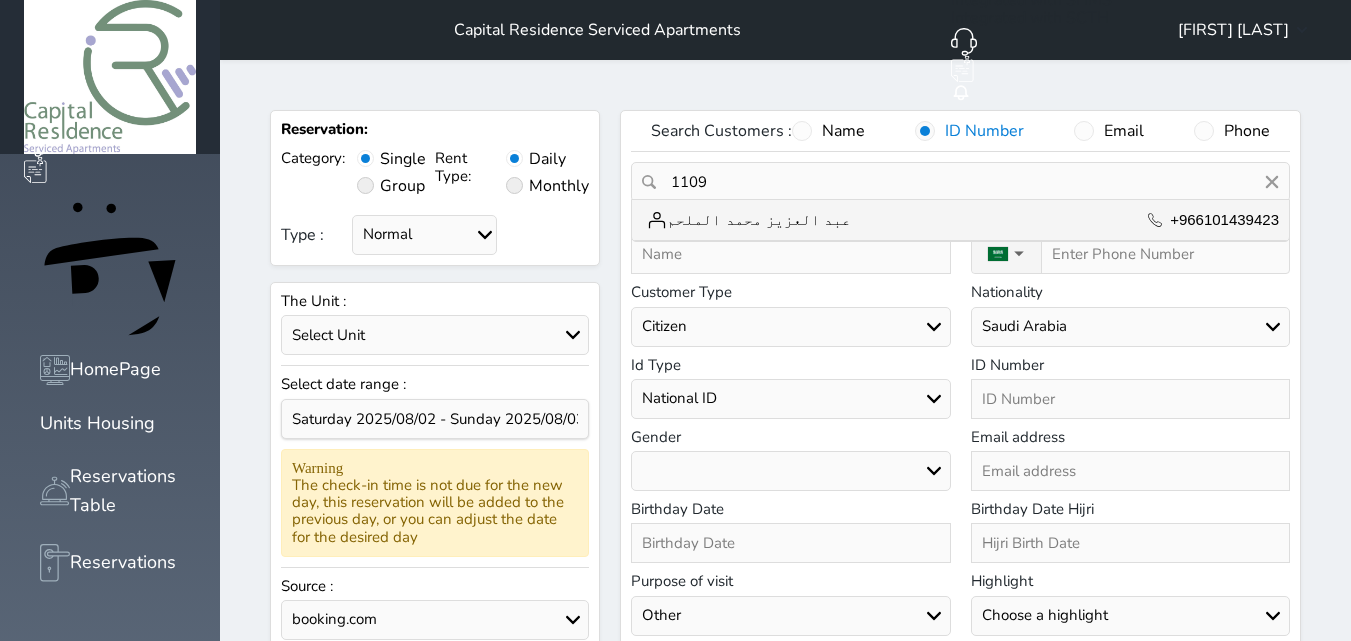 select 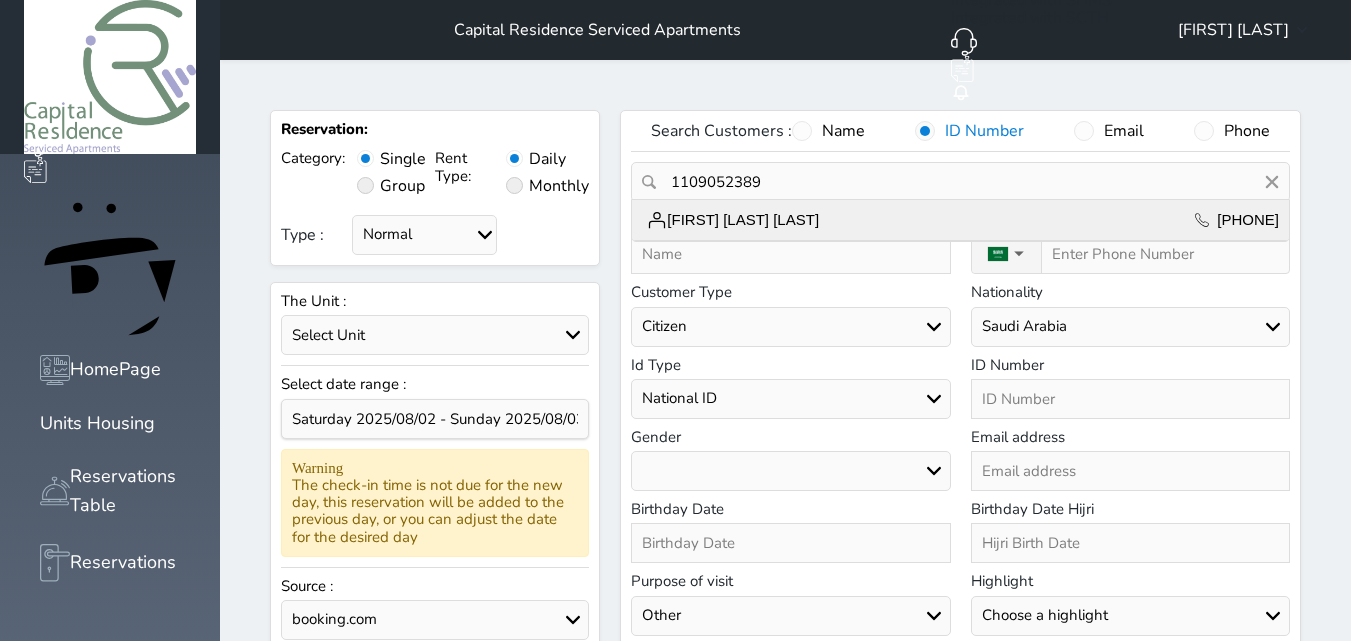 click on "[FIRST] [LAST] [LAST]" at bounding box center (730, 220) 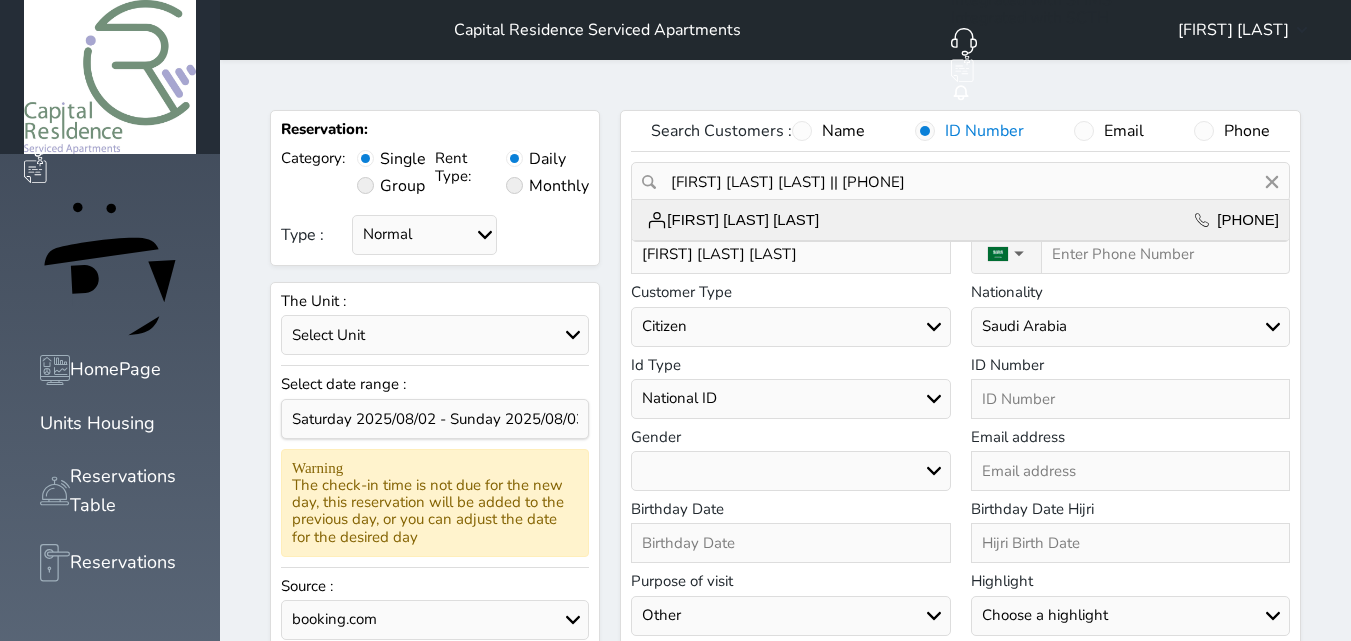 type on "[PHONE]" 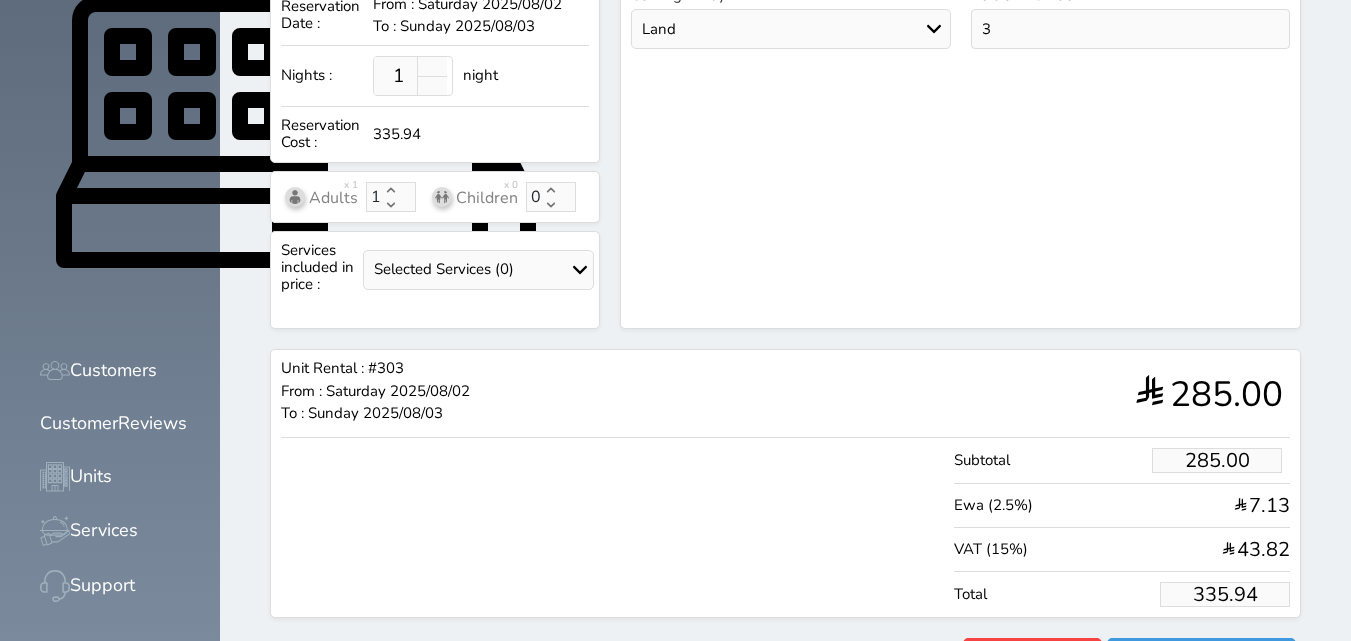 scroll, scrollTop: 787, scrollLeft: 0, axis: vertical 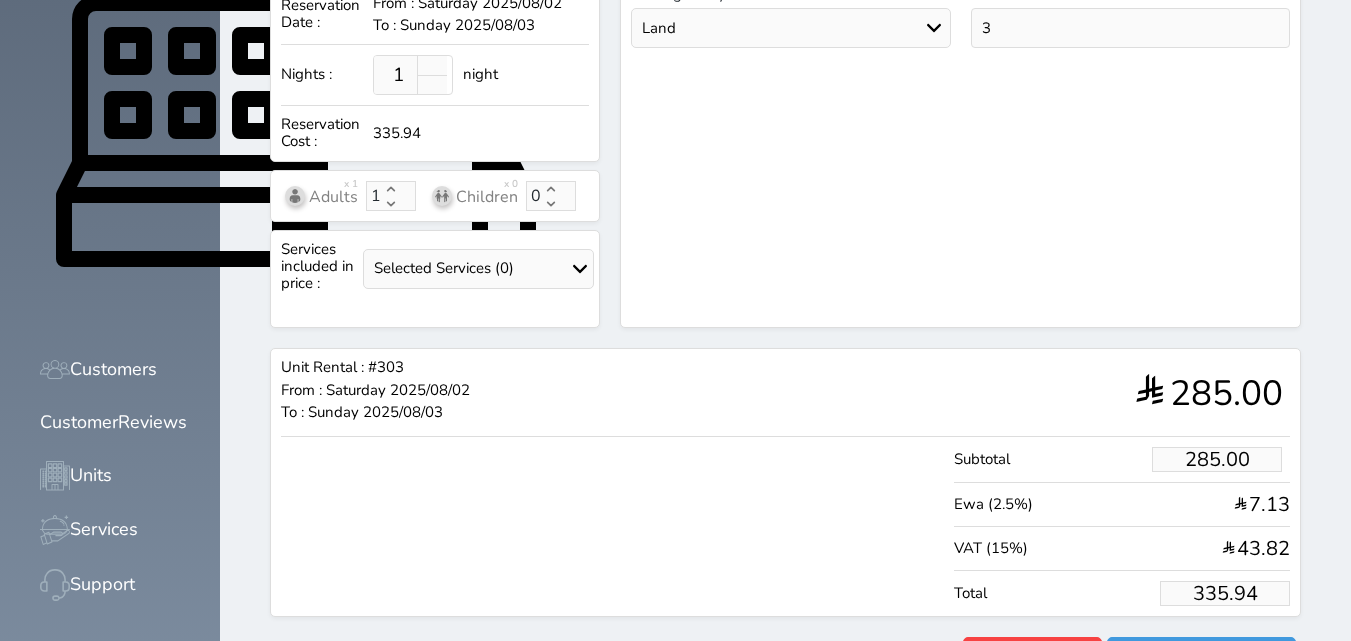 click on "335.94" at bounding box center [1225, 593] 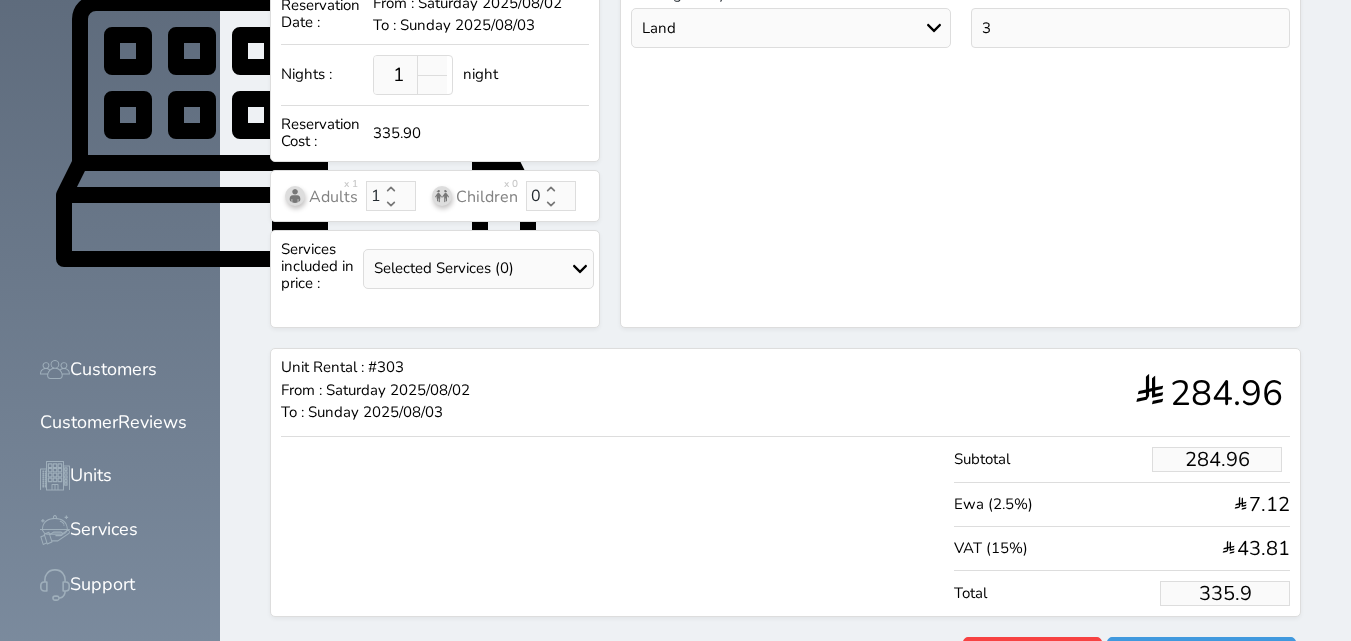 type on "284.20" 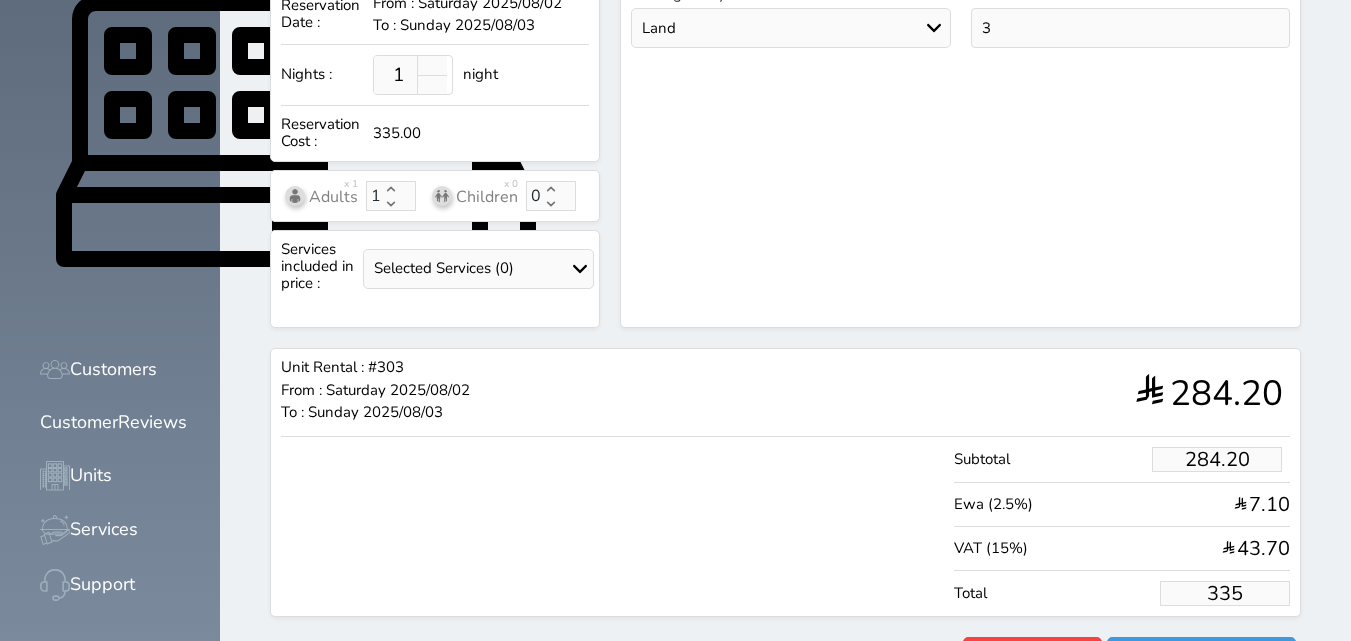 type on "28.00" 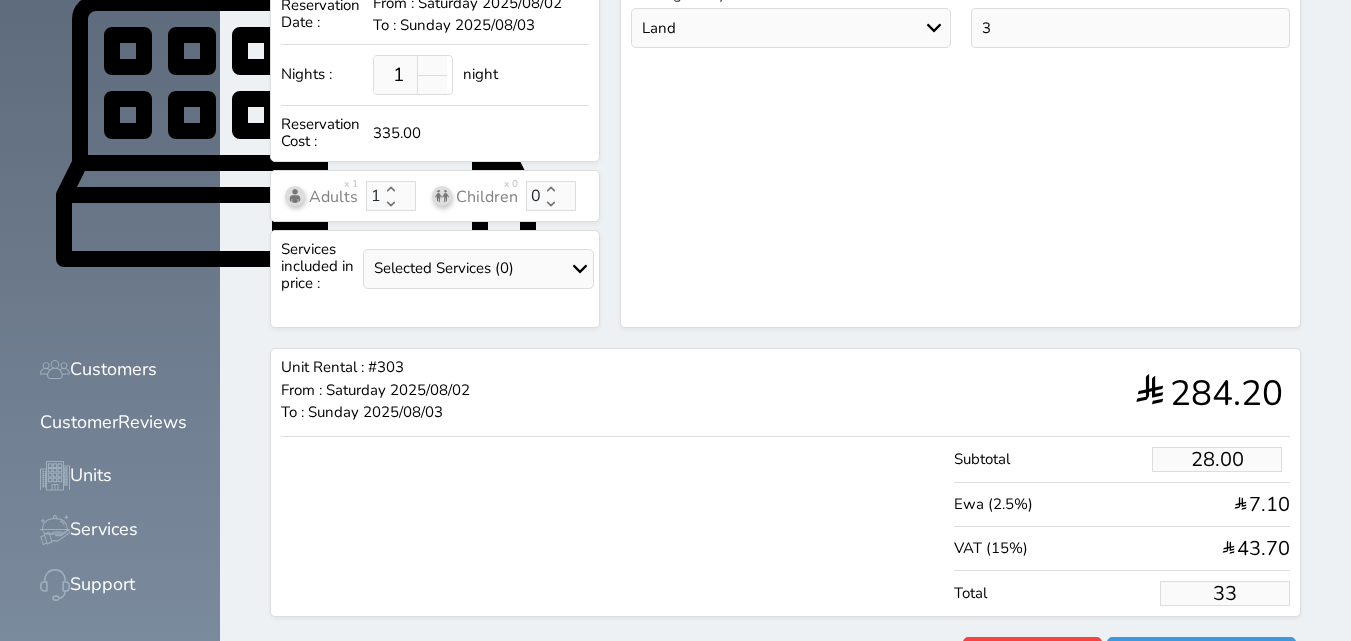 type on "2.55" 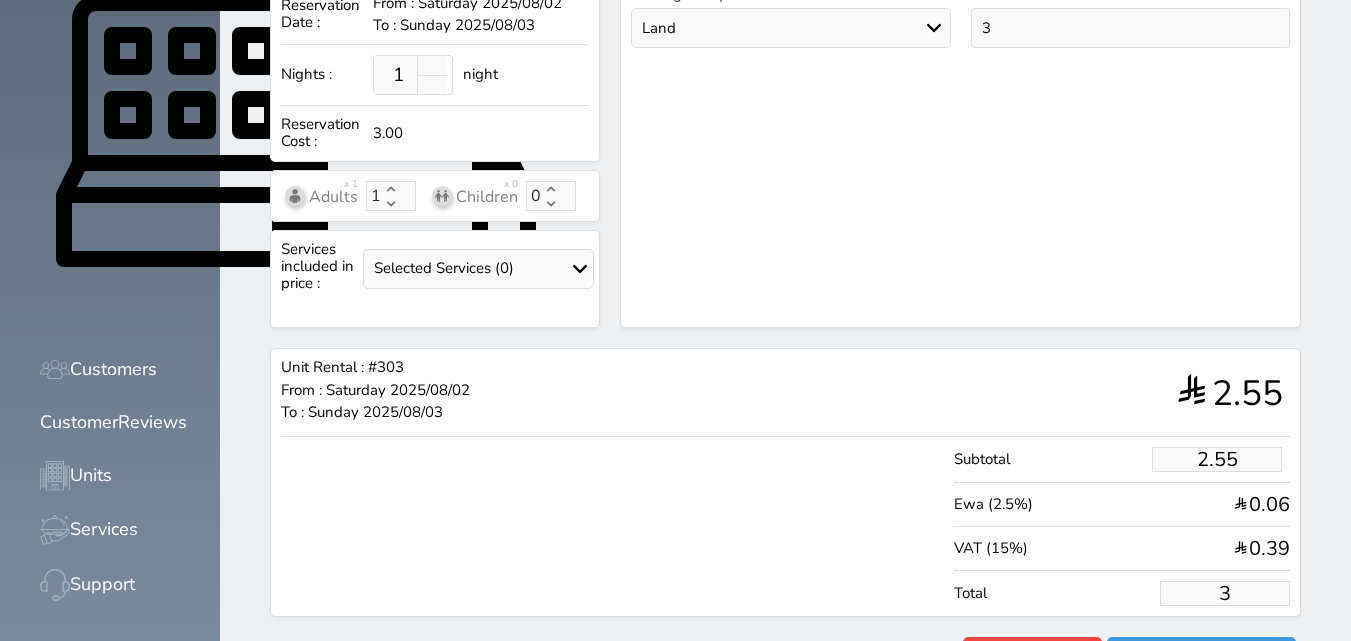 type on "1.00" 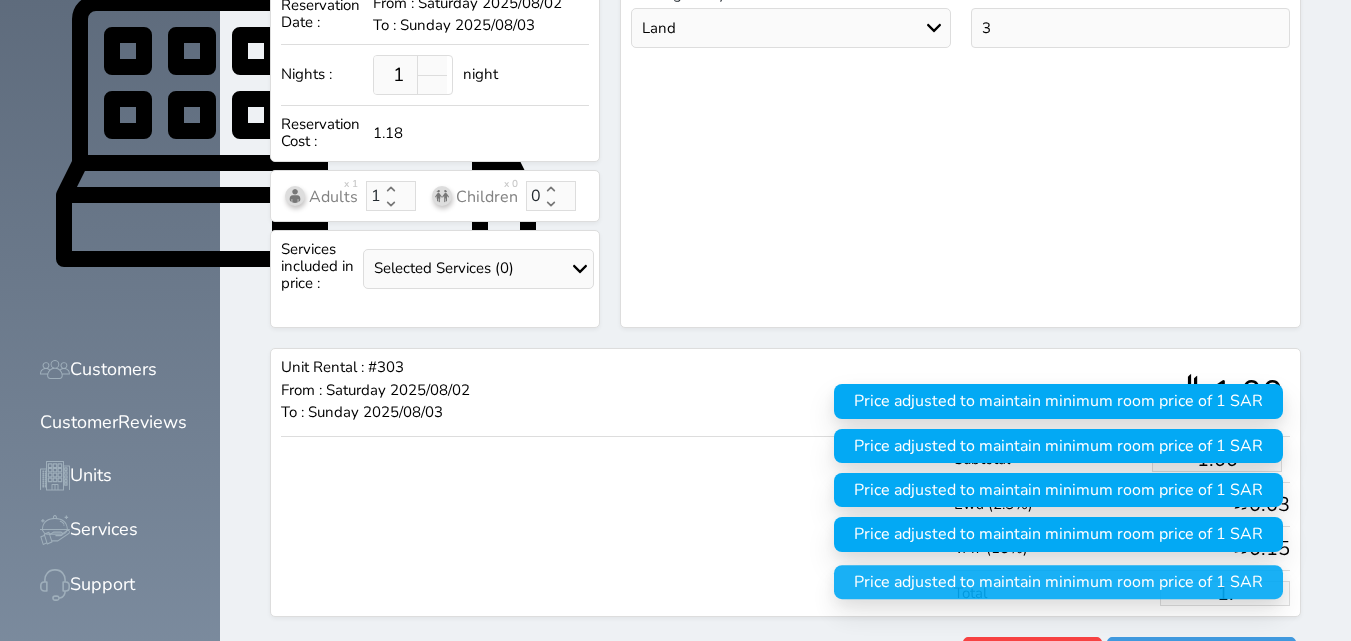 type on "1" 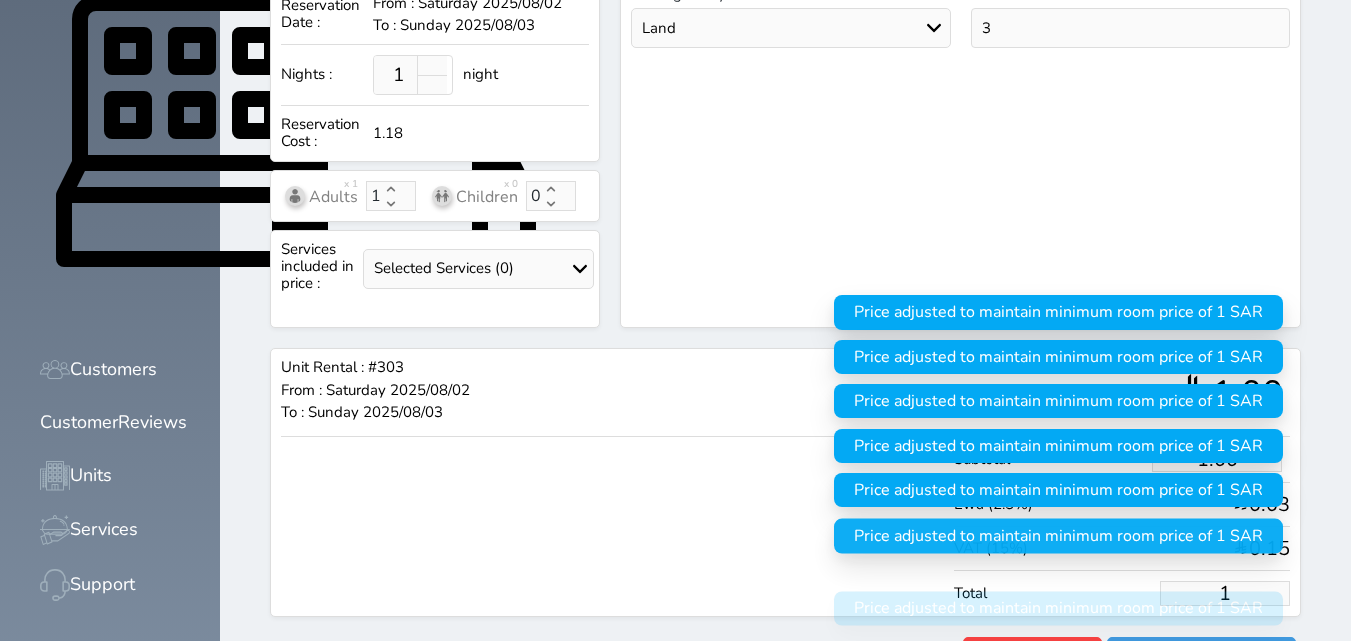 type 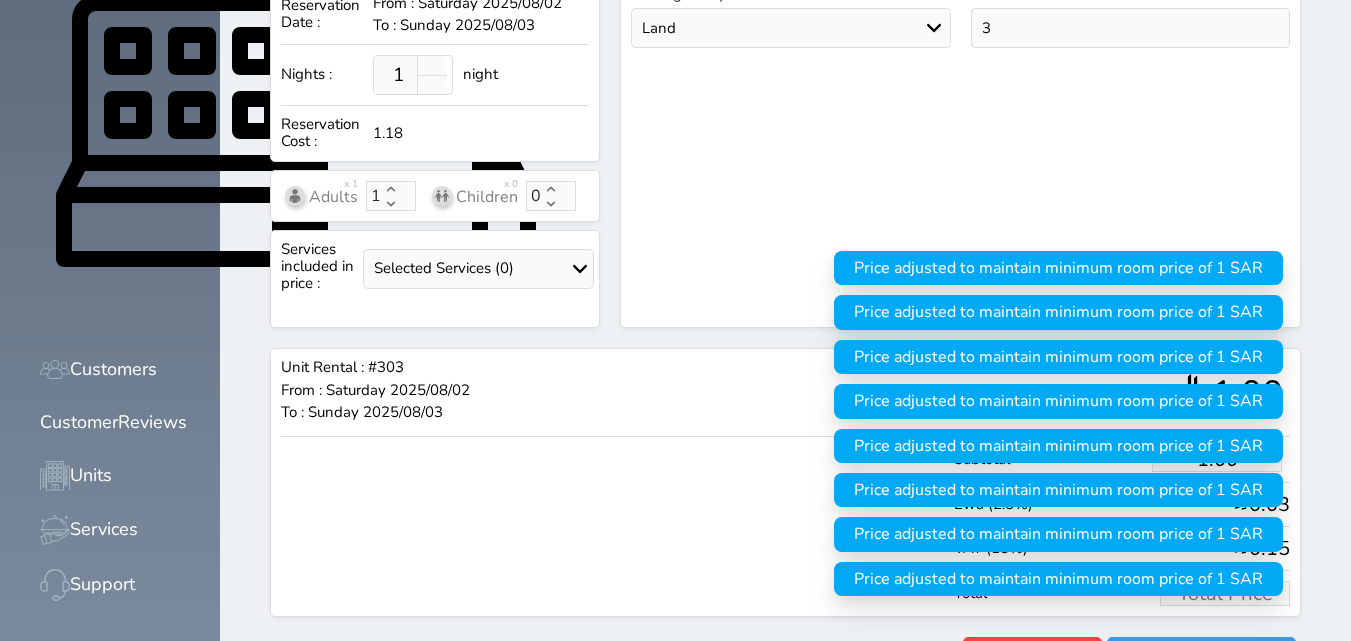 type on "1.70" 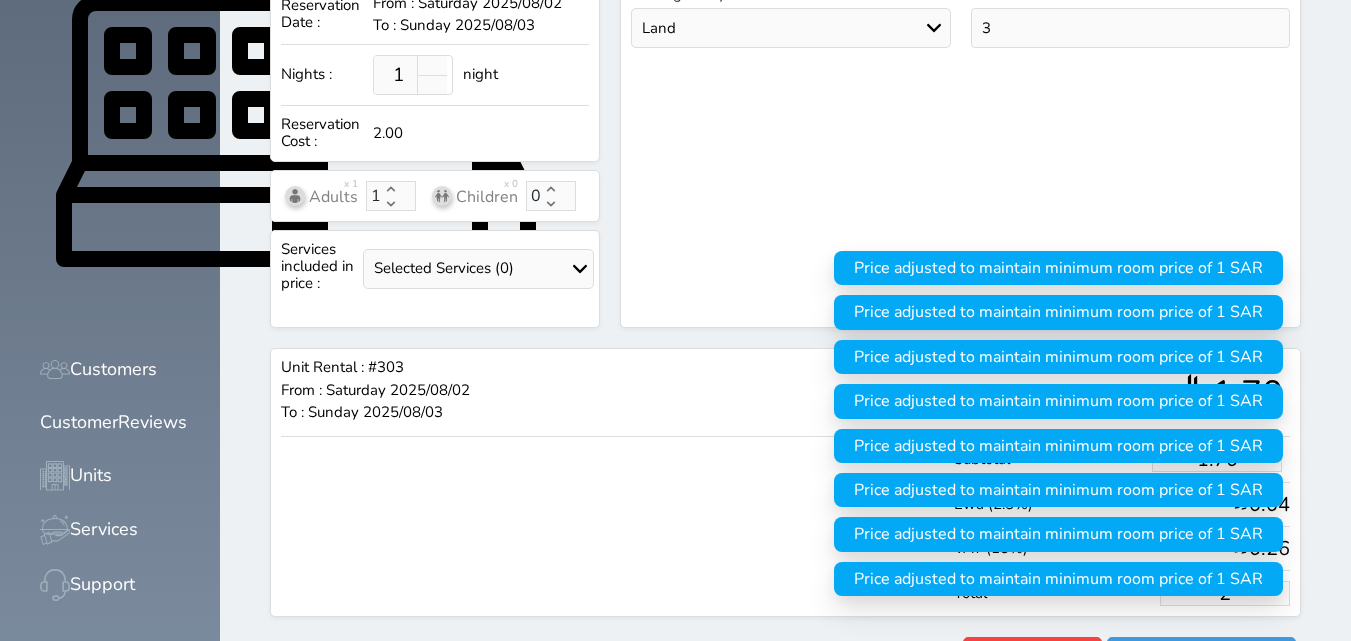 type on "16.97" 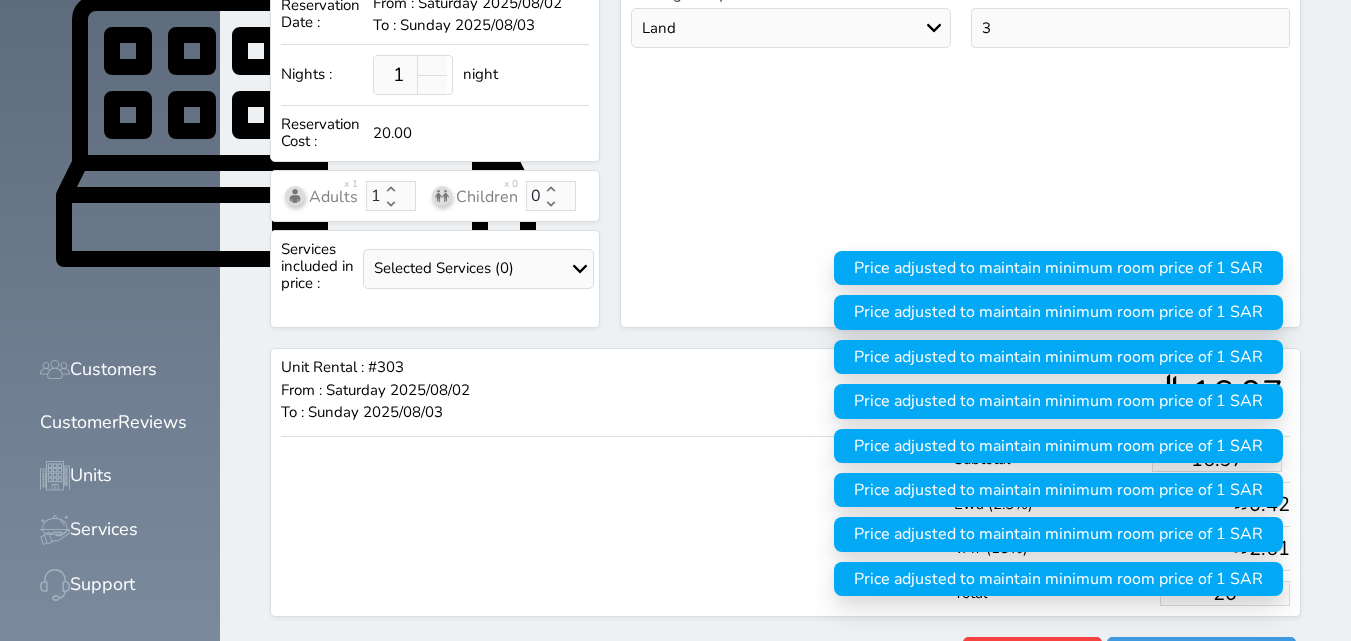 type on "169.67" 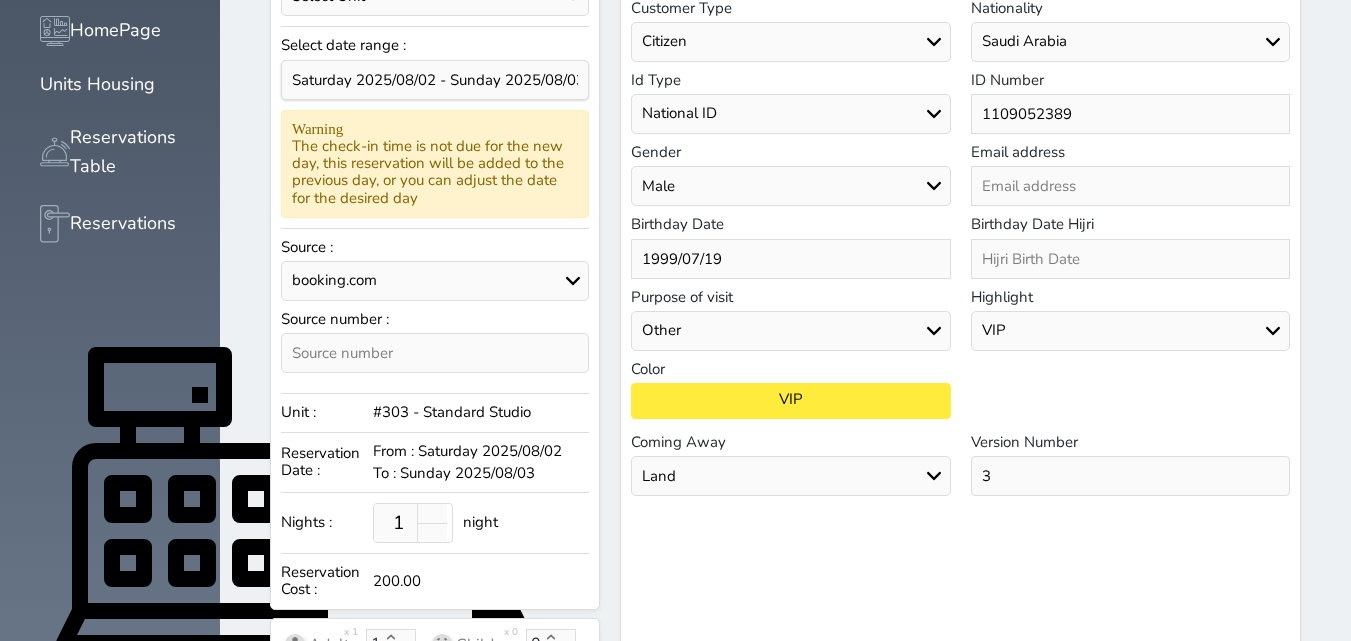 scroll, scrollTop: 287, scrollLeft: 0, axis: vertical 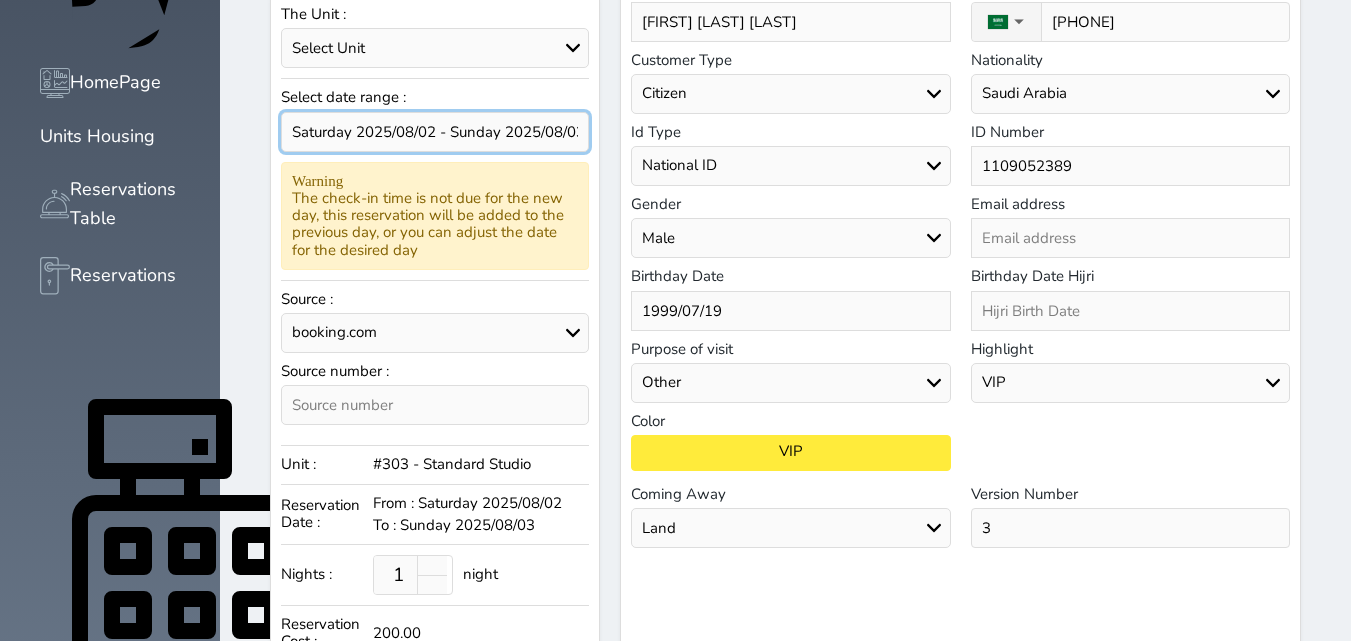 type on "200.00" 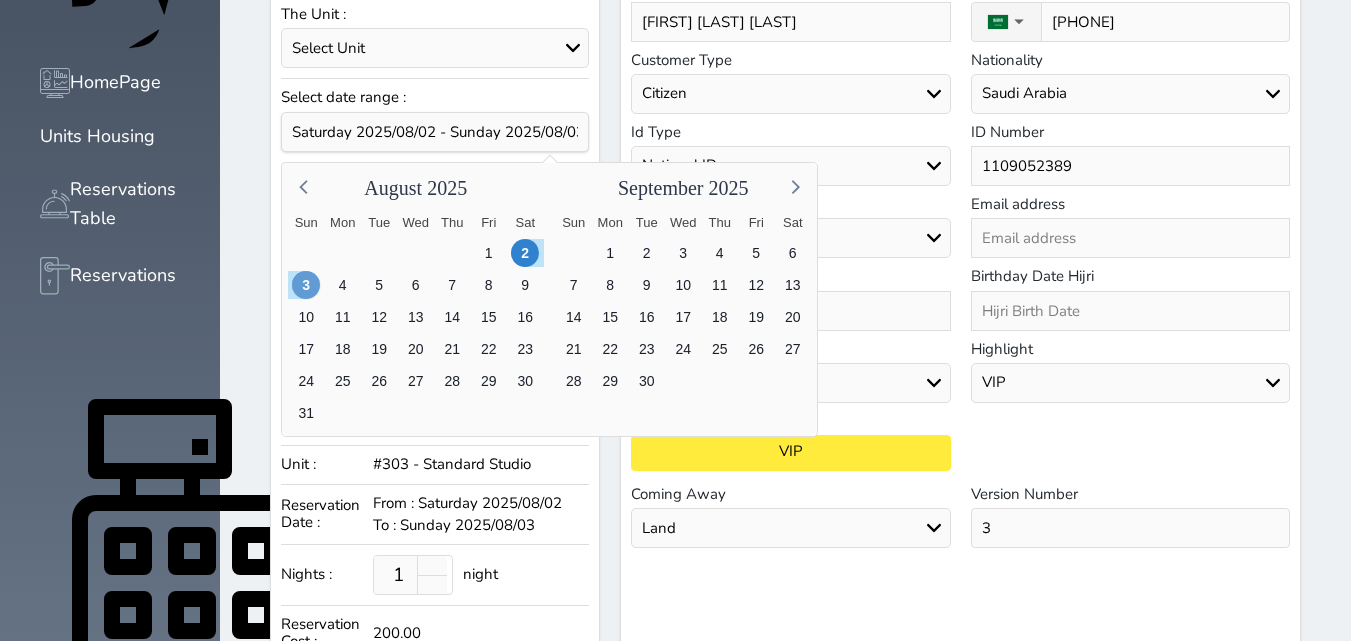 click on "3" at bounding box center (306, 285) 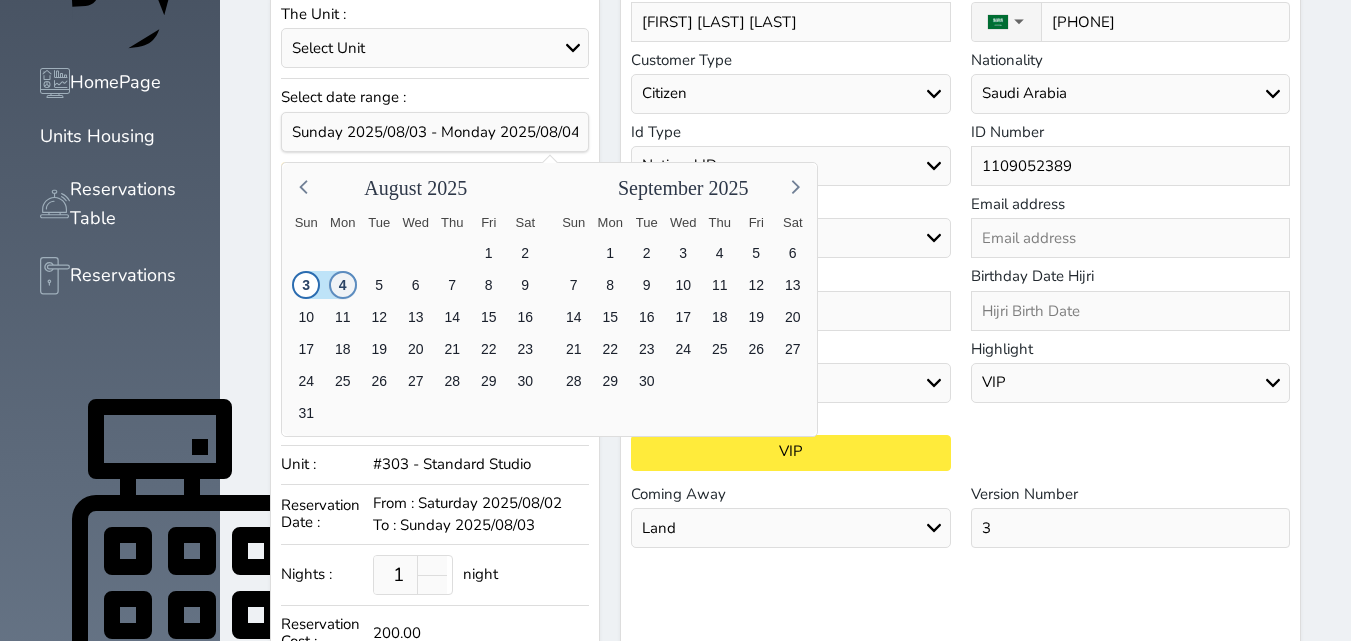 click on "4" at bounding box center [342, 285] 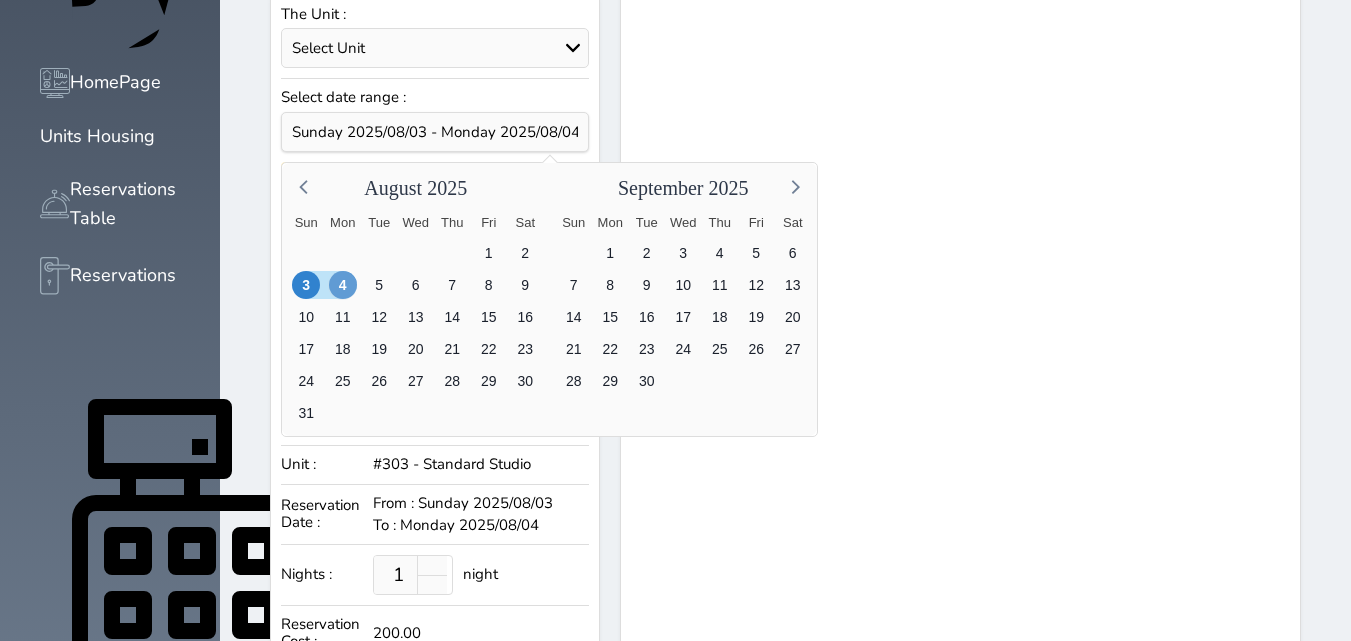 select on "1" 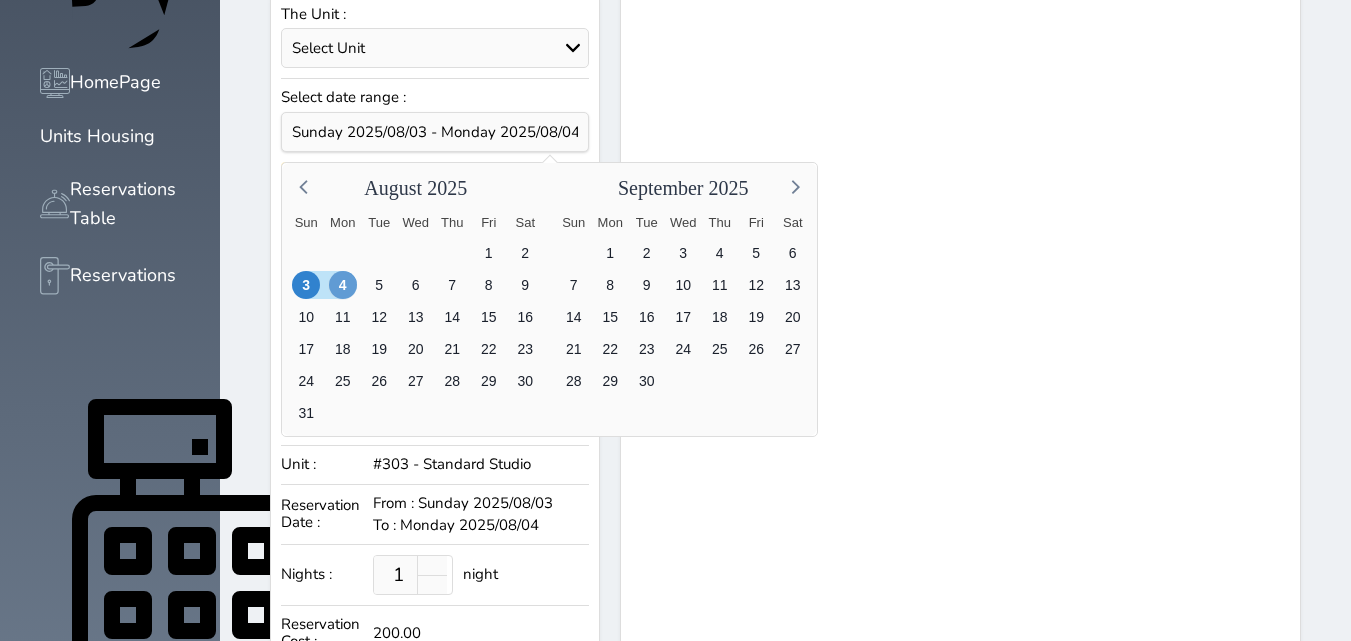 select on "113" 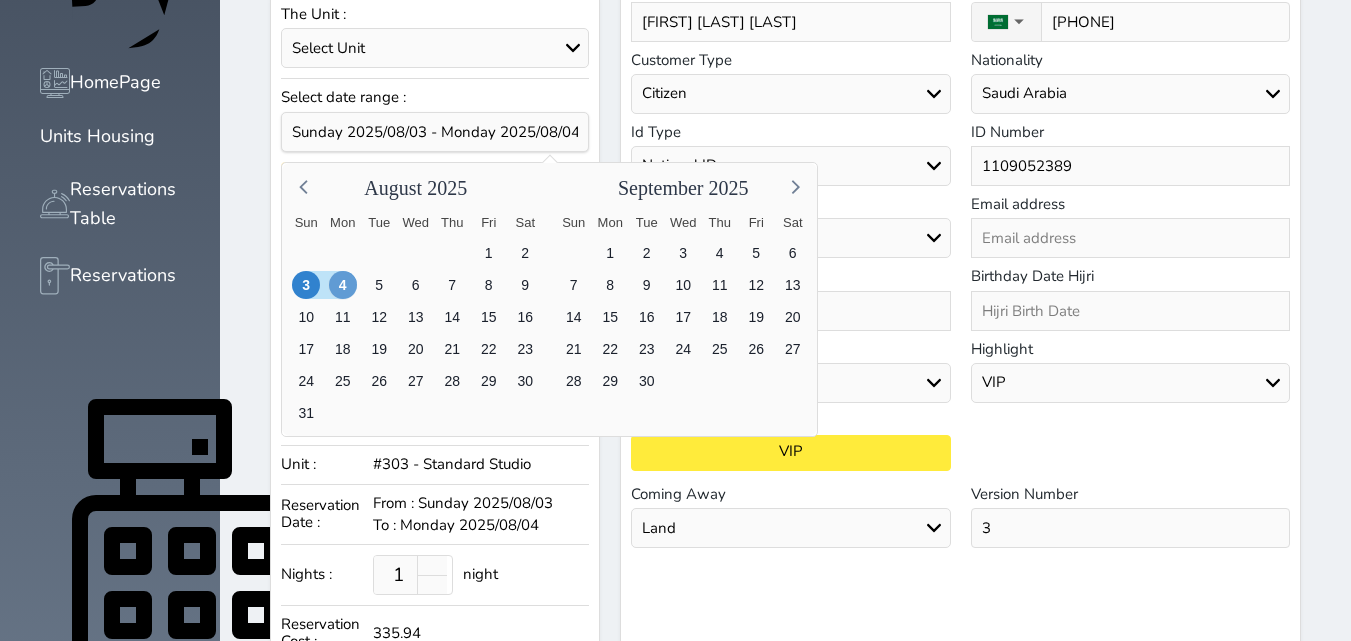select on "56070" 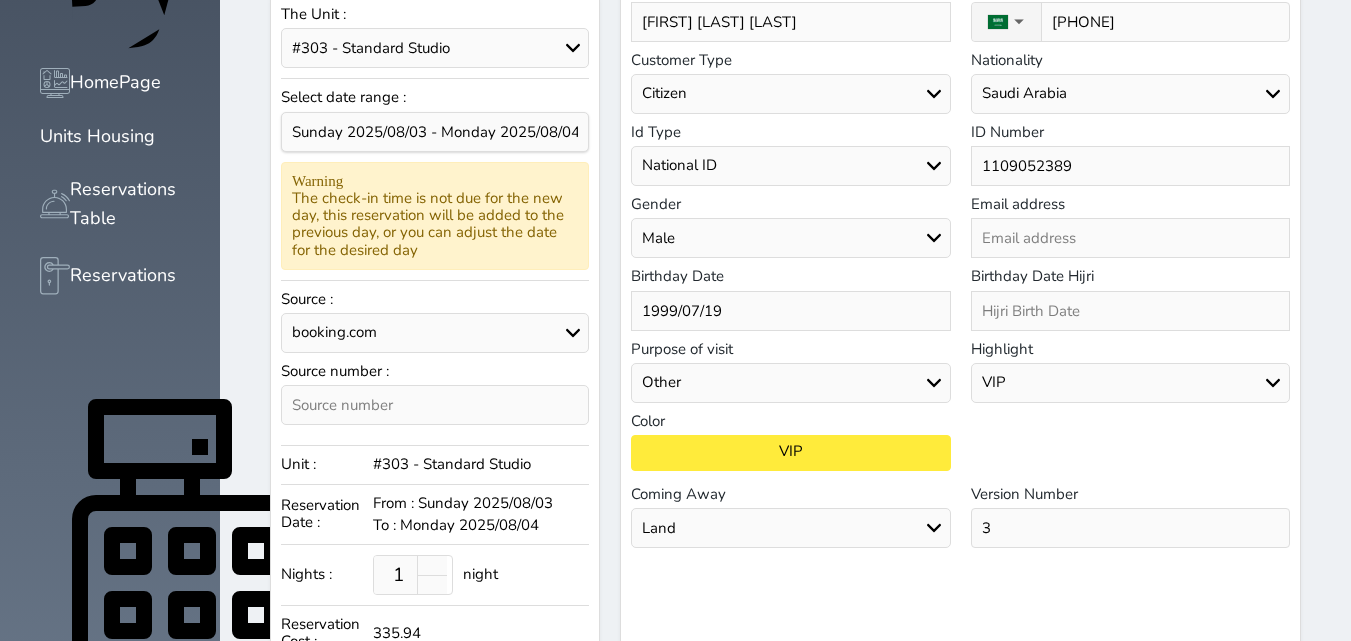 click on "booking.com Aribnb agoda - YCS Gathern Recepion website almosafer Expedia Social Media oyo Other" at bounding box center [435, 333] 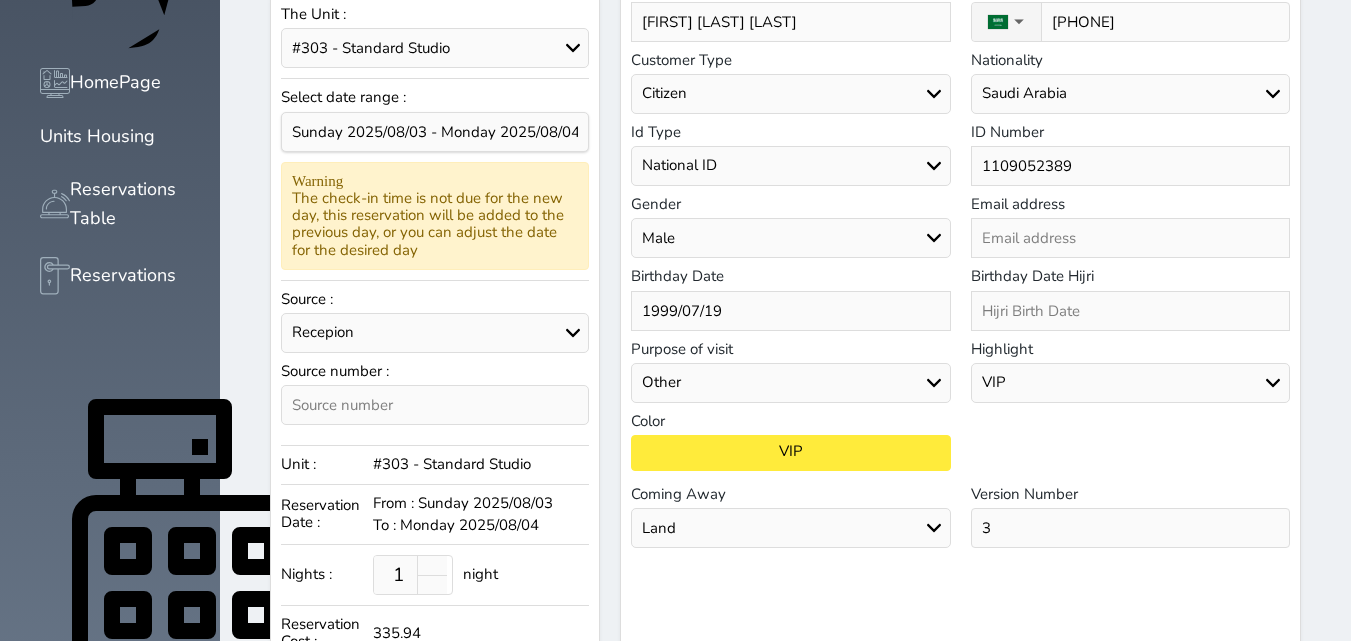 click on "booking.com Aribnb agoda - YCS Gathern Recepion website almosafer Expedia Social Media oyo Other" at bounding box center [435, 333] 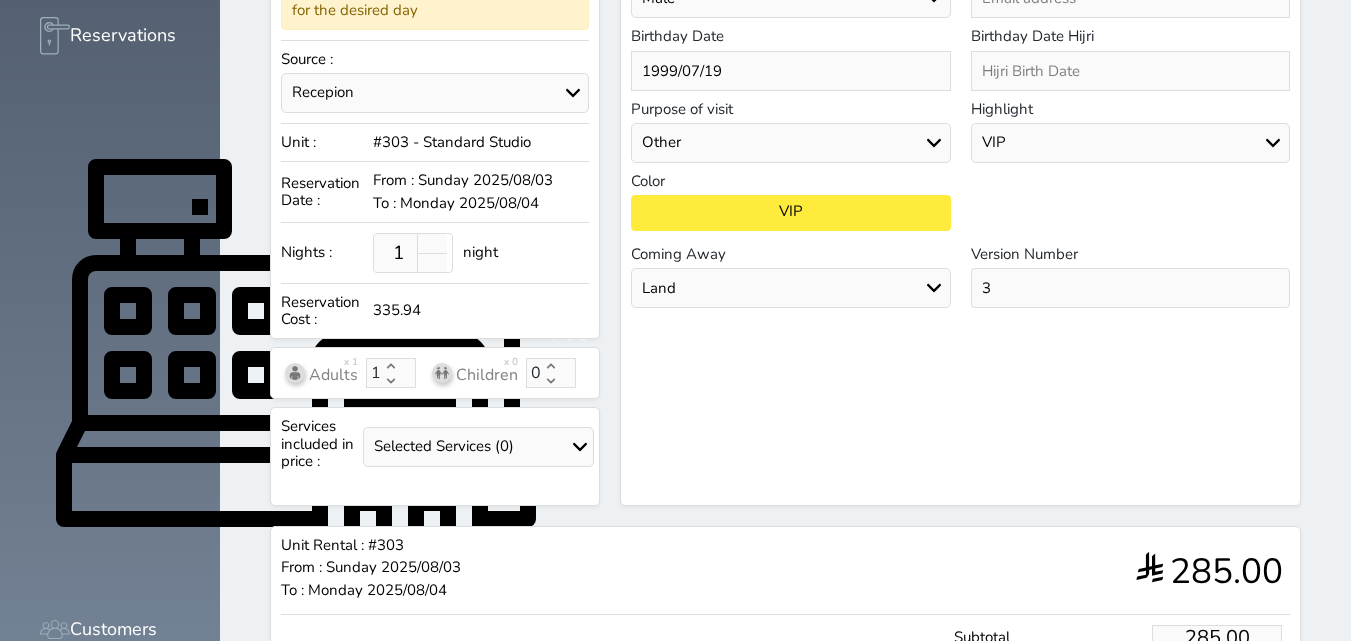scroll, scrollTop: 687, scrollLeft: 0, axis: vertical 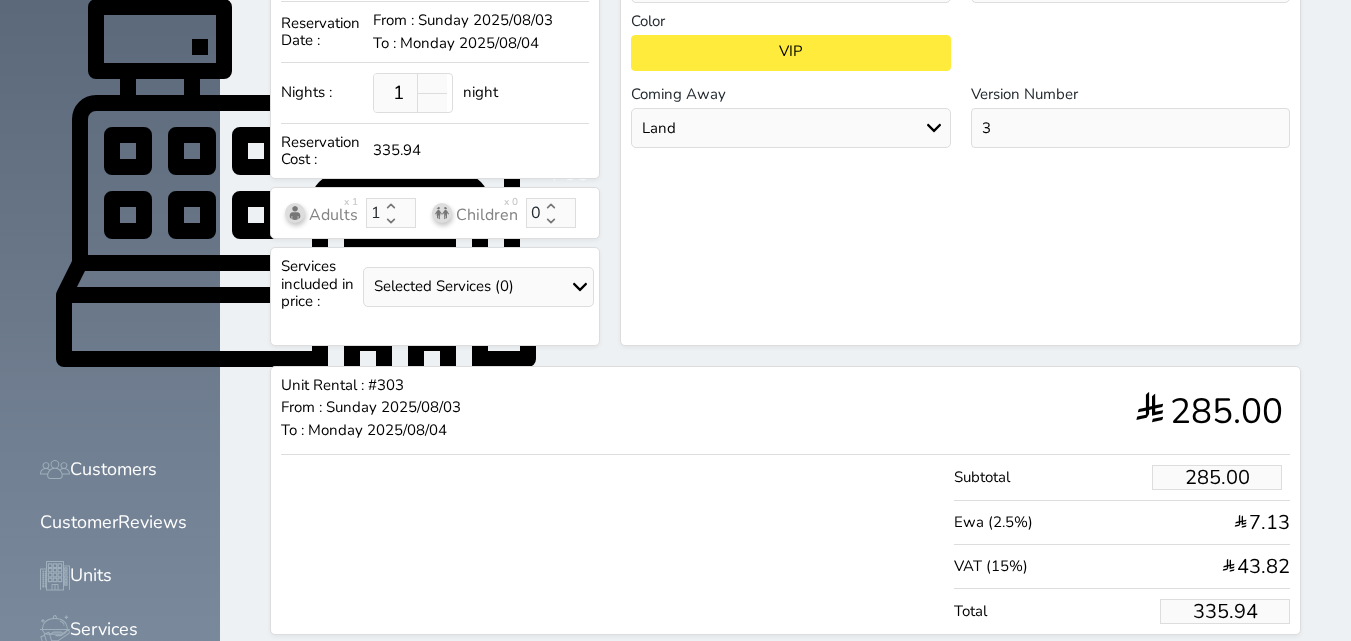 click on "335.94" at bounding box center (1225, 611) 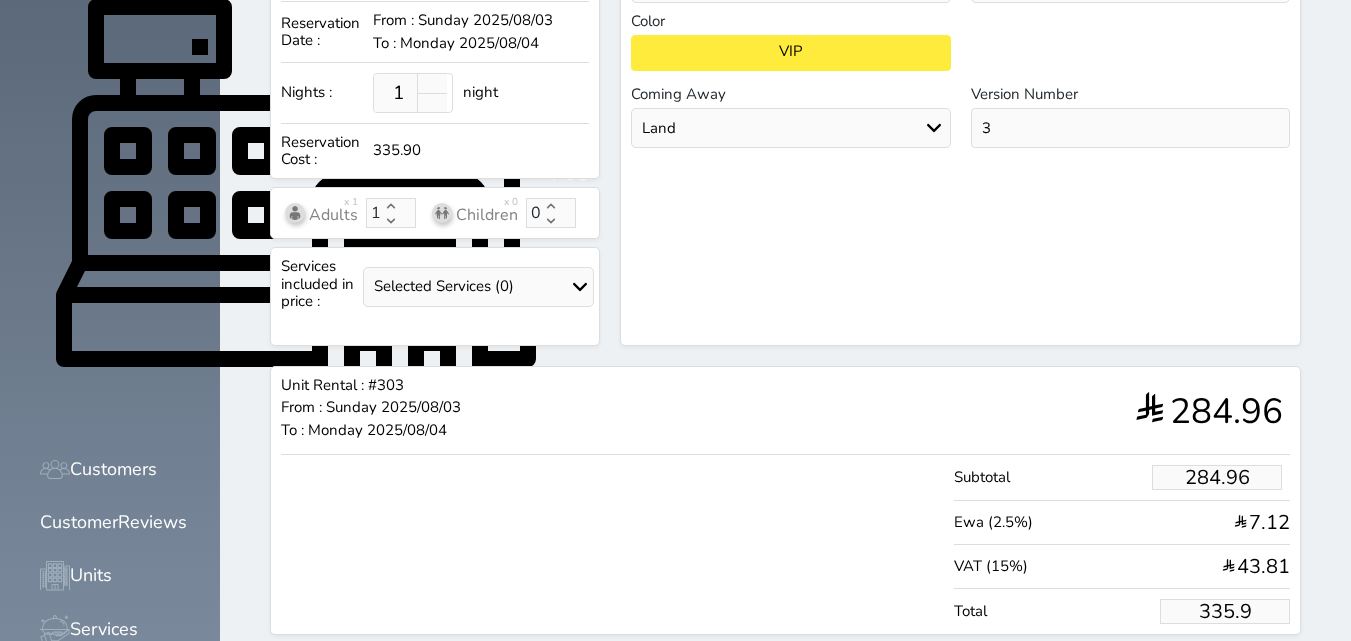 type on "335" 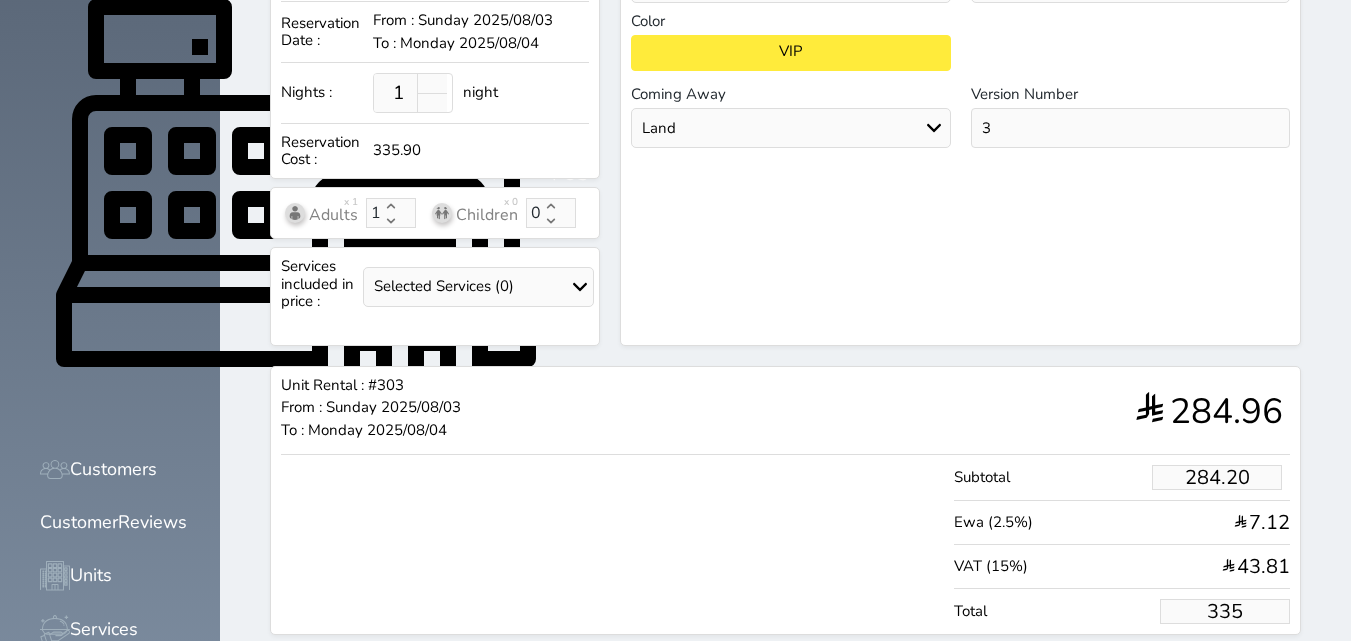 type on "28.00" 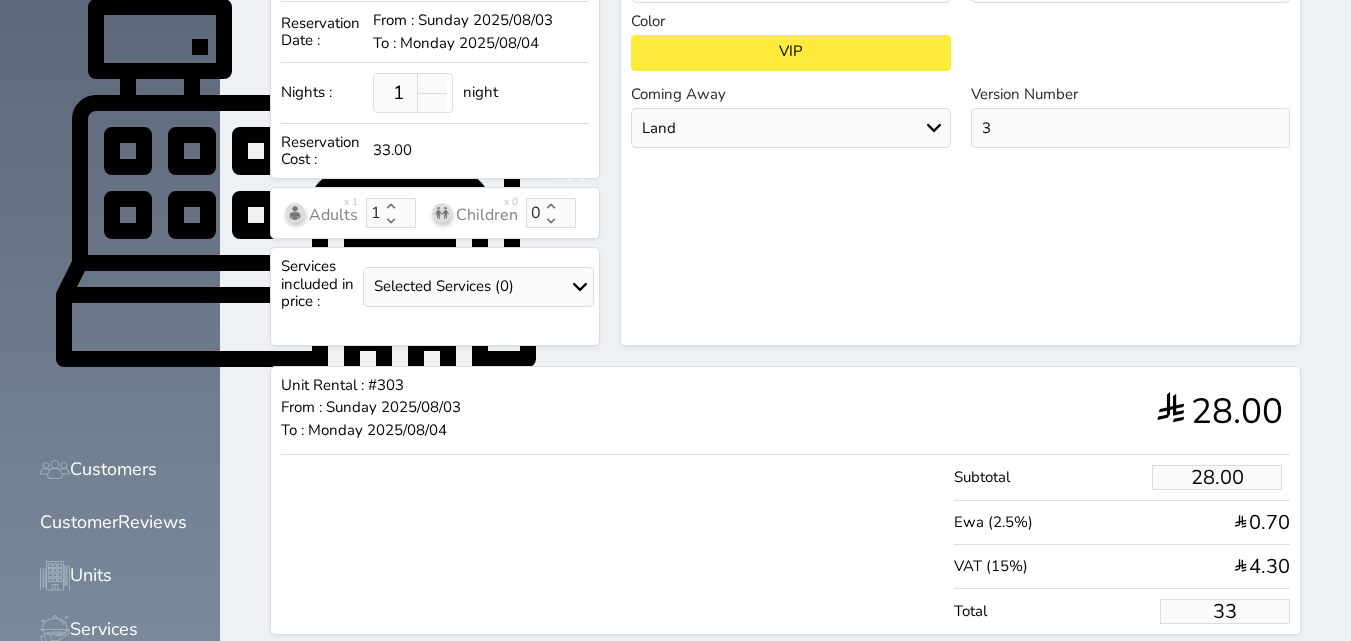 type on "2.55" 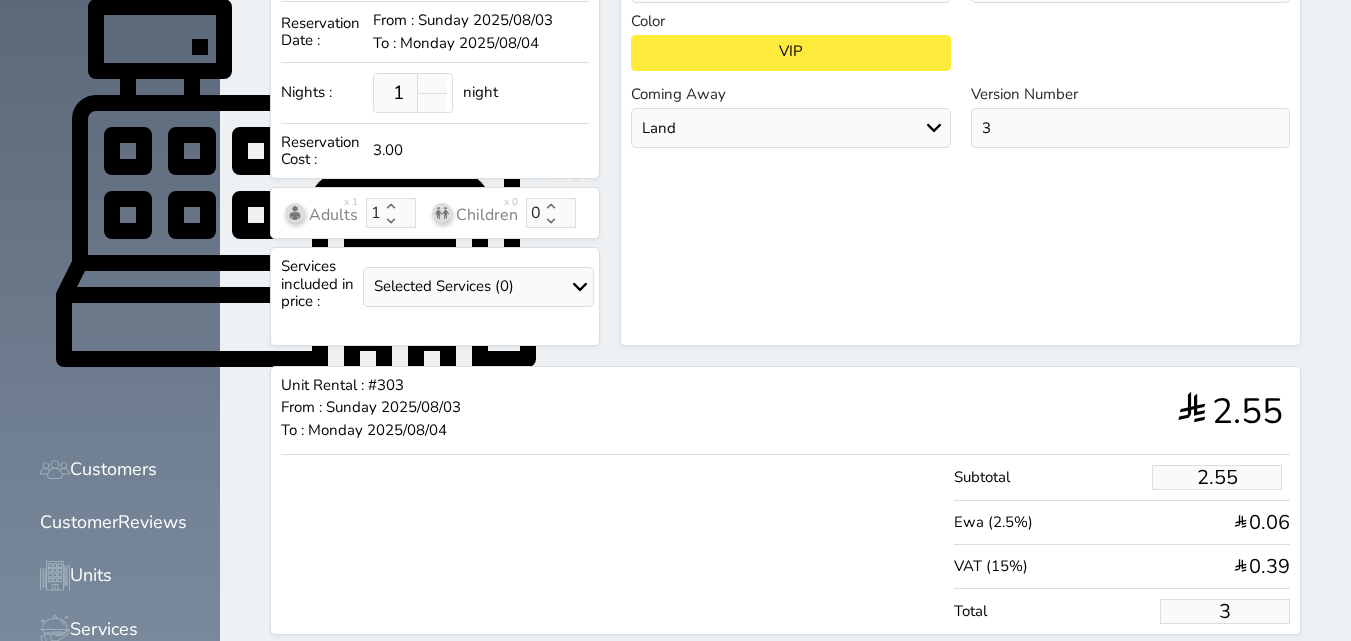 type on "1.00" 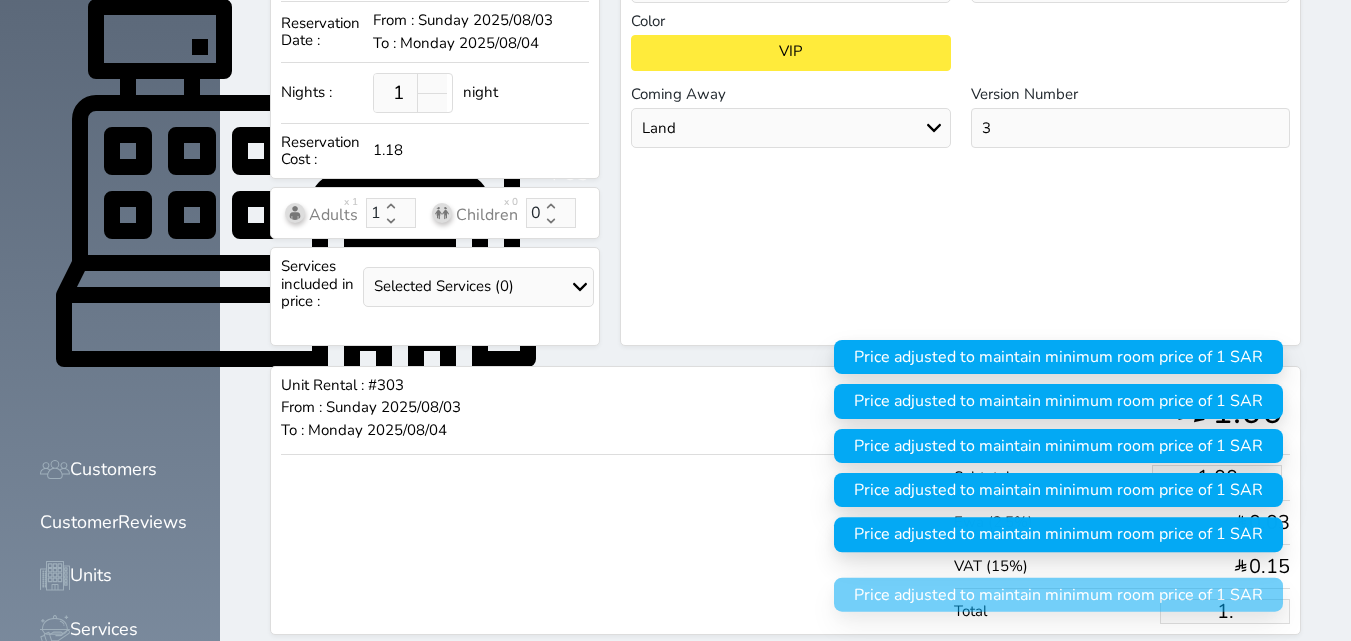type on "1" 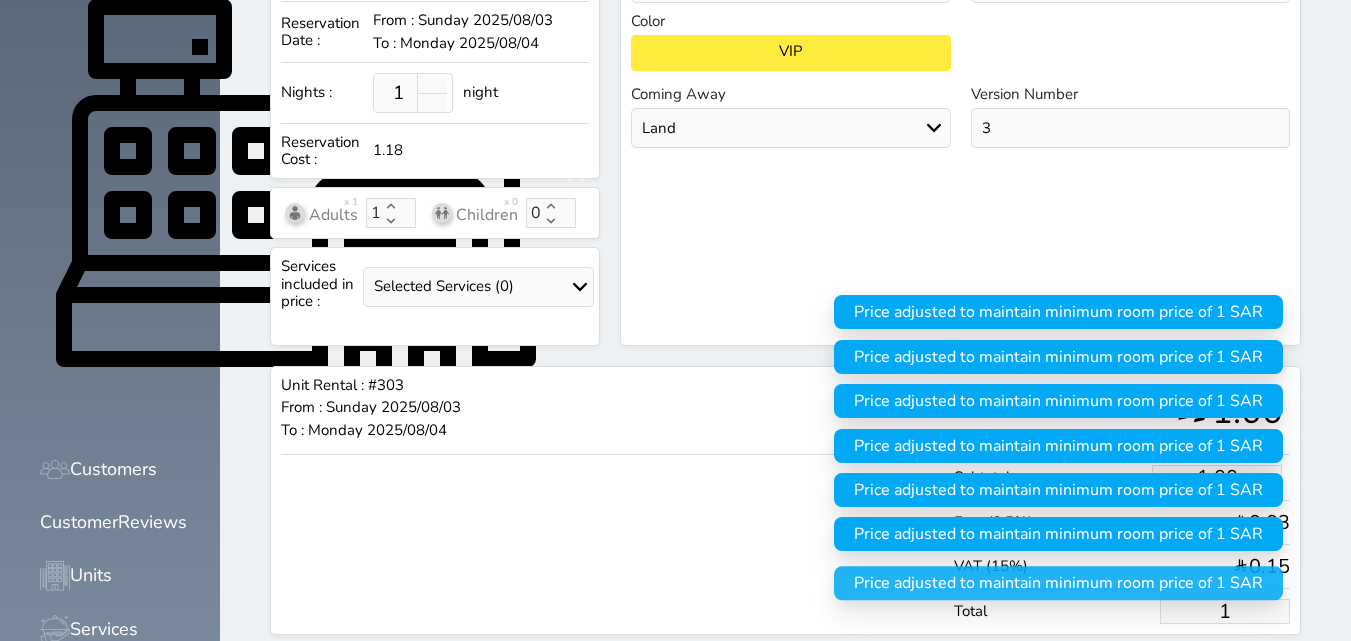type 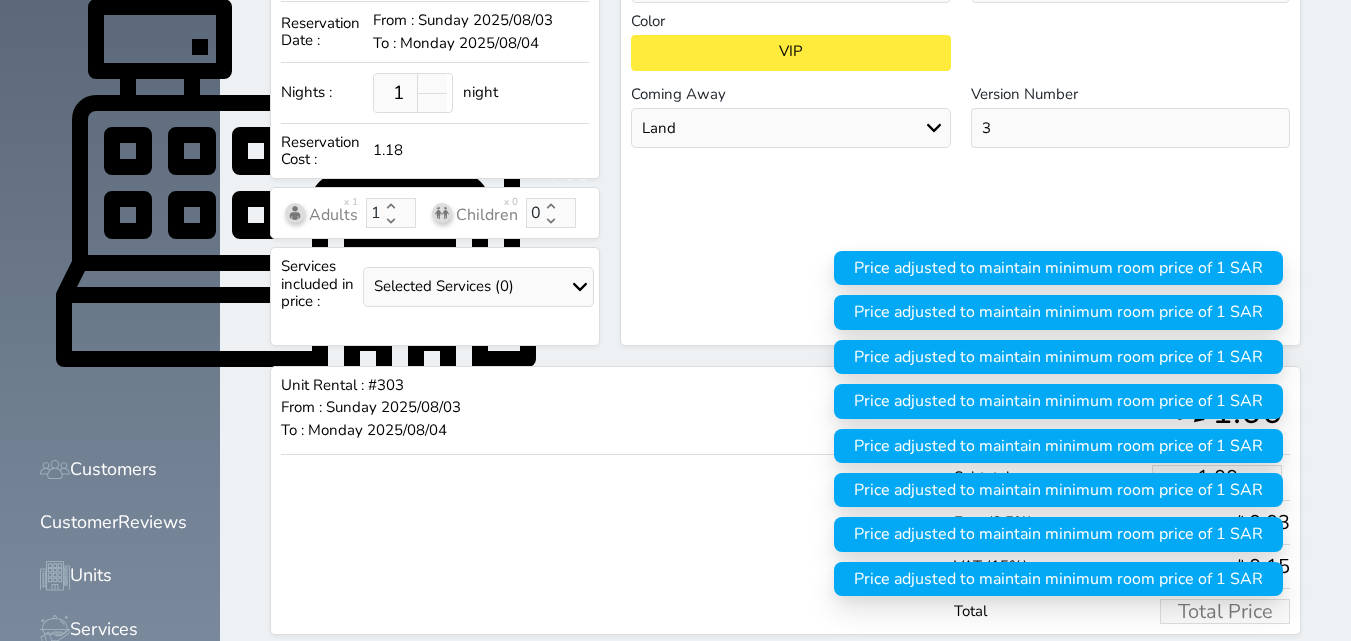 type on "1.70" 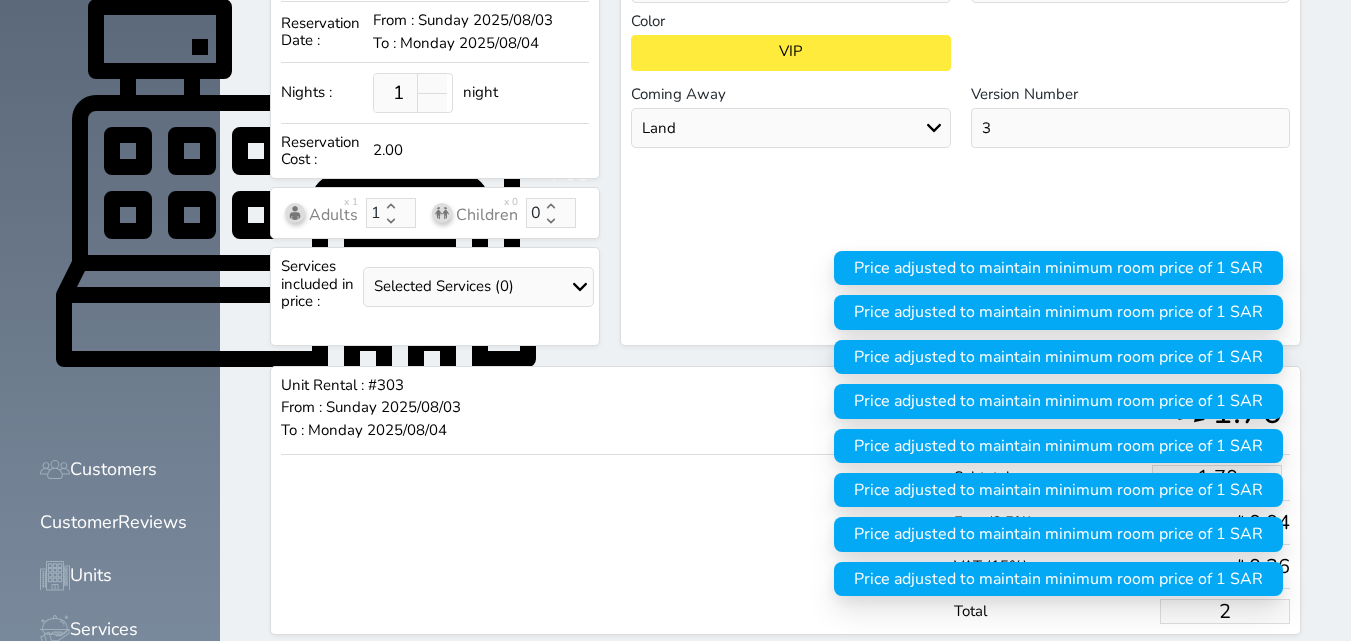 type on "16.97" 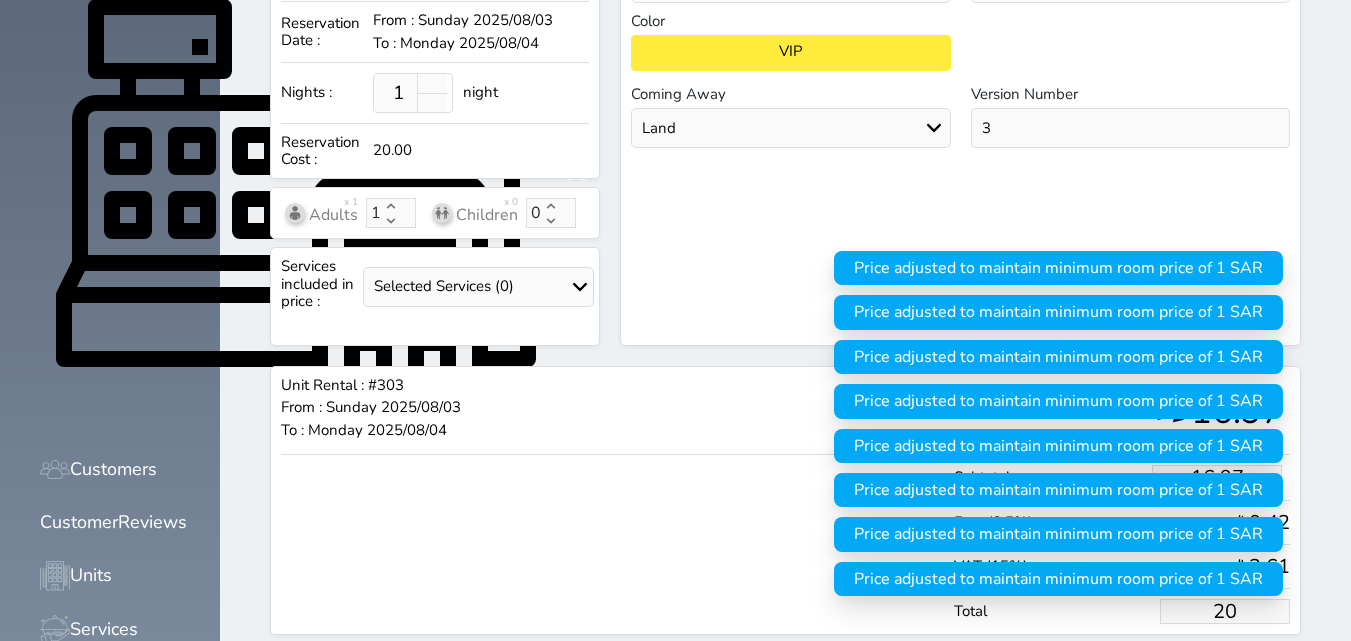 type on "169.67" 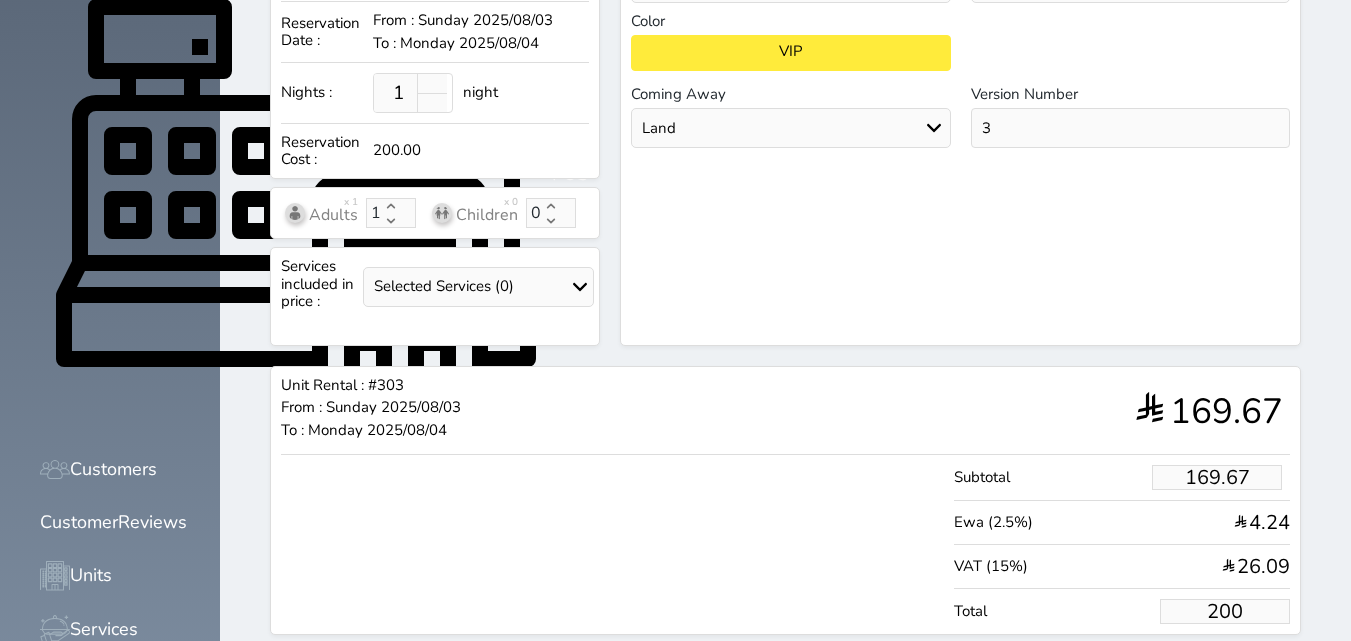 type on "200.00" 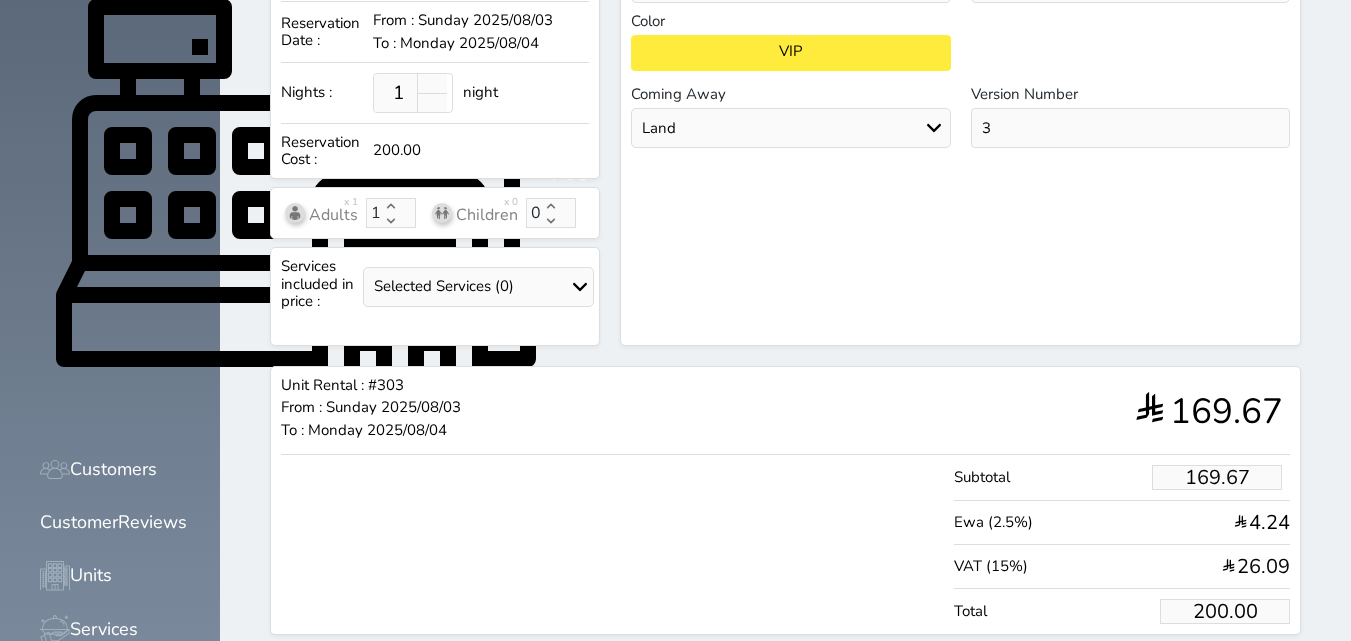 click on "Reserve" at bounding box center (1201, 672) 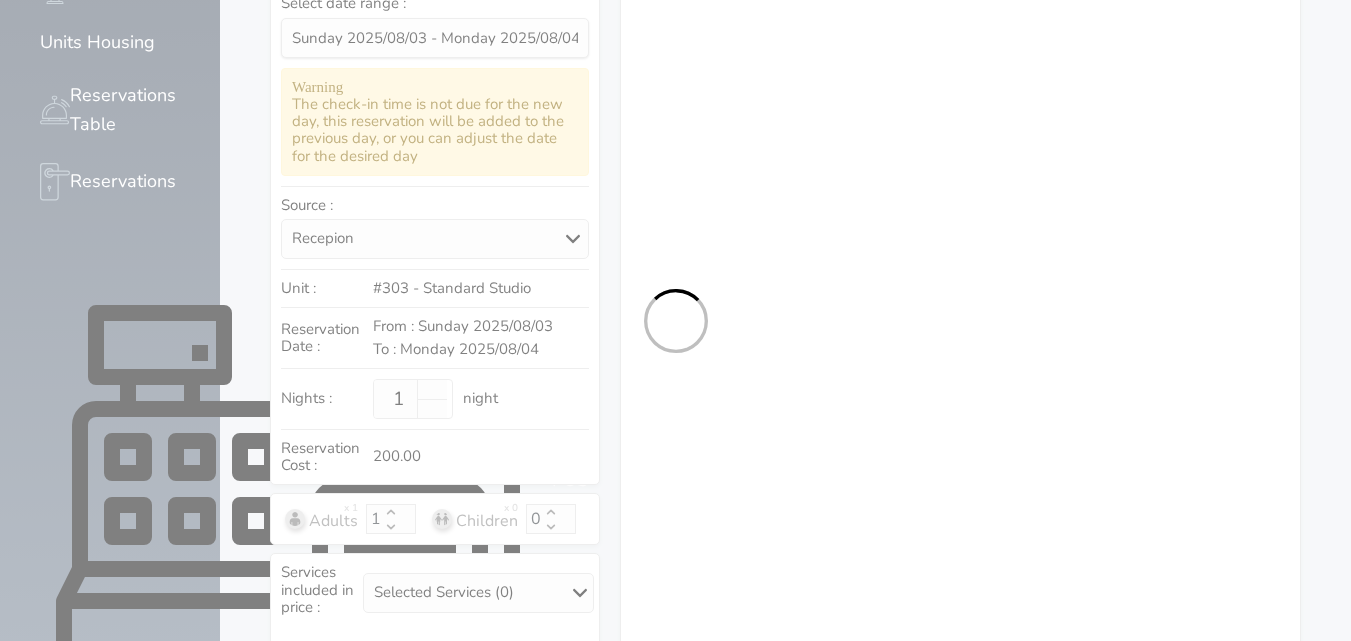 select on "1" 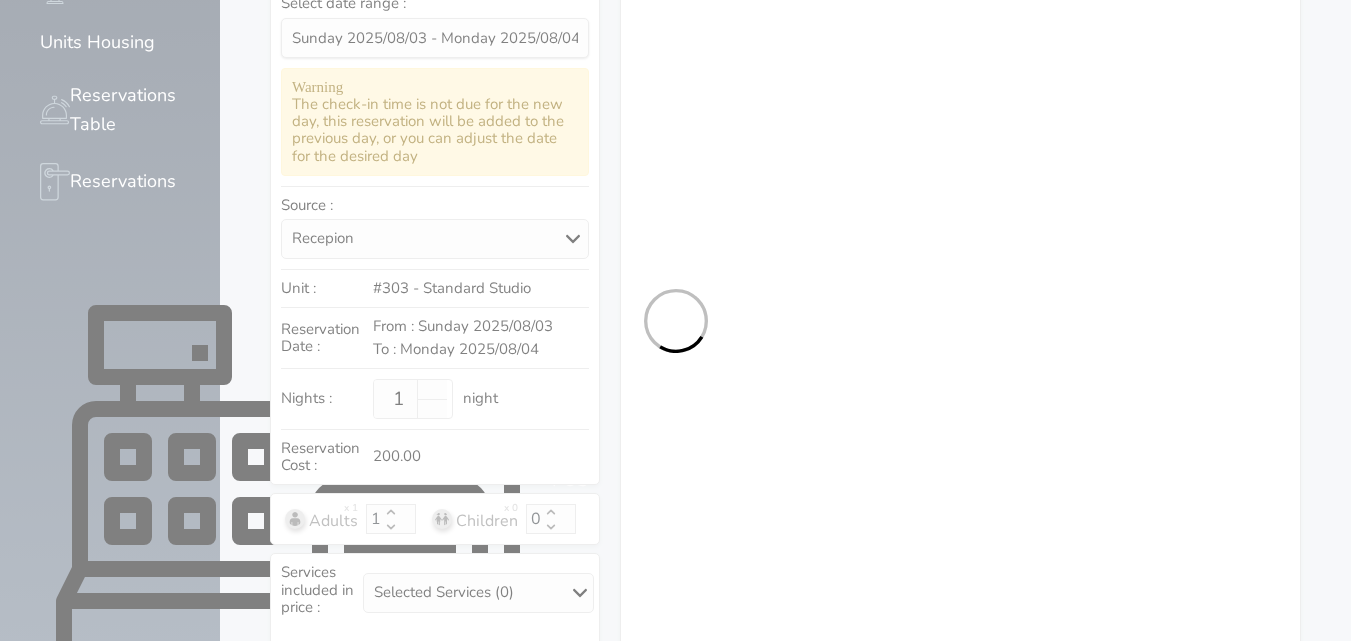 select on "113" 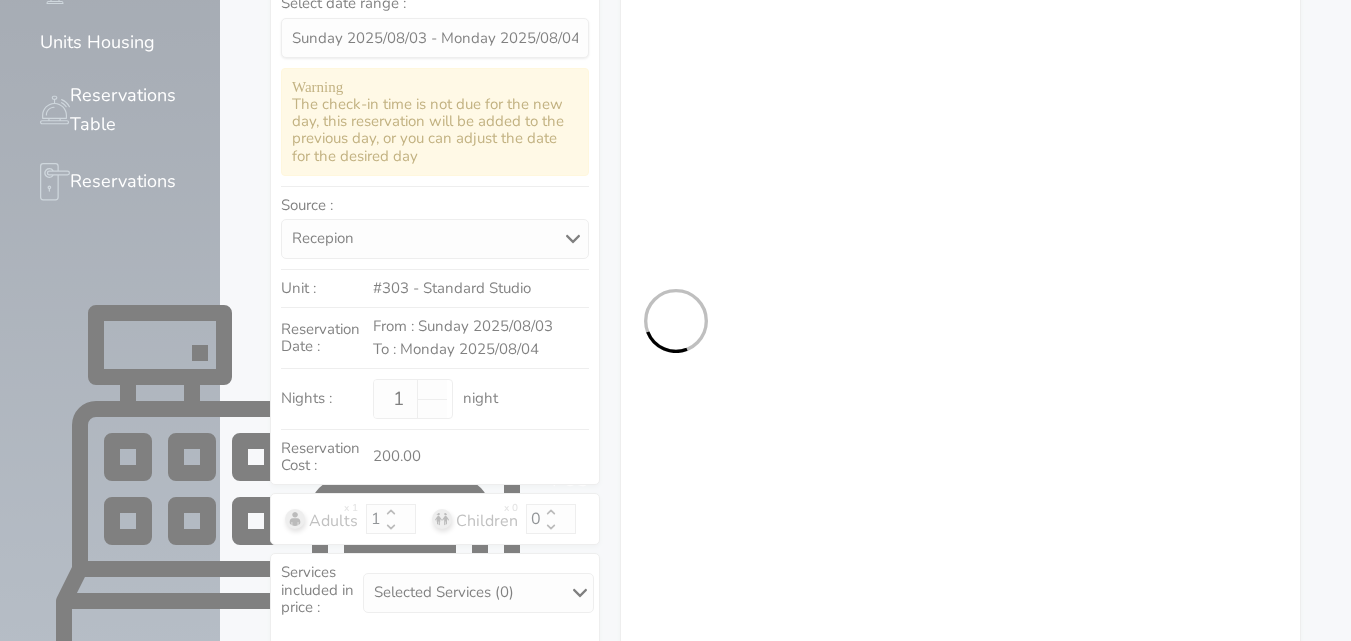 select on "1" 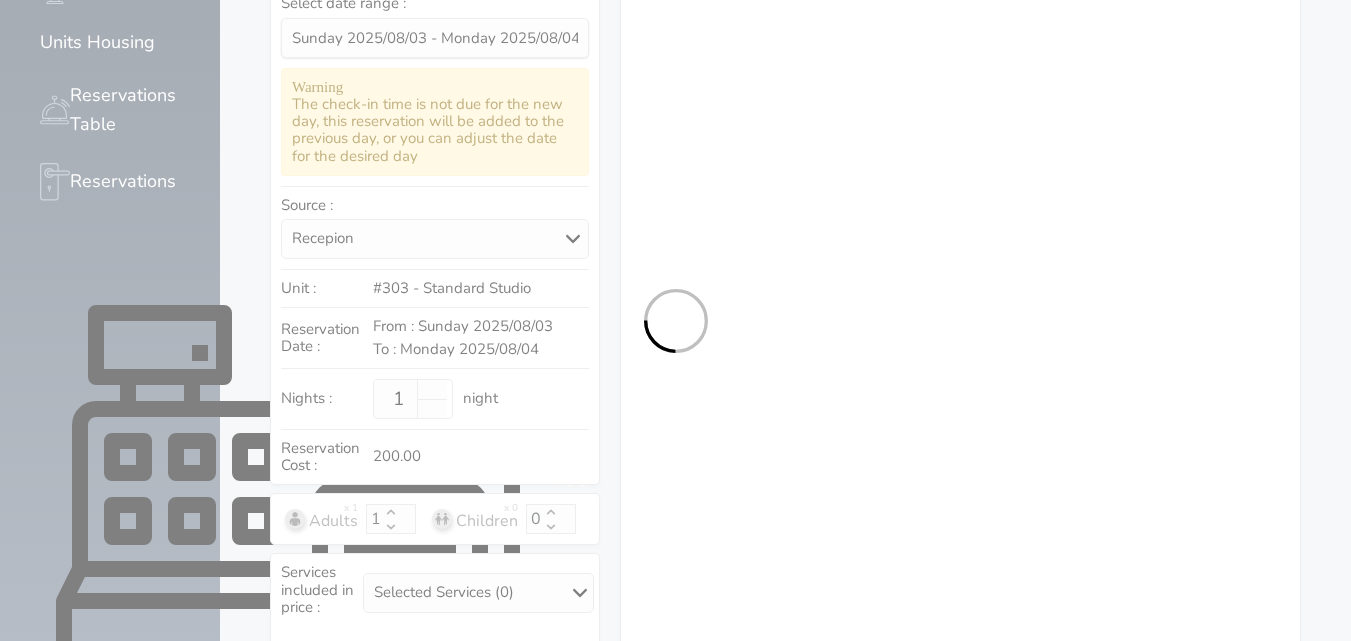 select on "7" 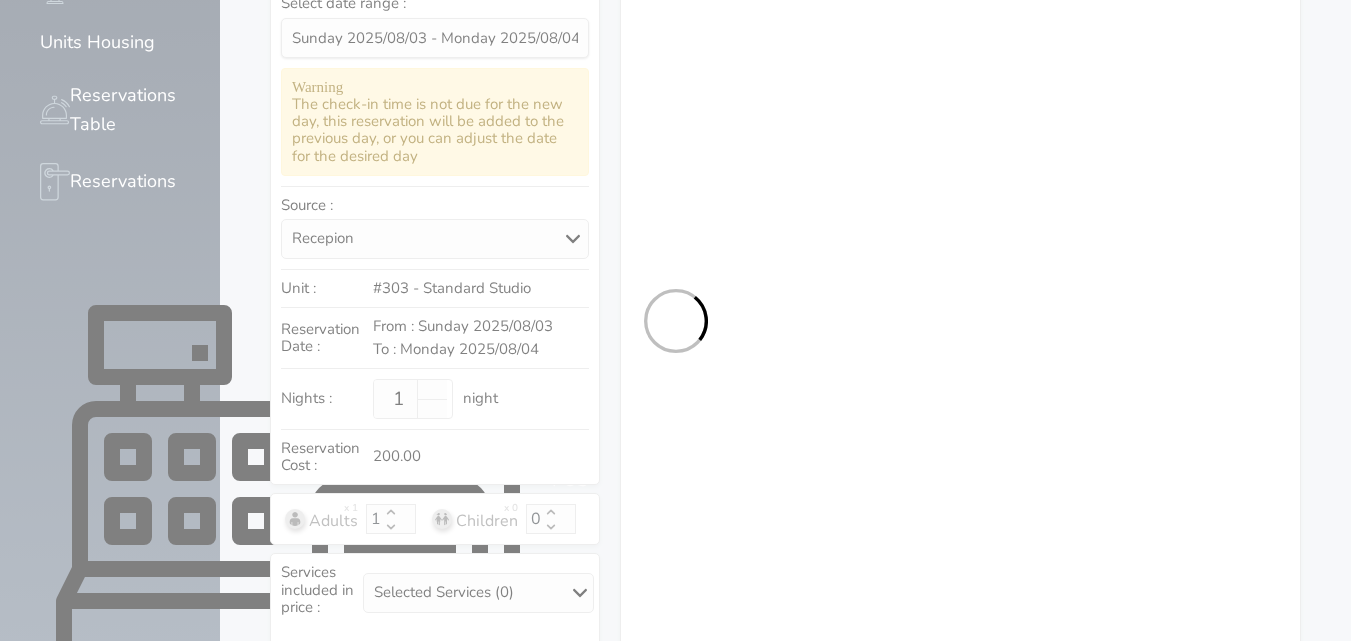 select on "10068" 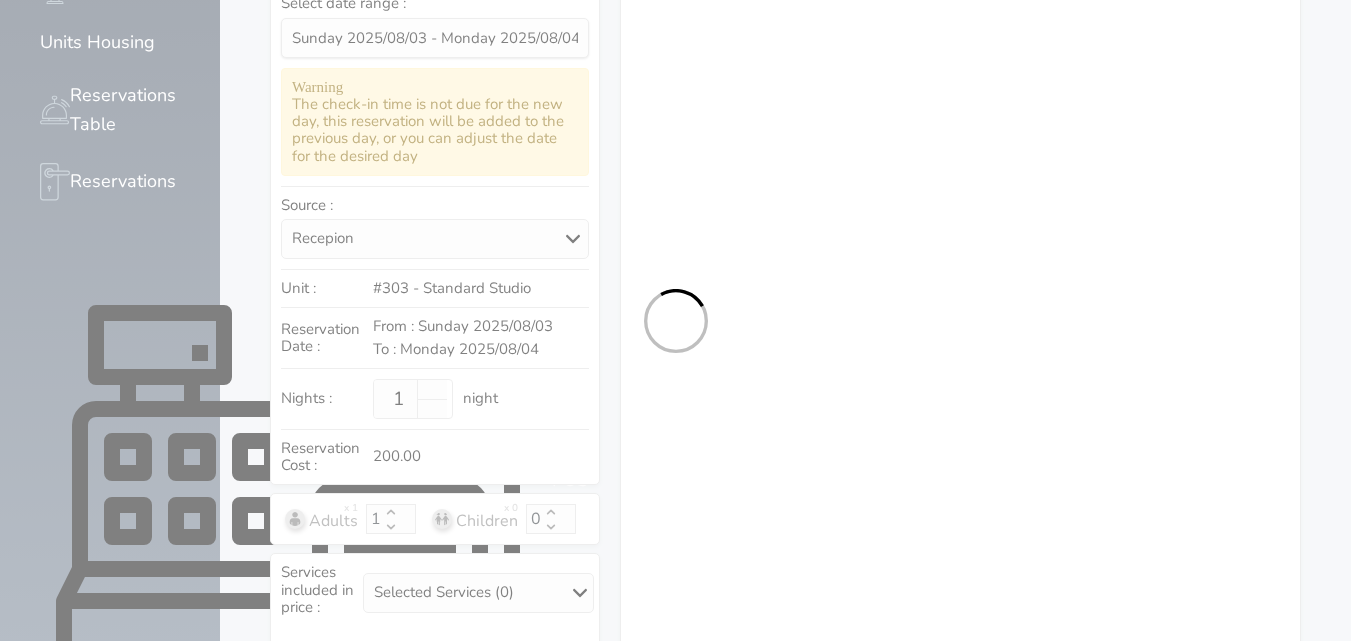 select on "9" 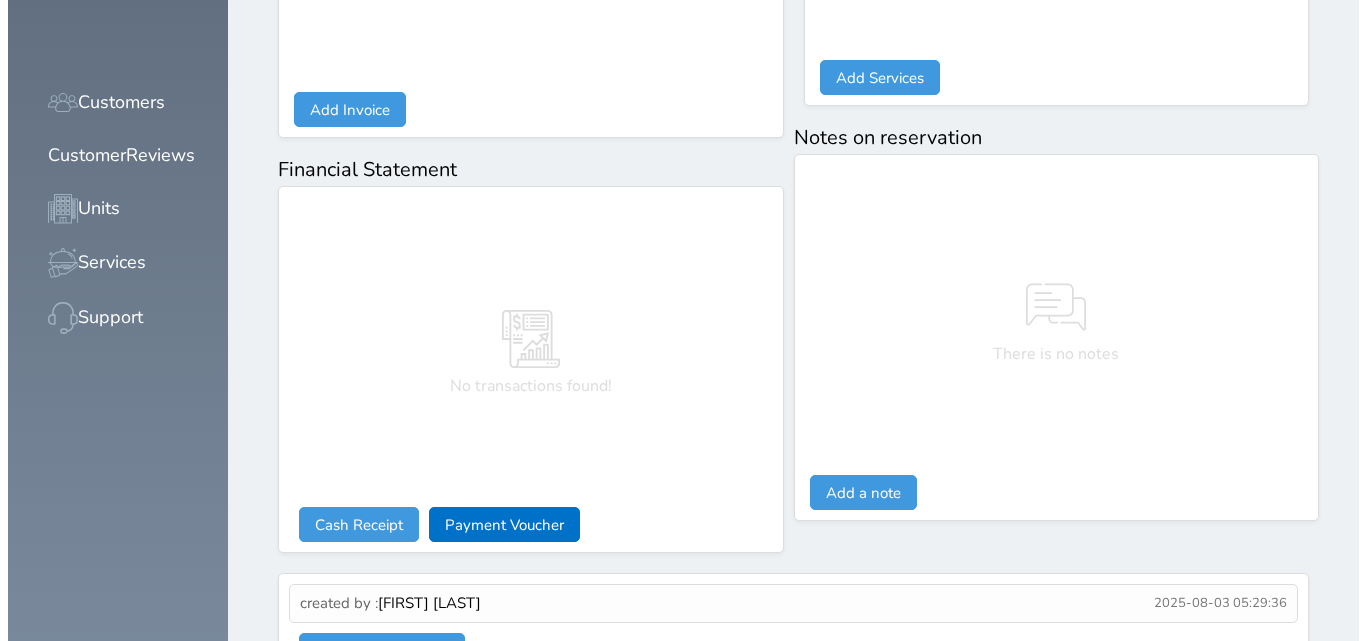 scroll, scrollTop: 1061, scrollLeft: 0, axis: vertical 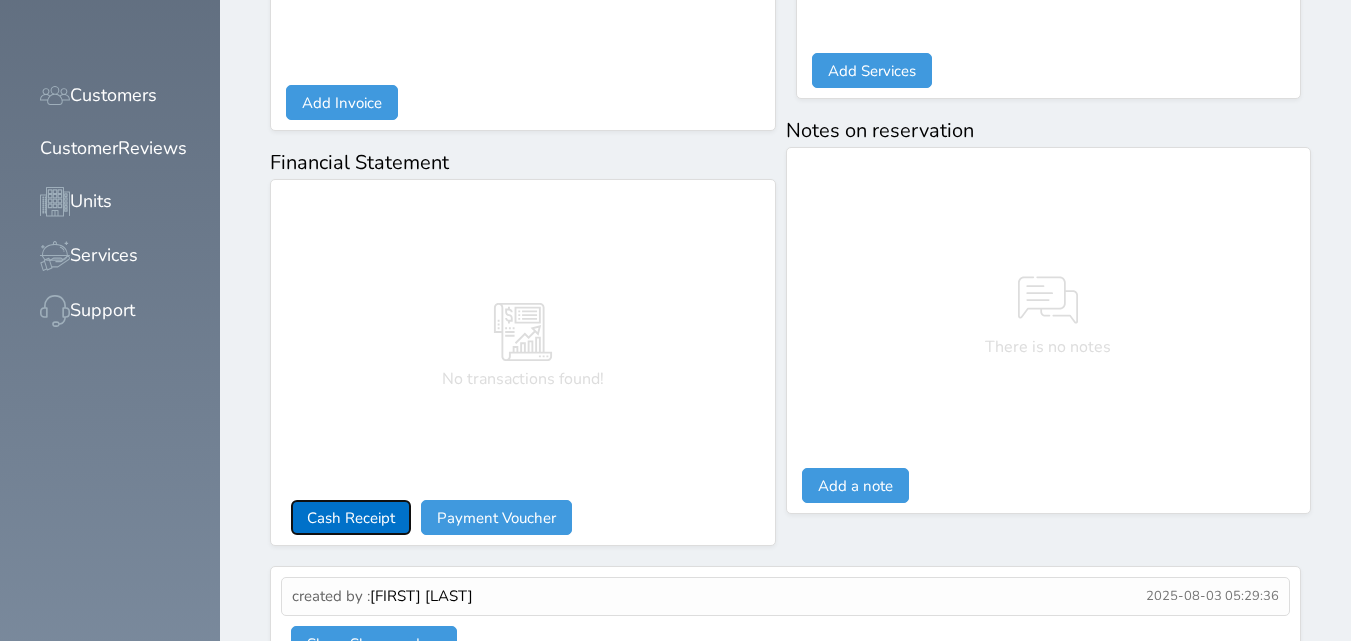 click on "Cash Receipt" at bounding box center (351, 517) 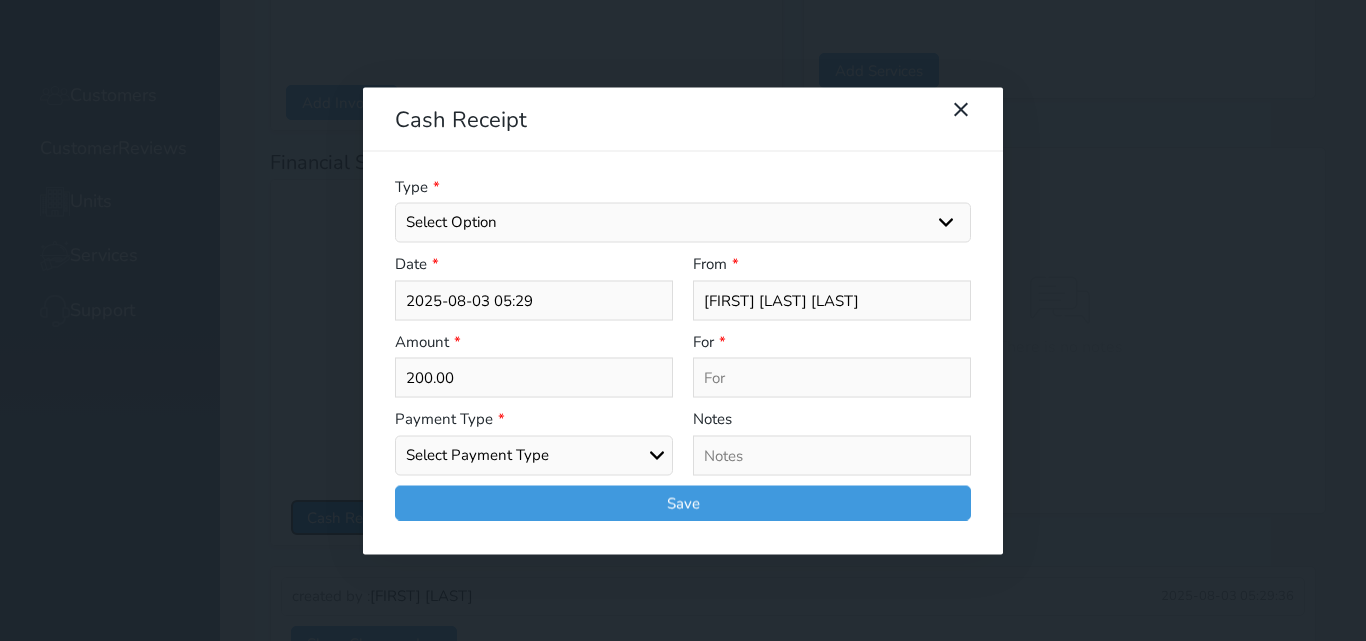 select 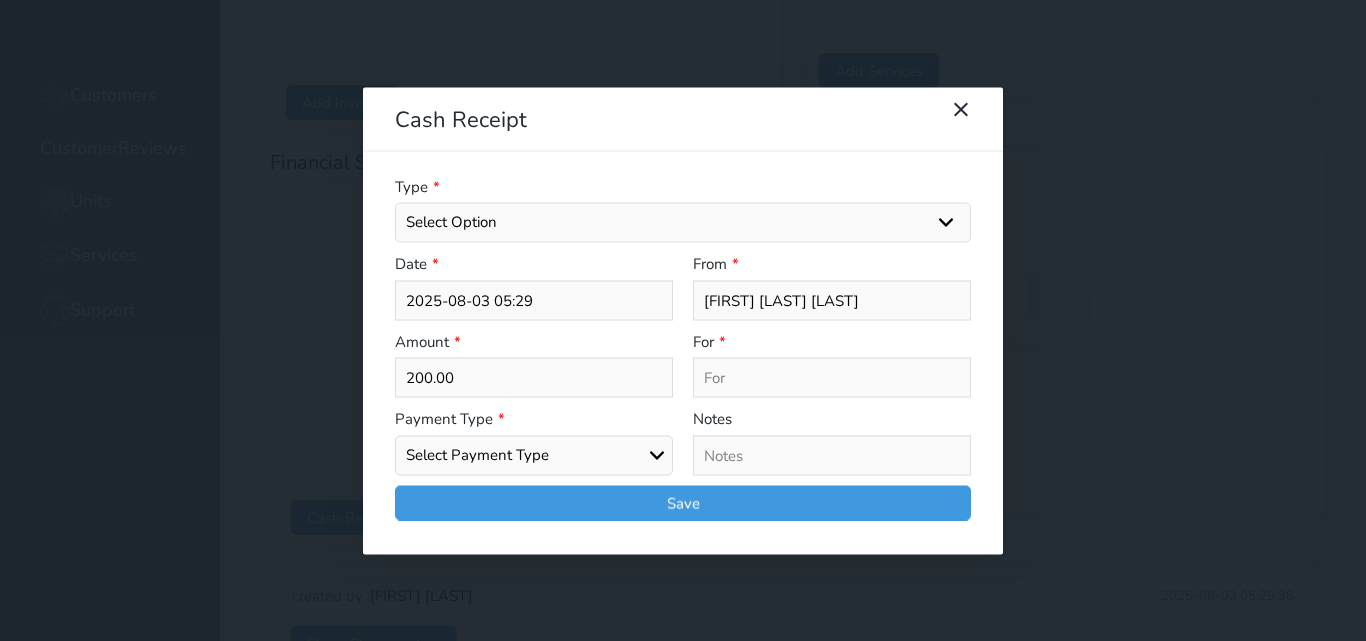 click on "Select Option   General receipts Rent value Bills insurance Retainer Not Applicable Other Laundry Wifi - Internet Car Parking Food Food & Beverages Beverages Cold Drinks Hot Drinks Breakfast Lunch Dinner Bakery & Cakes Swimming pool Gym SPA & Beauty Services Pick & Drop (Transport Services) Minibar Cable - TV Extra Bed Hairdresser Shopping Organized Tours Services Tour Guide Services" at bounding box center [683, 223] 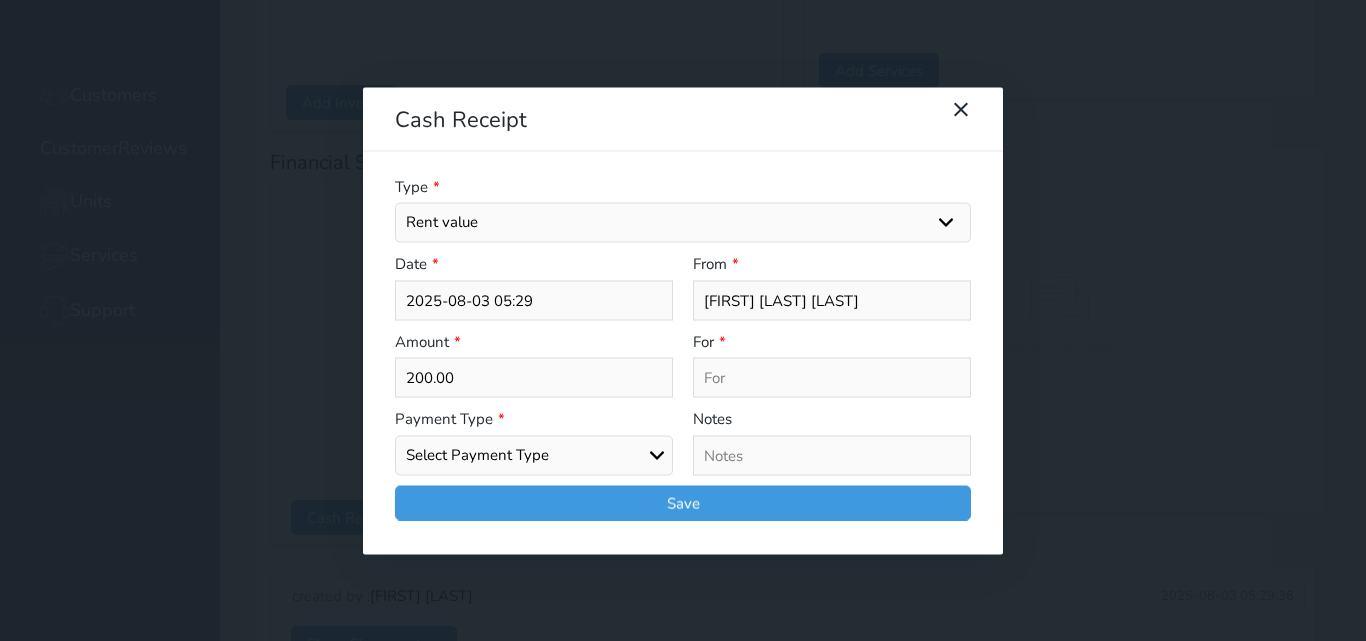 click on "Select Option   General receipts Rent value Bills insurance Retainer Not Applicable Other Laundry Wifi - Internet Car Parking Food Food & Beverages Beverages Cold Drinks Hot Drinks Breakfast Lunch Dinner Bakery & Cakes Swimming pool Gym SPA & Beauty Services Pick & Drop (Transport Services) Minibar Cable - TV Extra Bed Hairdresser Shopping Organized Tours Services Tour Guide Services" at bounding box center [683, 223] 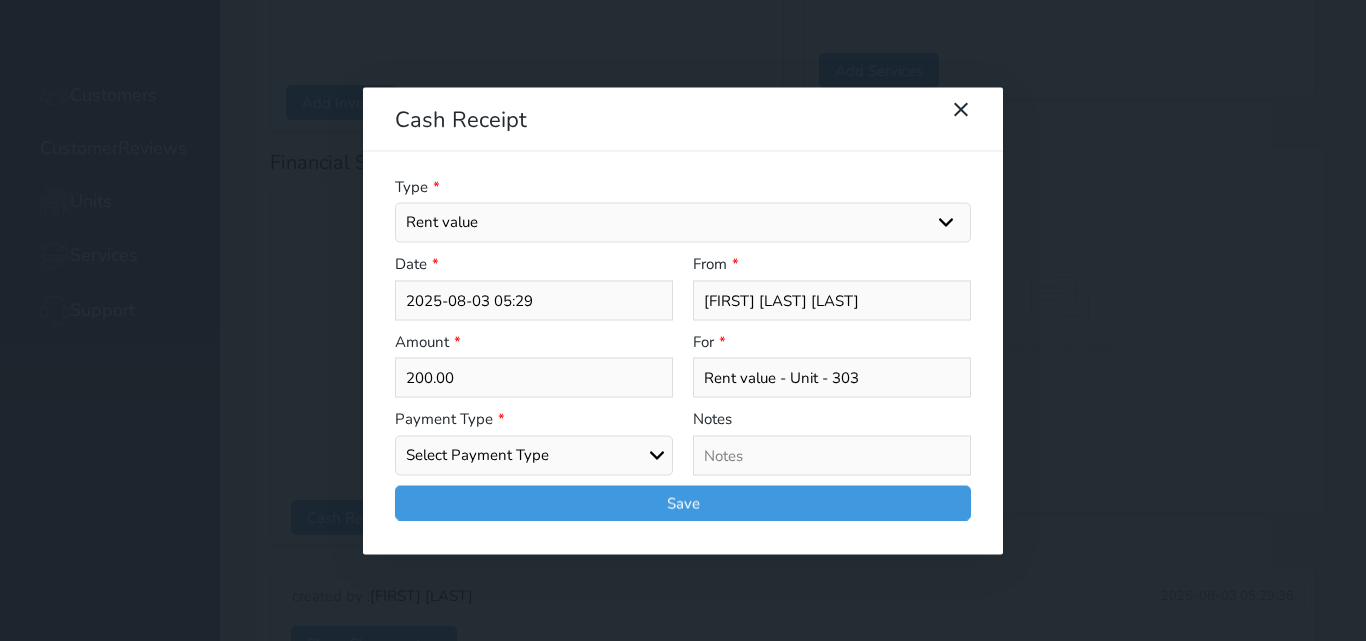click on "Select Payment Type   Cash   Bank Transfer   Mada   Credit Card   Credit Payment" at bounding box center [534, 455] 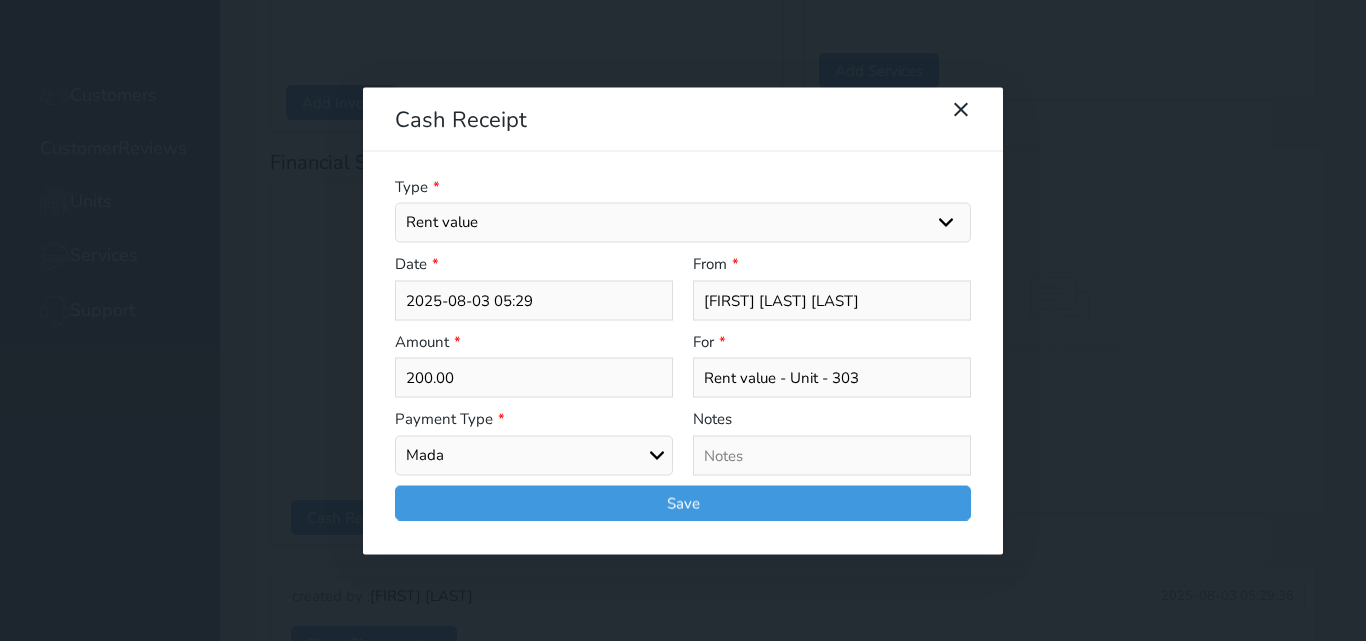 click on "Select Payment Type   Cash   Bank Transfer   Mada   Credit Card   Credit Payment" at bounding box center [534, 455] 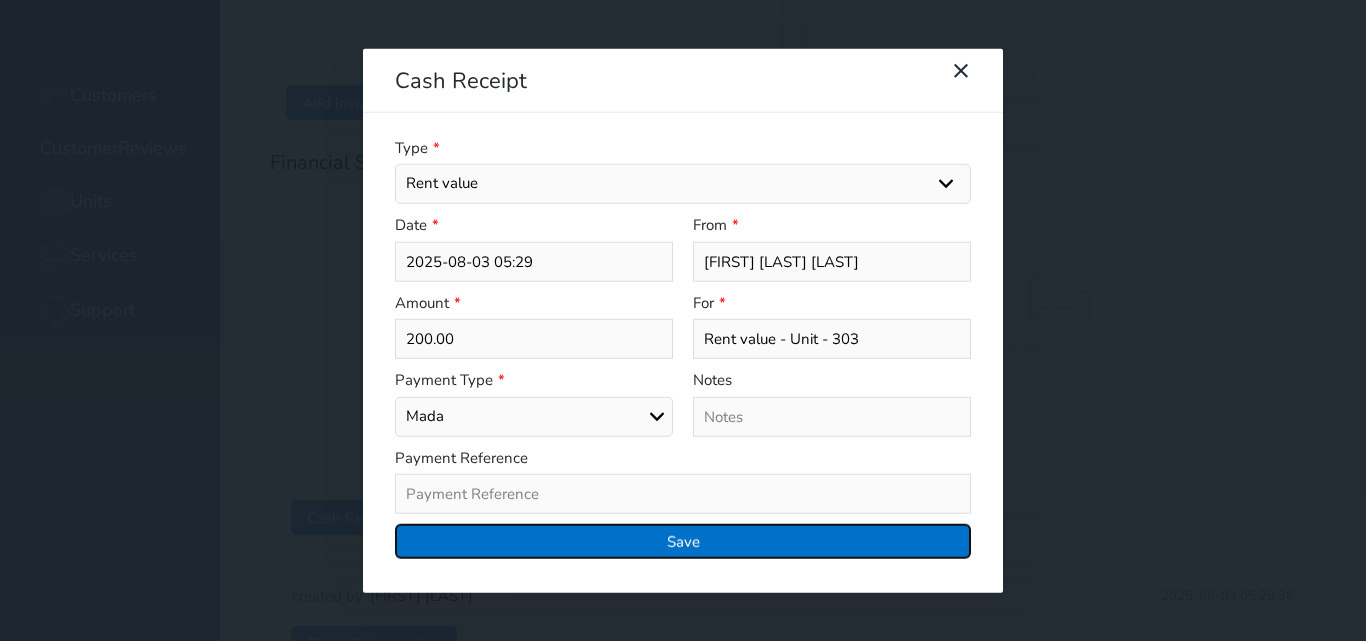 click on "Save" at bounding box center (683, 541) 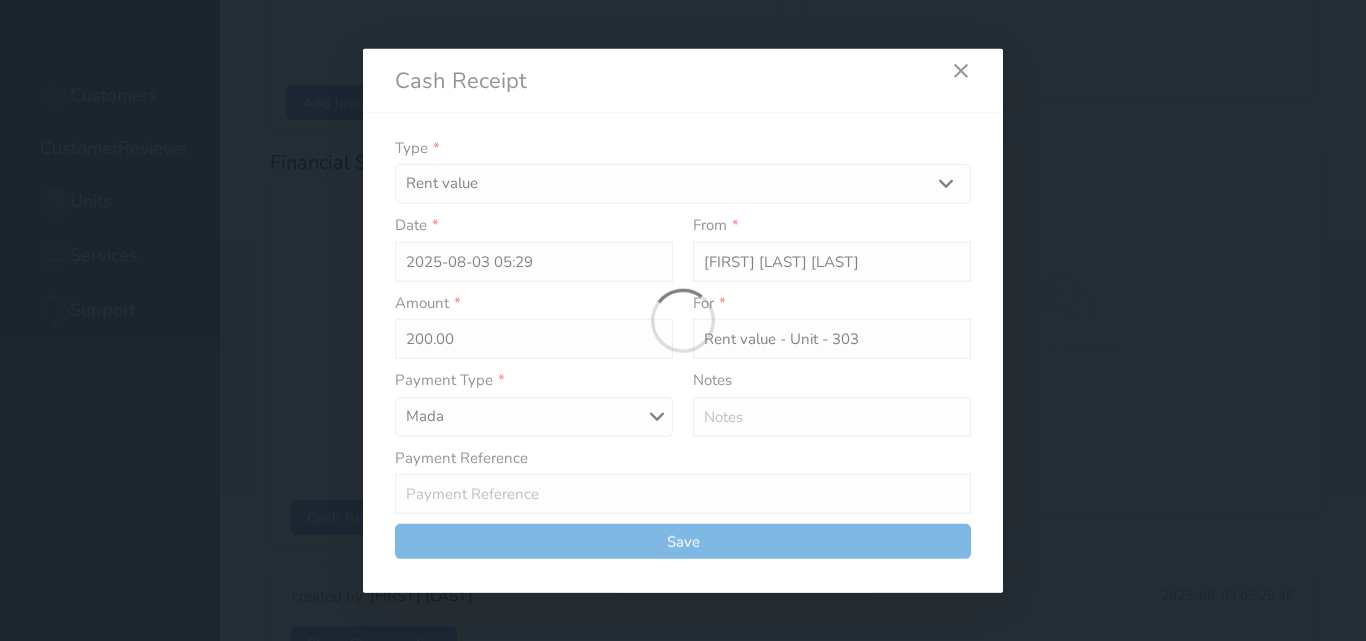 select 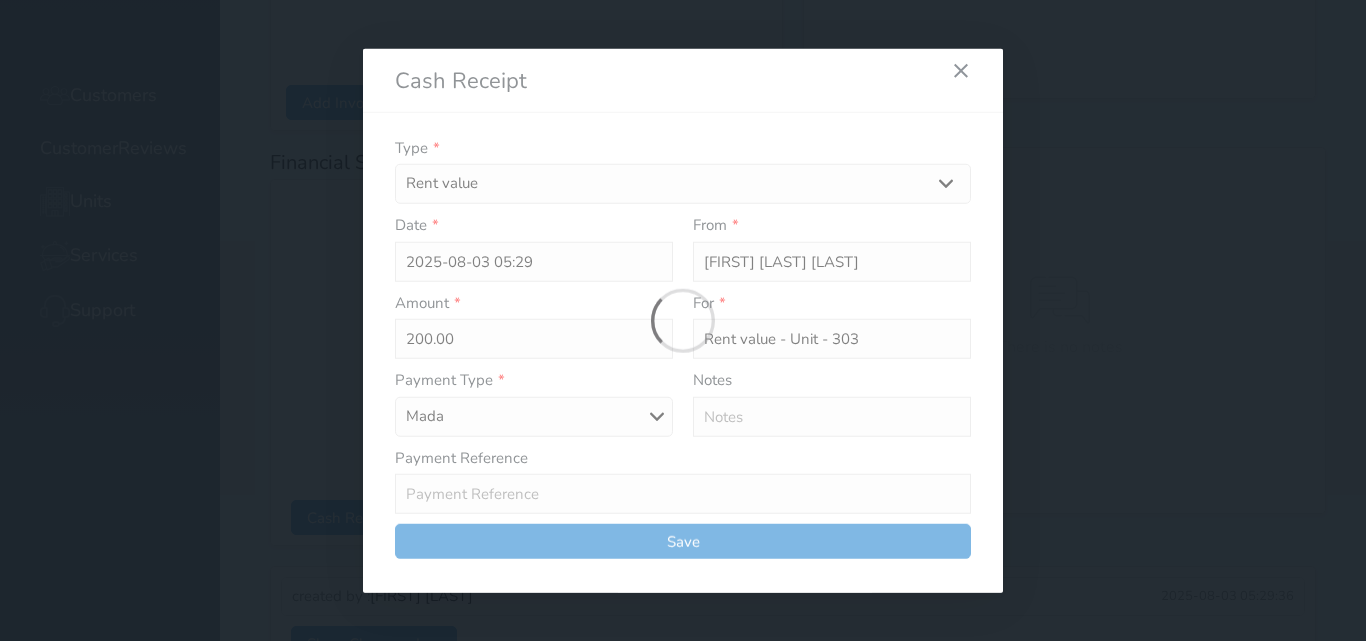 type 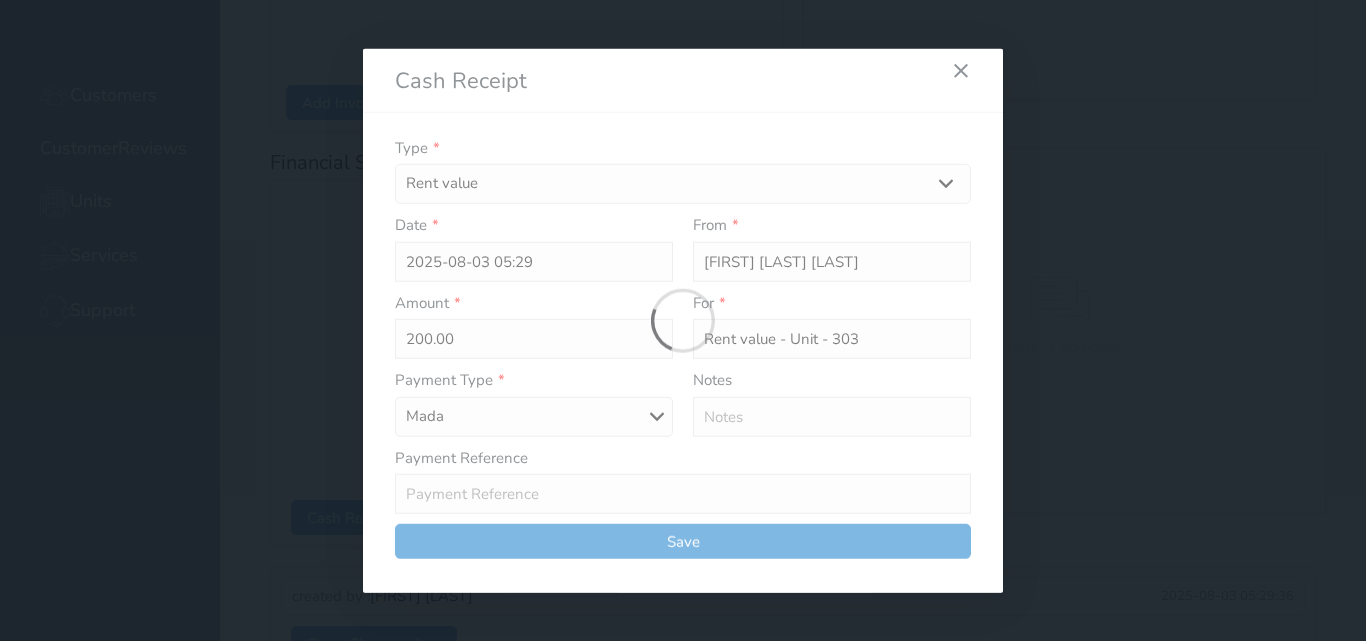 type on "0" 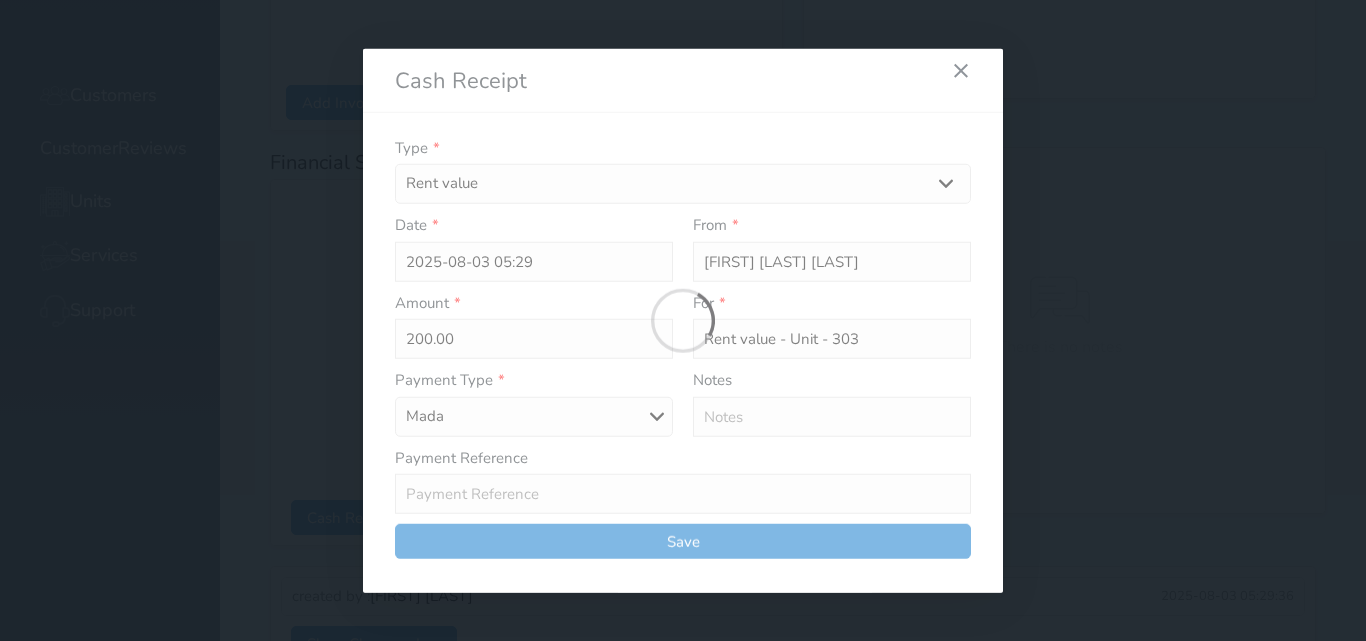 select 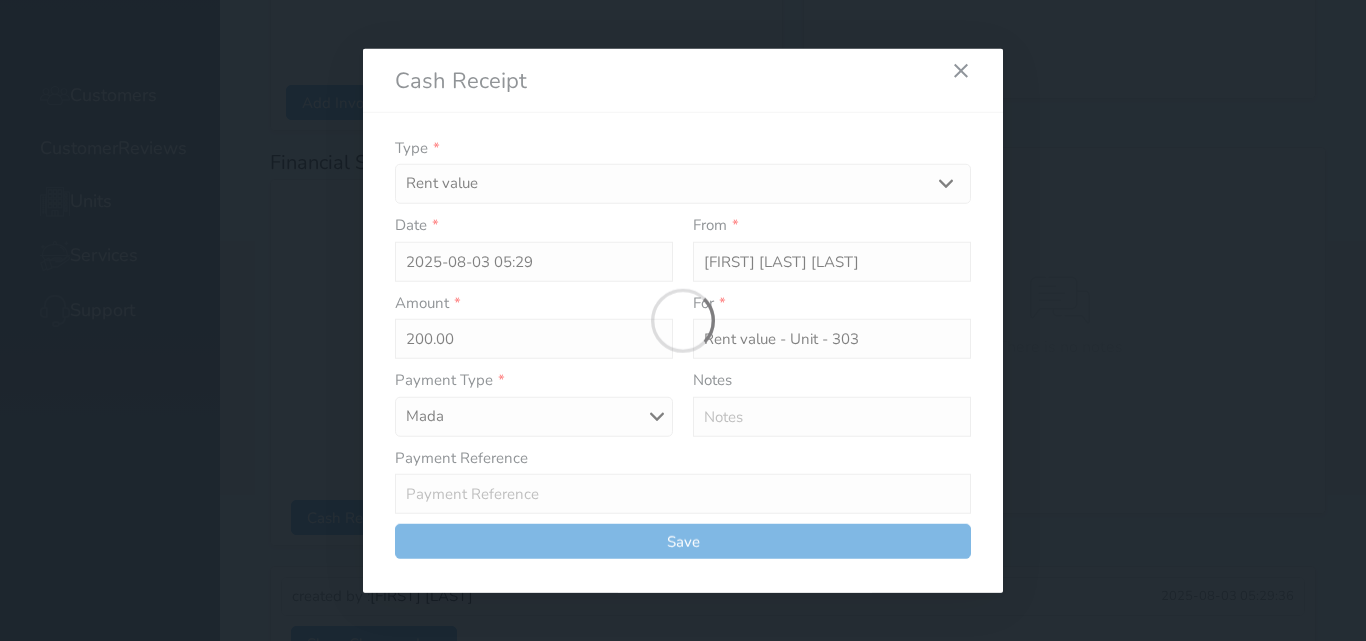 type on "0" 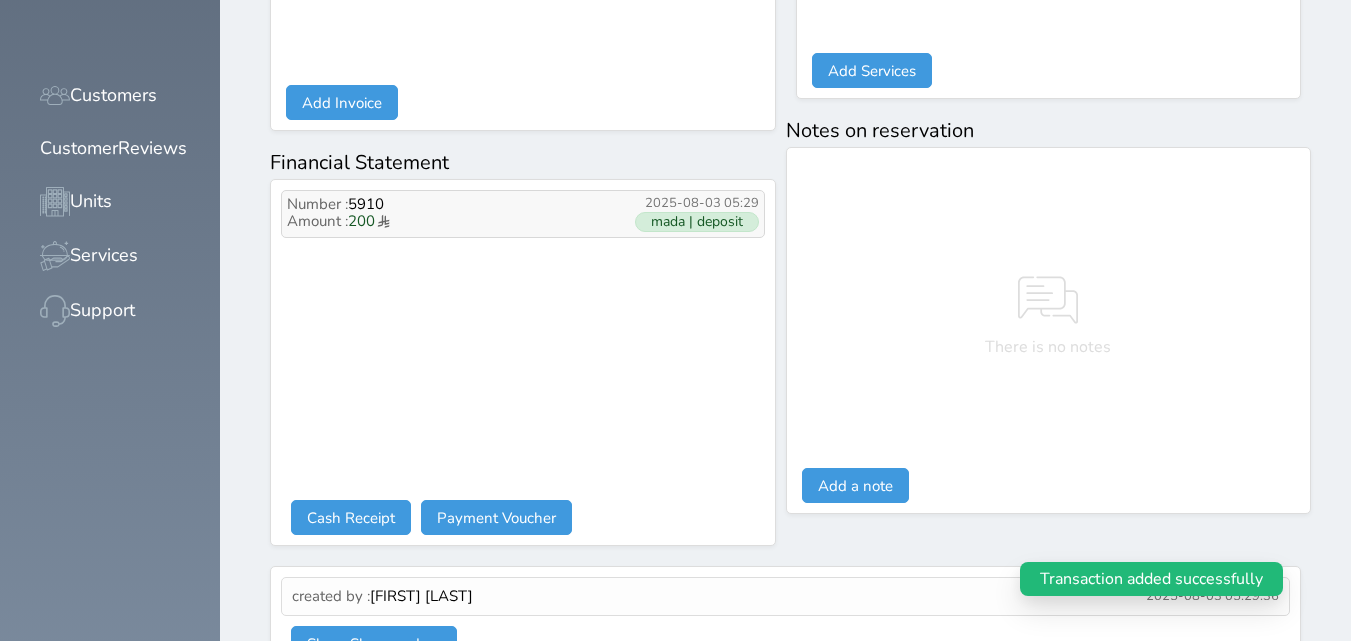 click on "mada | deposit" at bounding box center (697, 222) 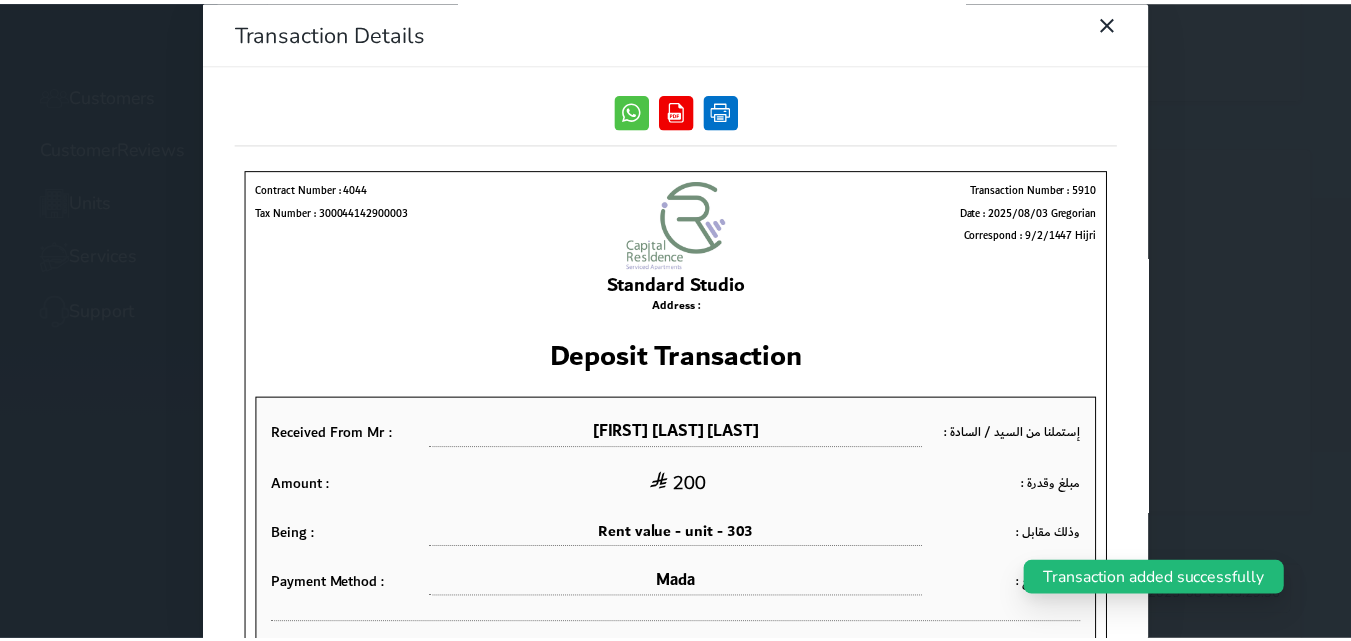 scroll, scrollTop: 0, scrollLeft: 0, axis: both 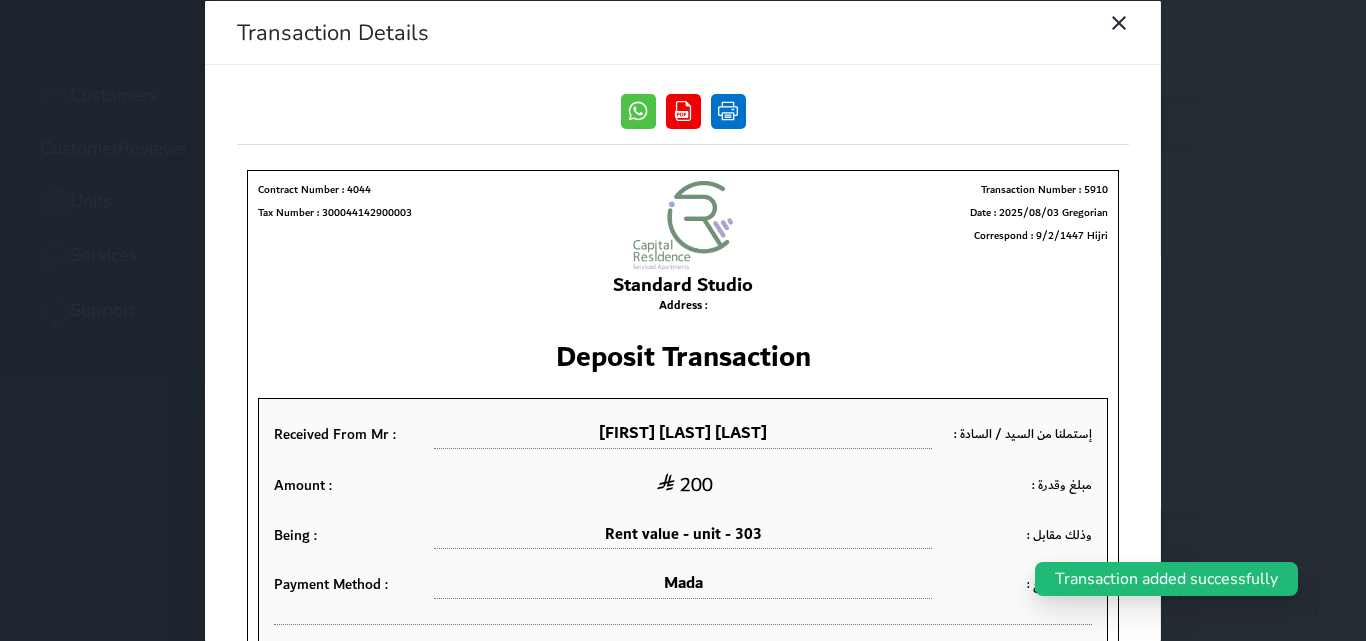 click at bounding box center (728, 110) 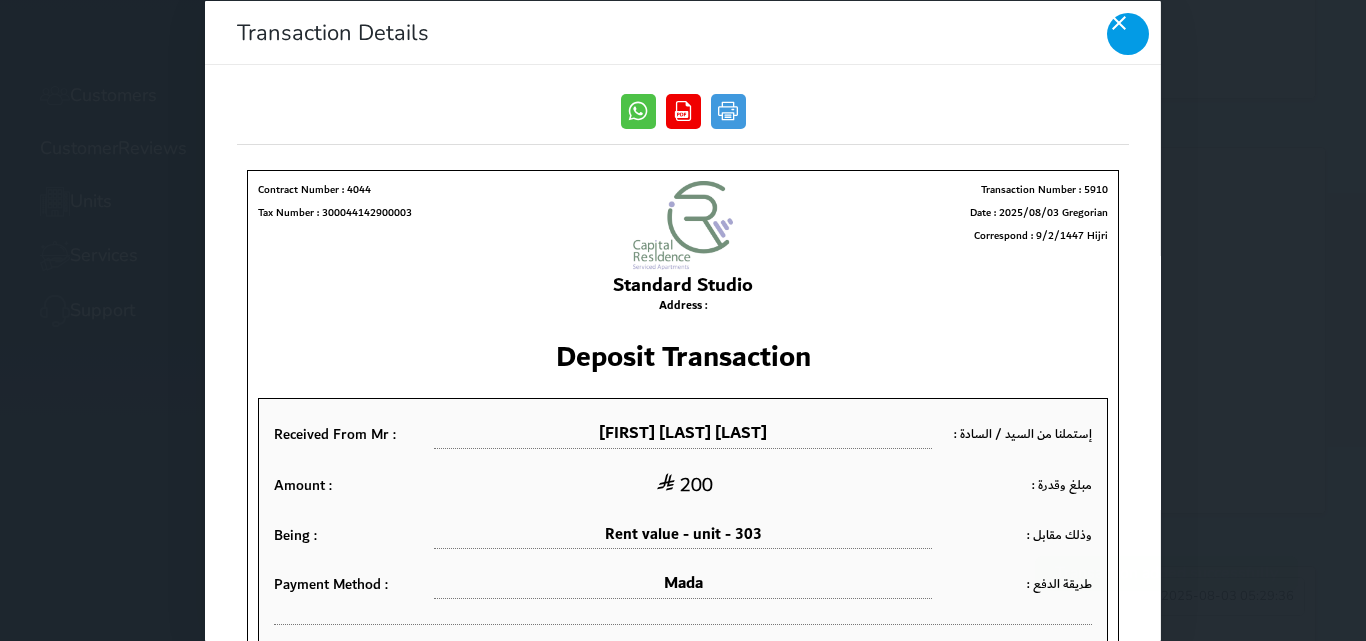 click 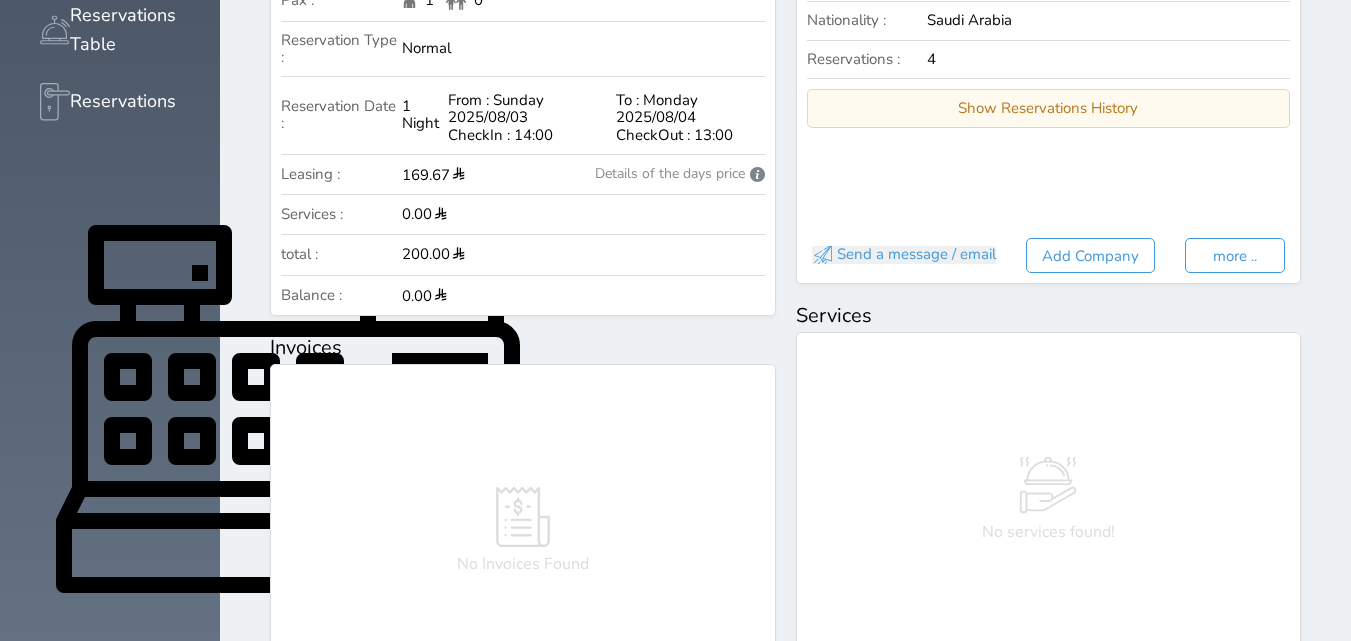 scroll, scrollTop: 0, scrollLeft: 0, axis: both 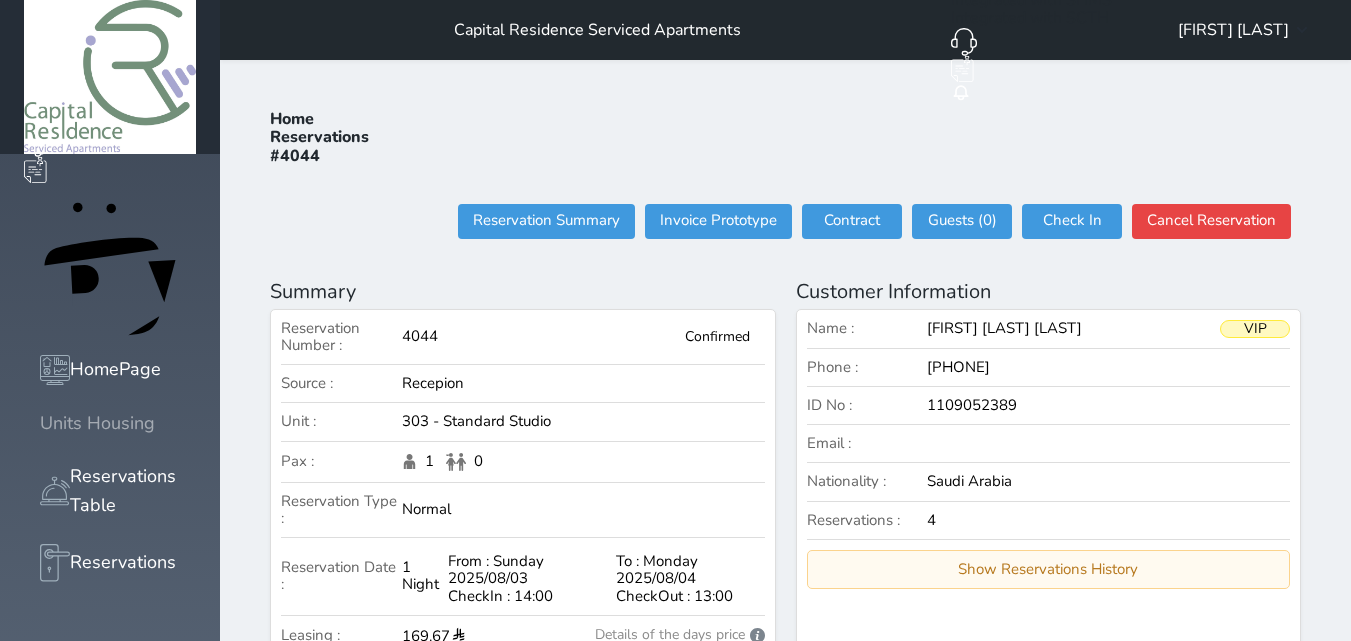 click 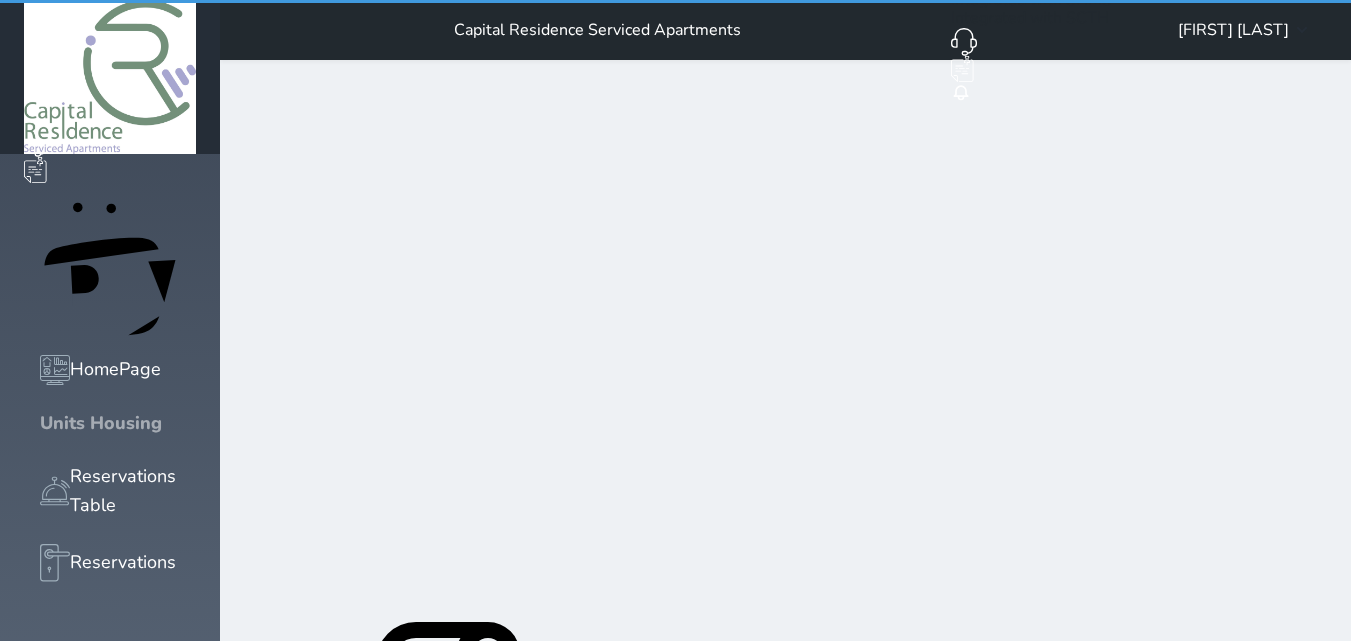 click 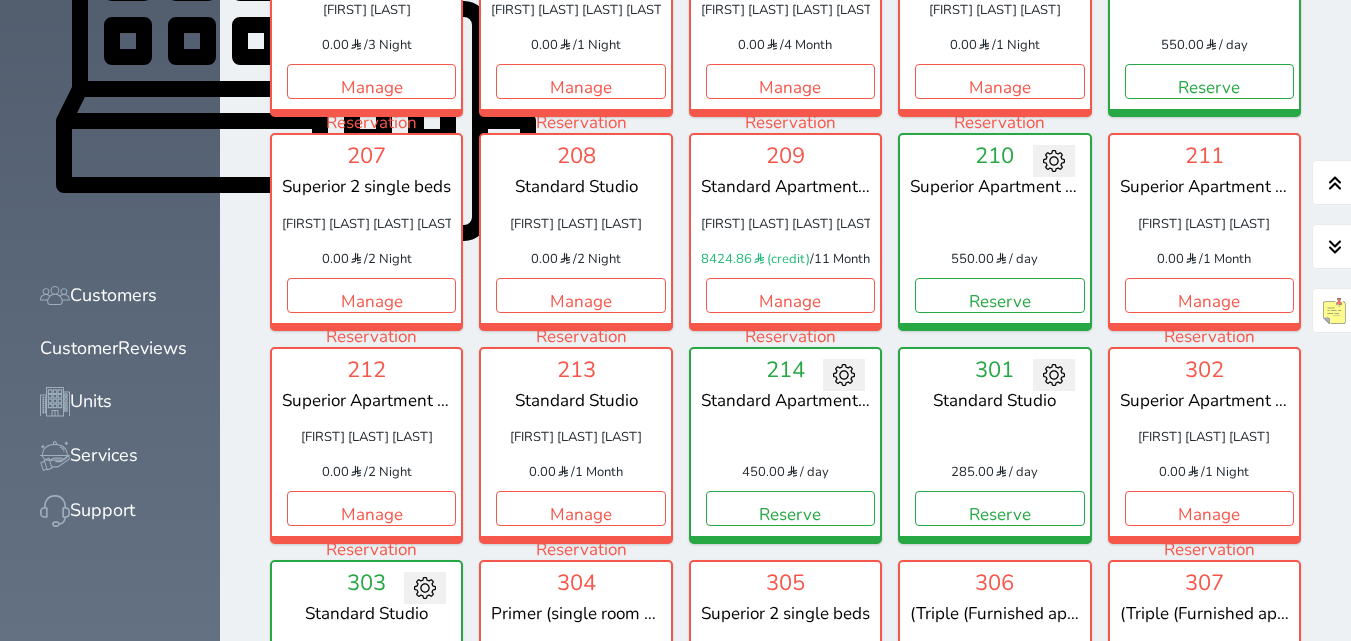 scroll, scrollTop: 860, scrollLeft: 0, axis: vertical 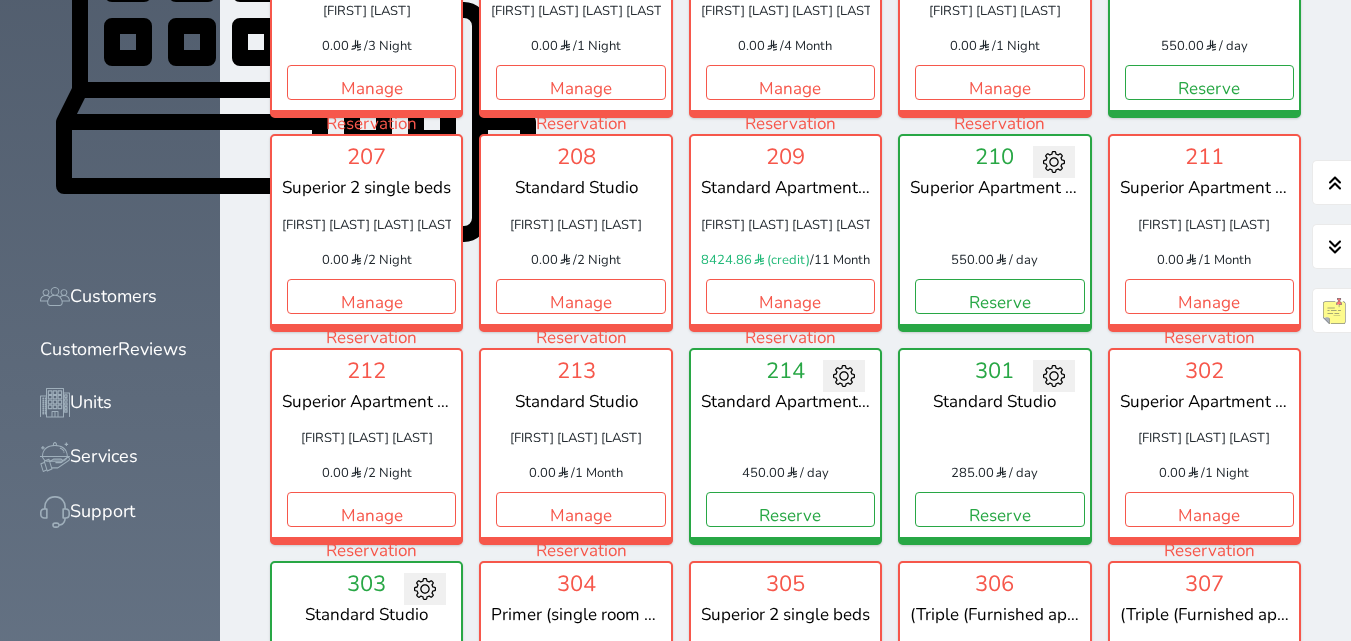 click 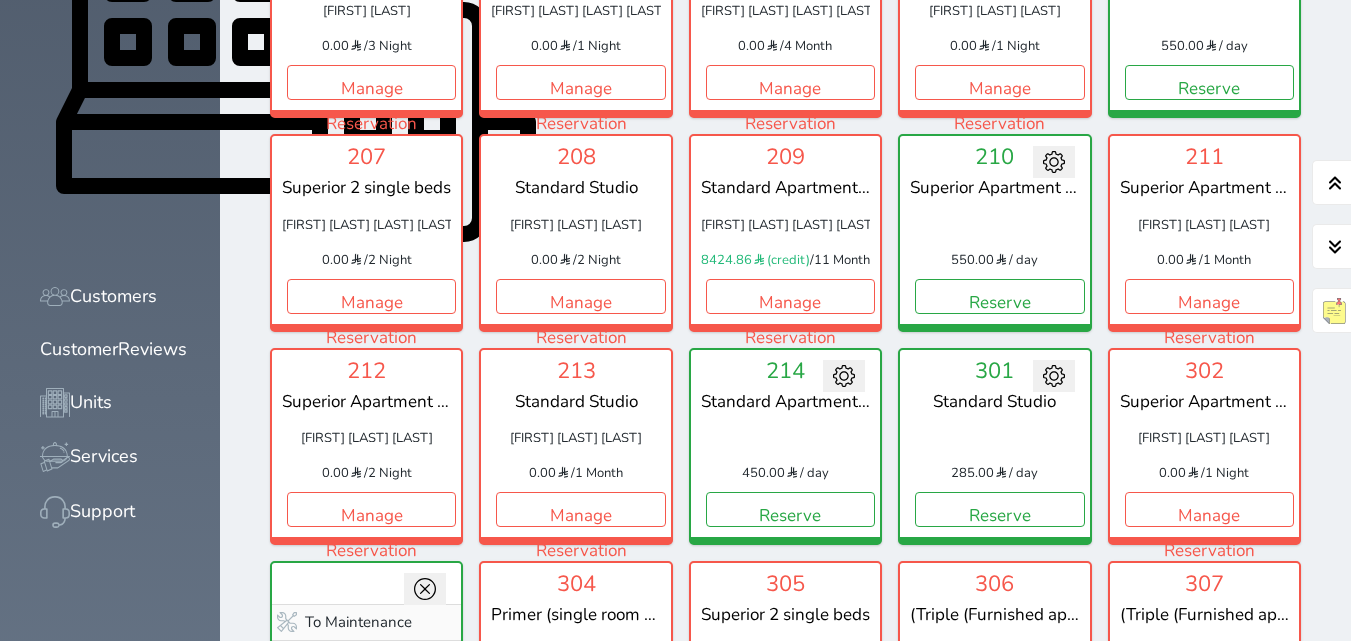 click on "To Cleaning" at bounding box center [366, 658] 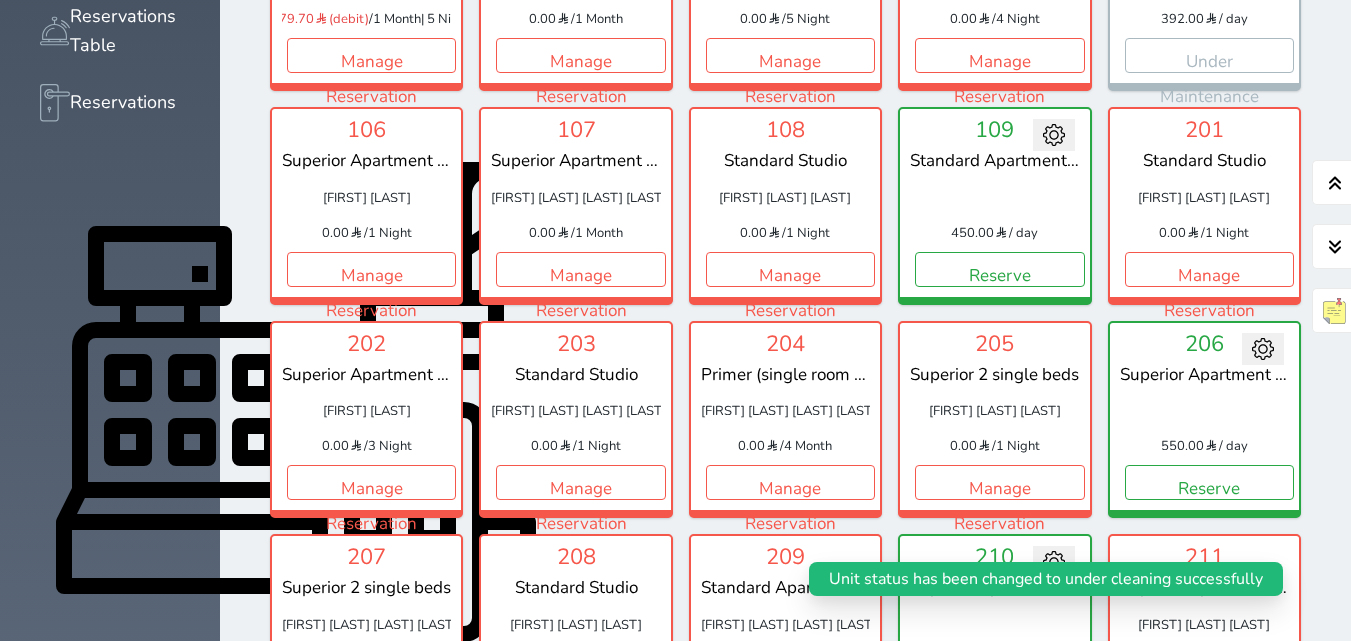 scroll, scrollTop: 0, scrollLeft: 0, axis: both 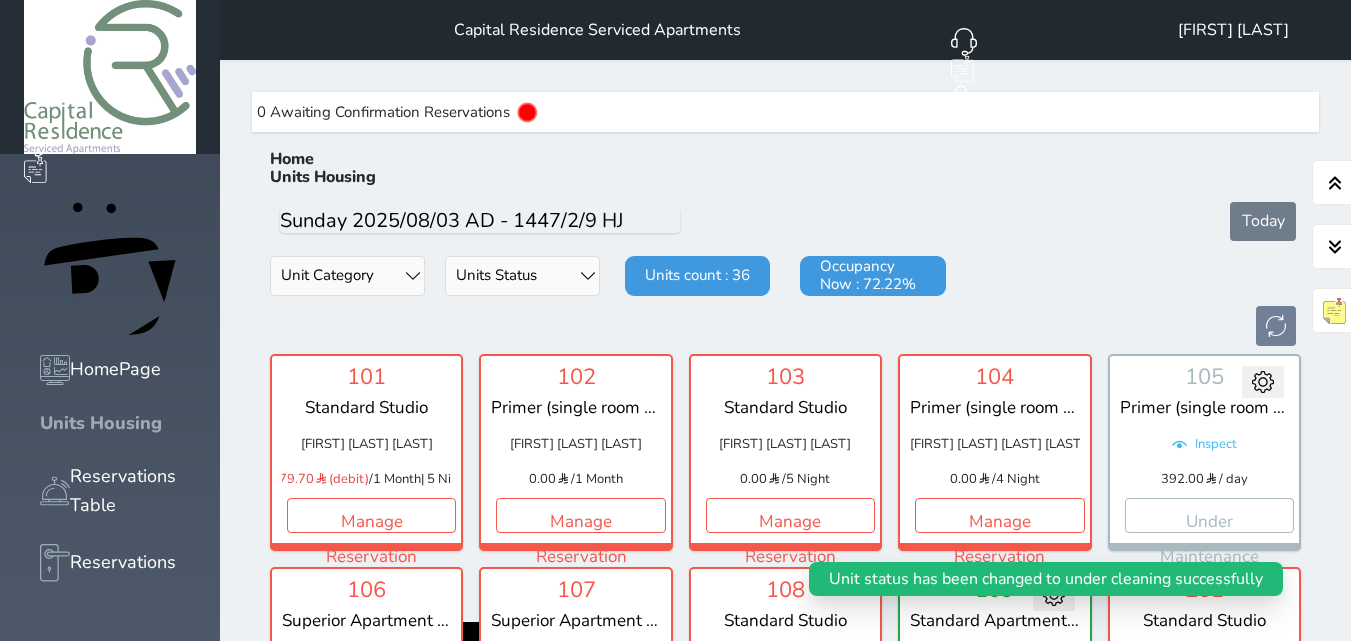 click 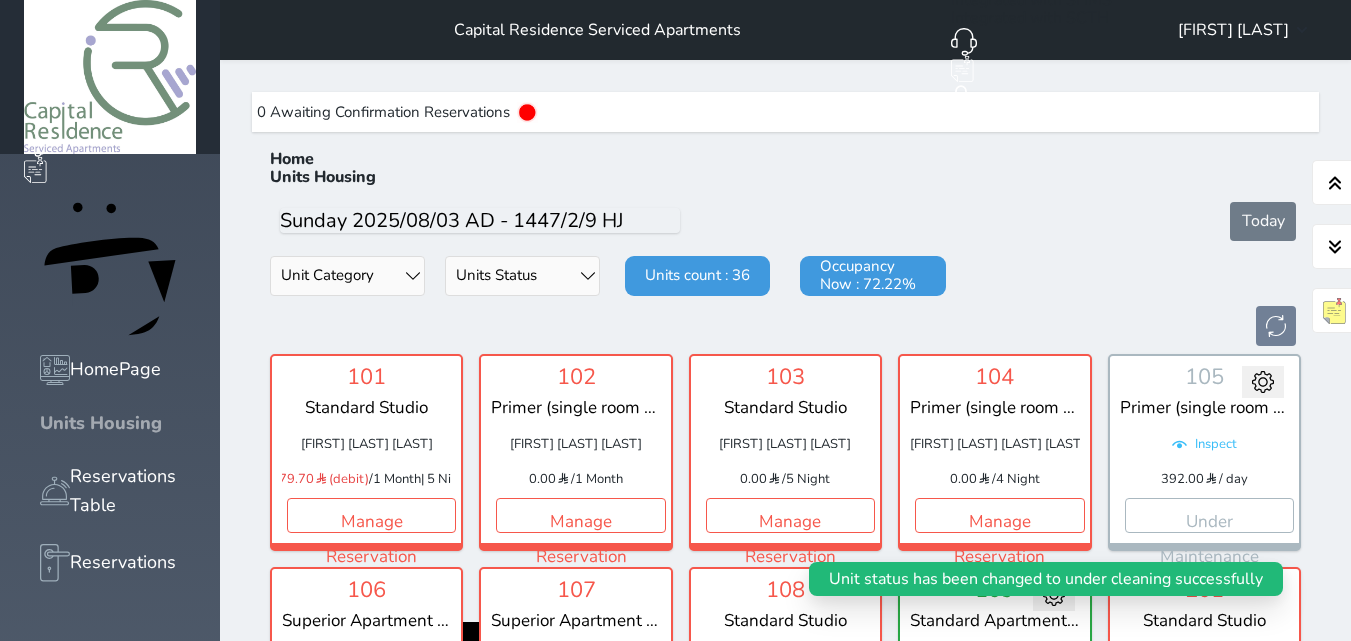 click 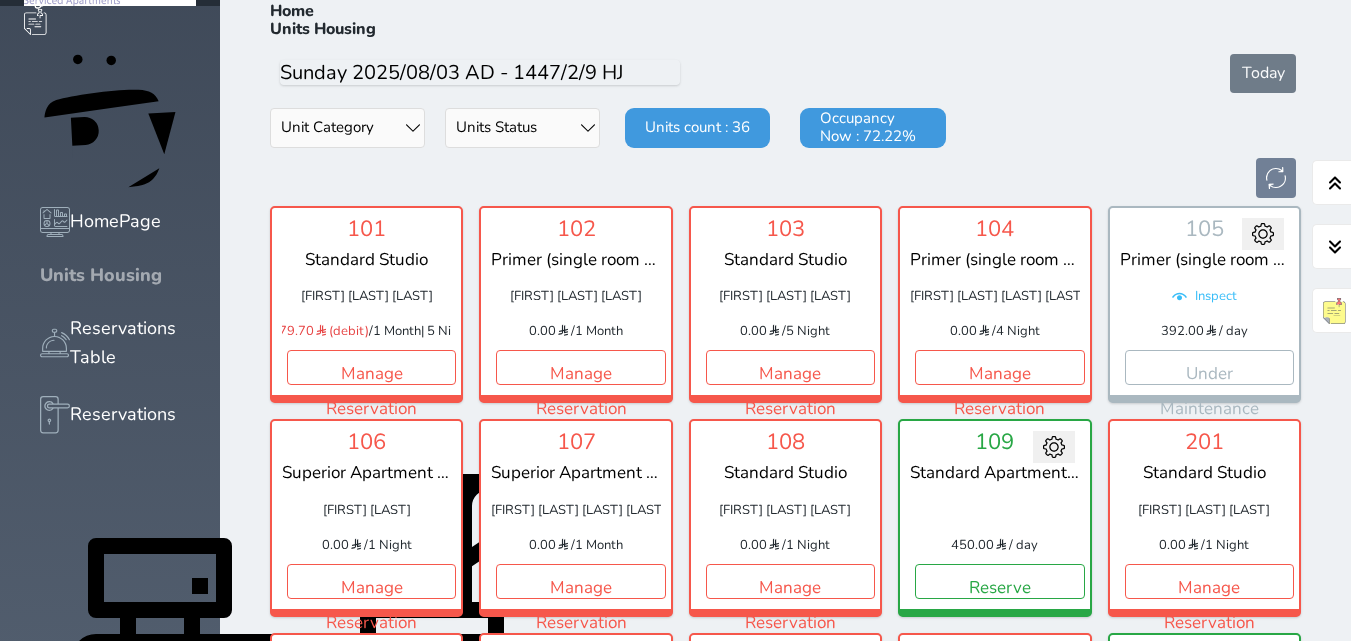 scroll, scrollTop: 233, scrollLeft: 0, axis: vertical 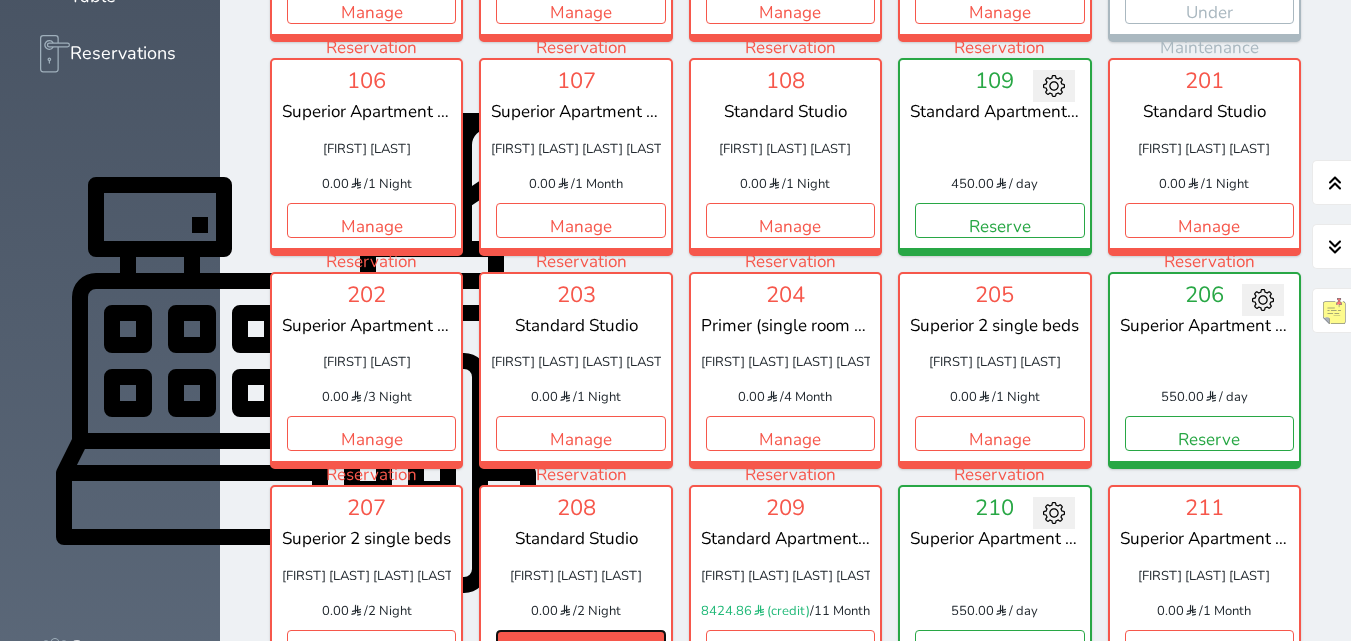 click on "Manage Reservation" at bounding box center (580, 647) 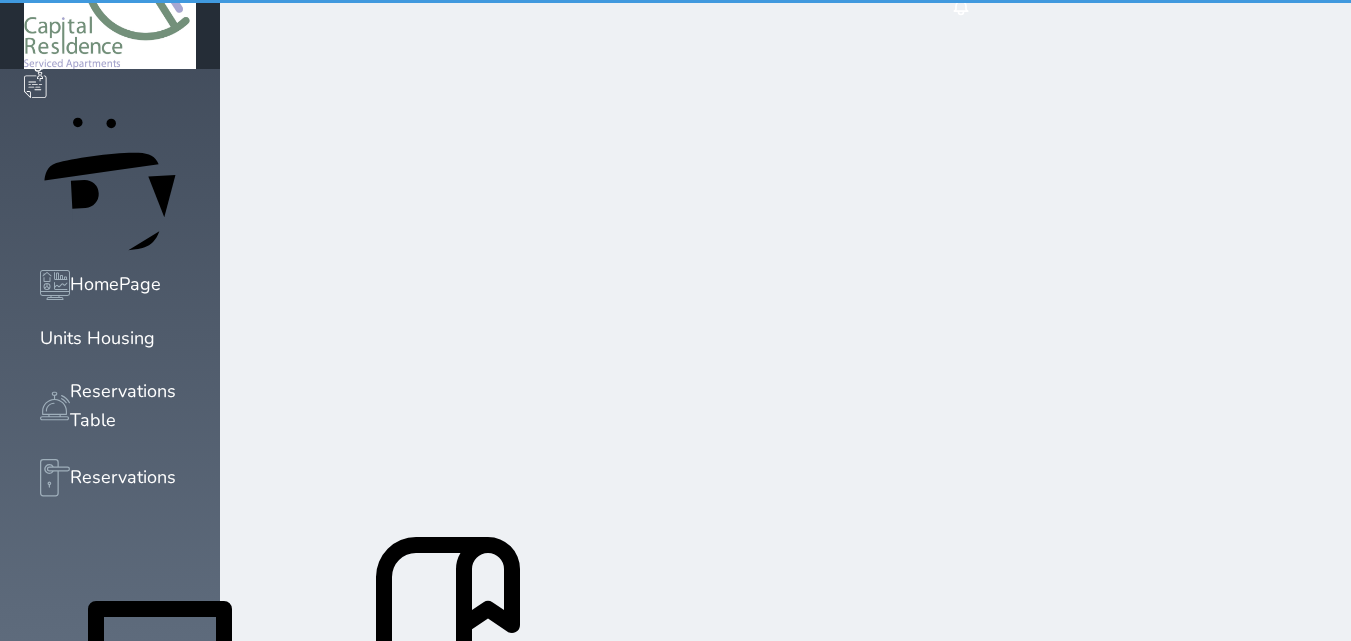 scroll, scrollTop: 0, scrollLeft: 0, axis: both 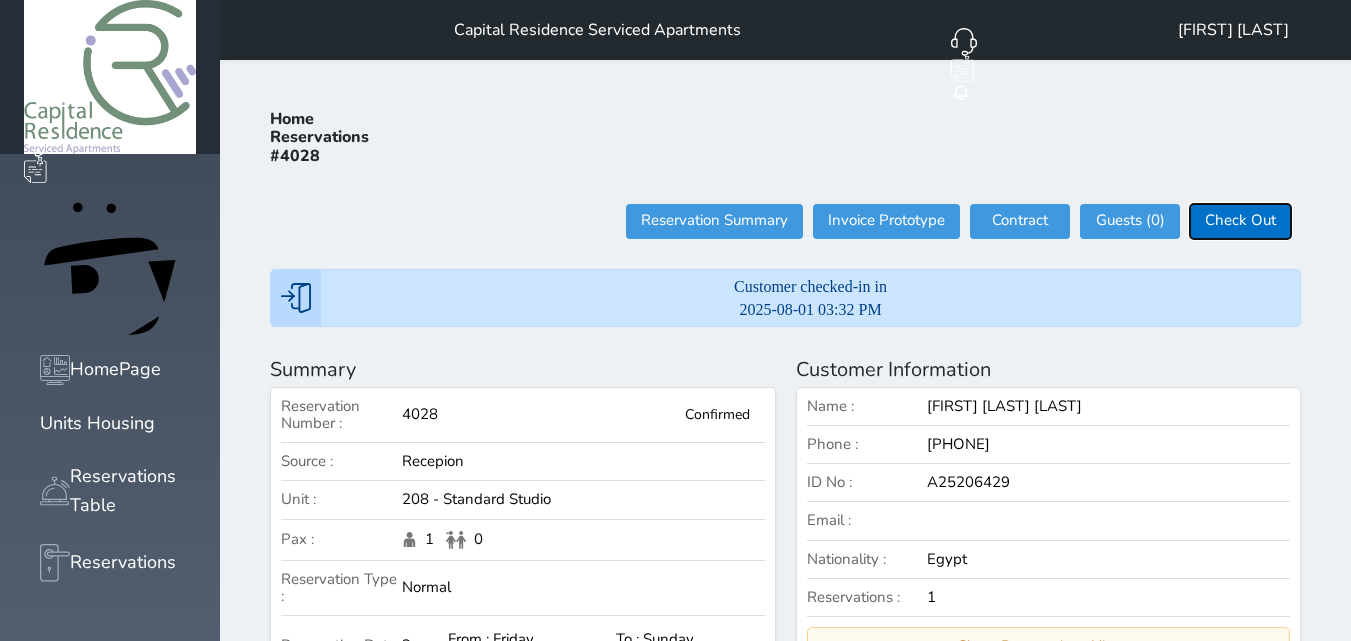 click on "Check Out" at bounding box center (1240, 221) 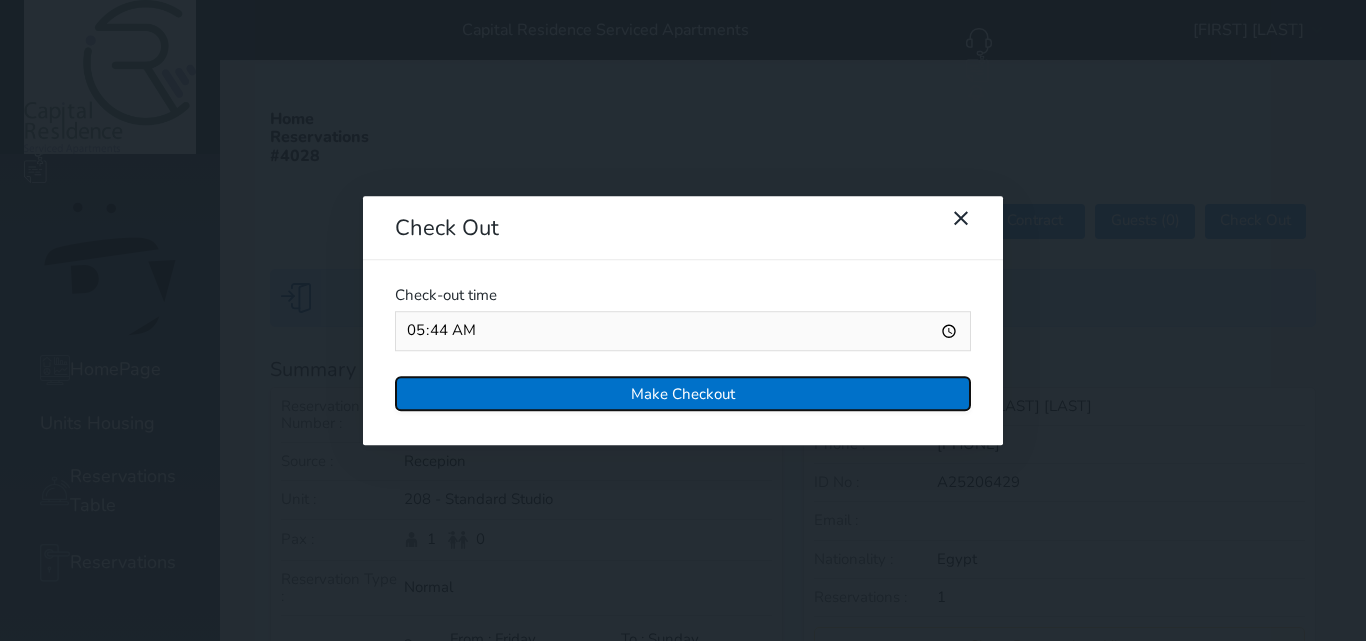 click on "Make Checkout" at bounding box center [683, 393] 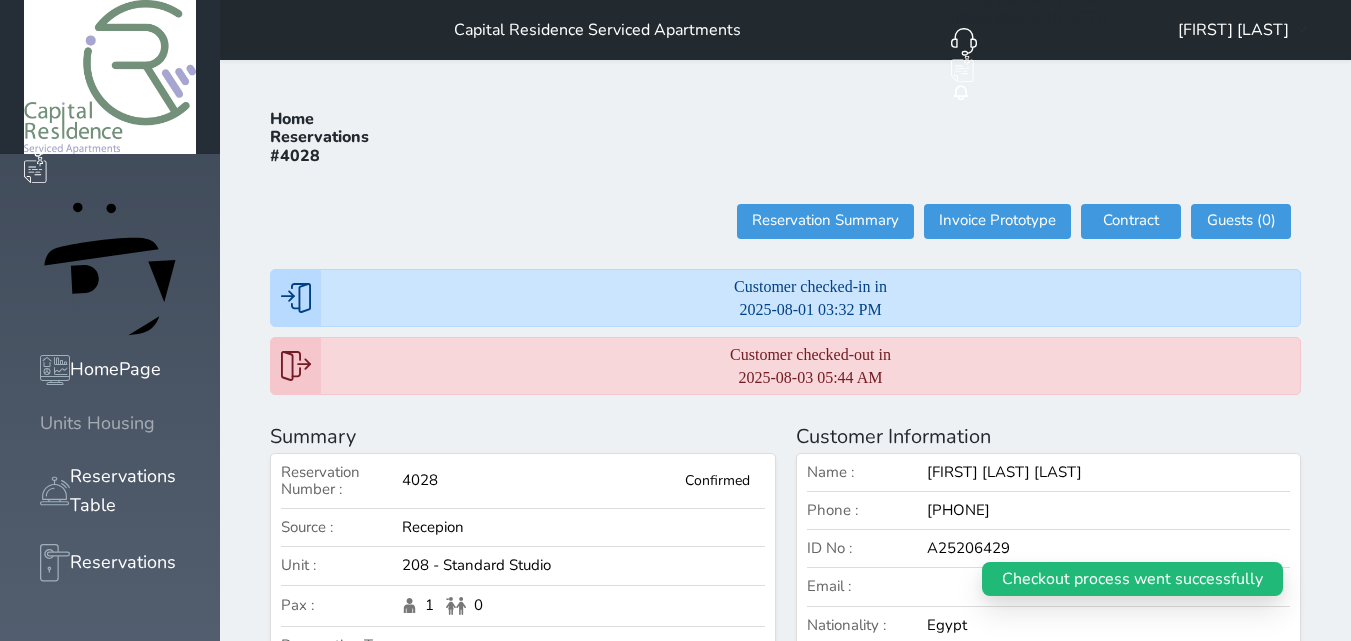 click at bounding box center (40, 423) 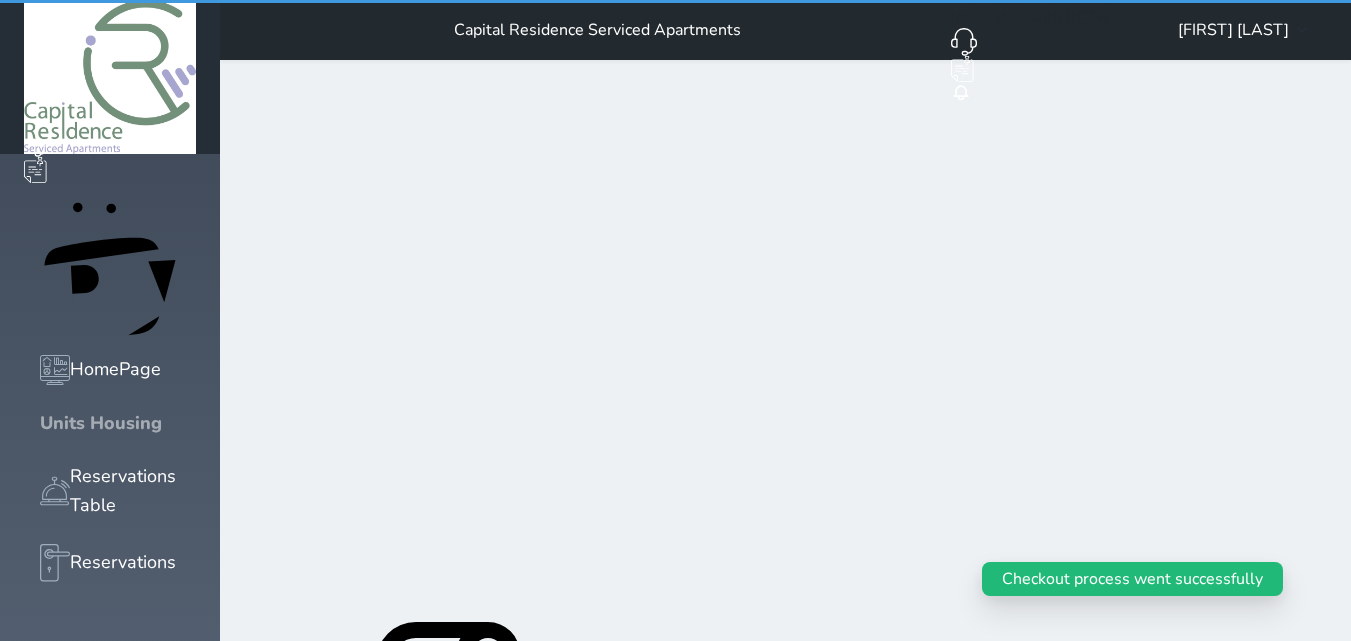 click at bounding box center (40, 423) 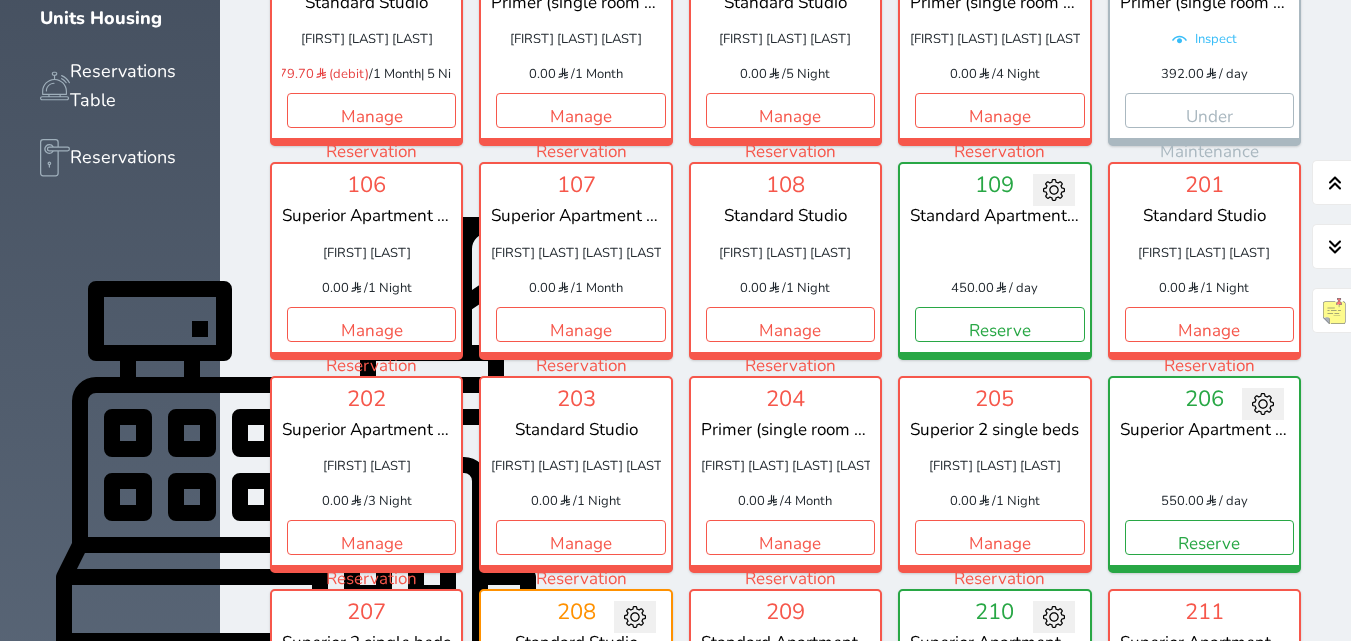 scroll, scrollTop: 460, scrollLeft: 0, axis: vertical 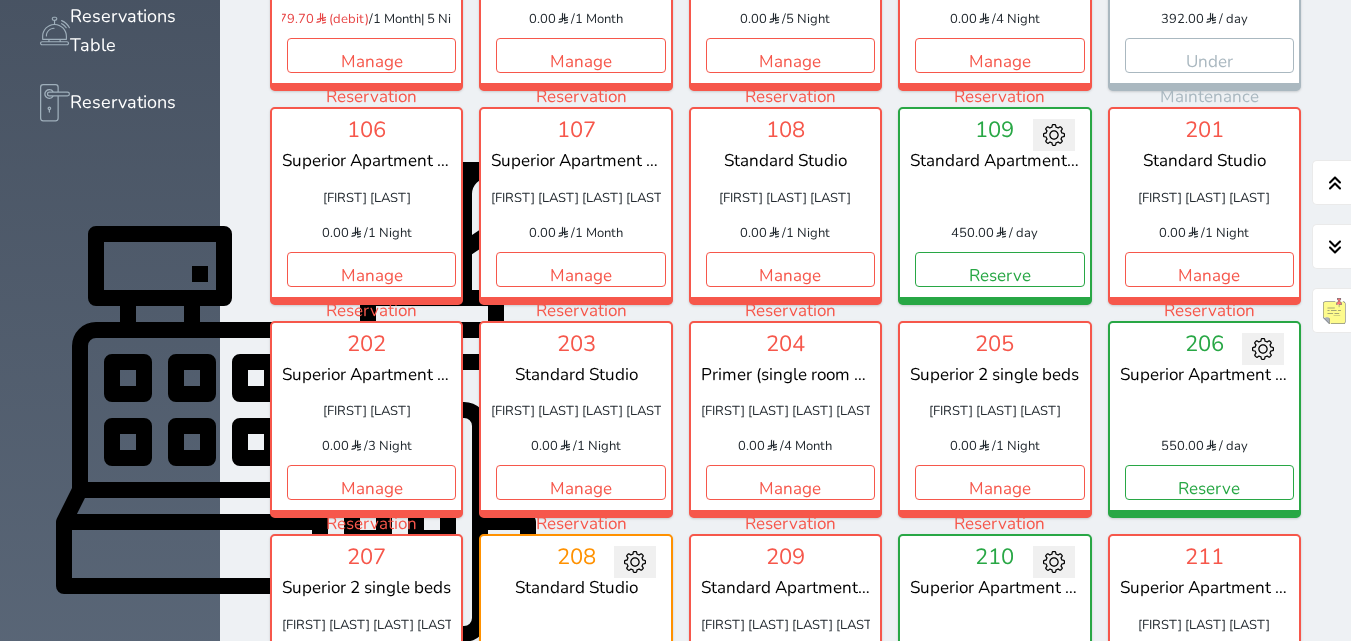 click 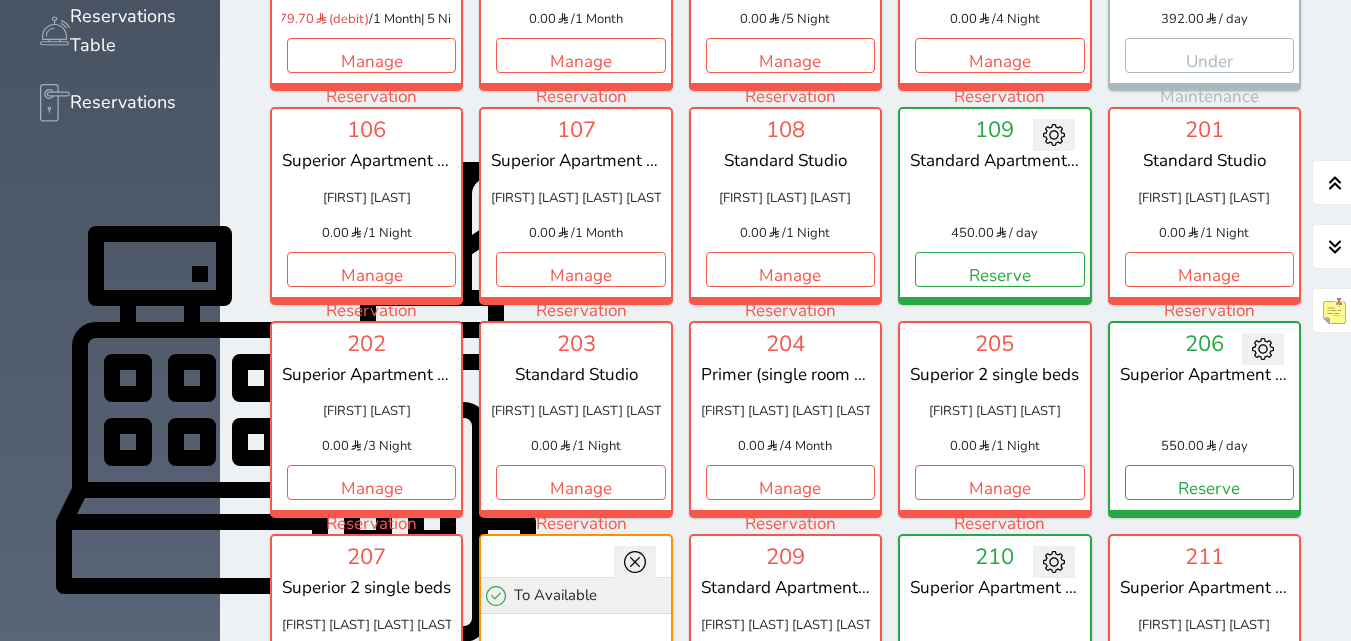 click 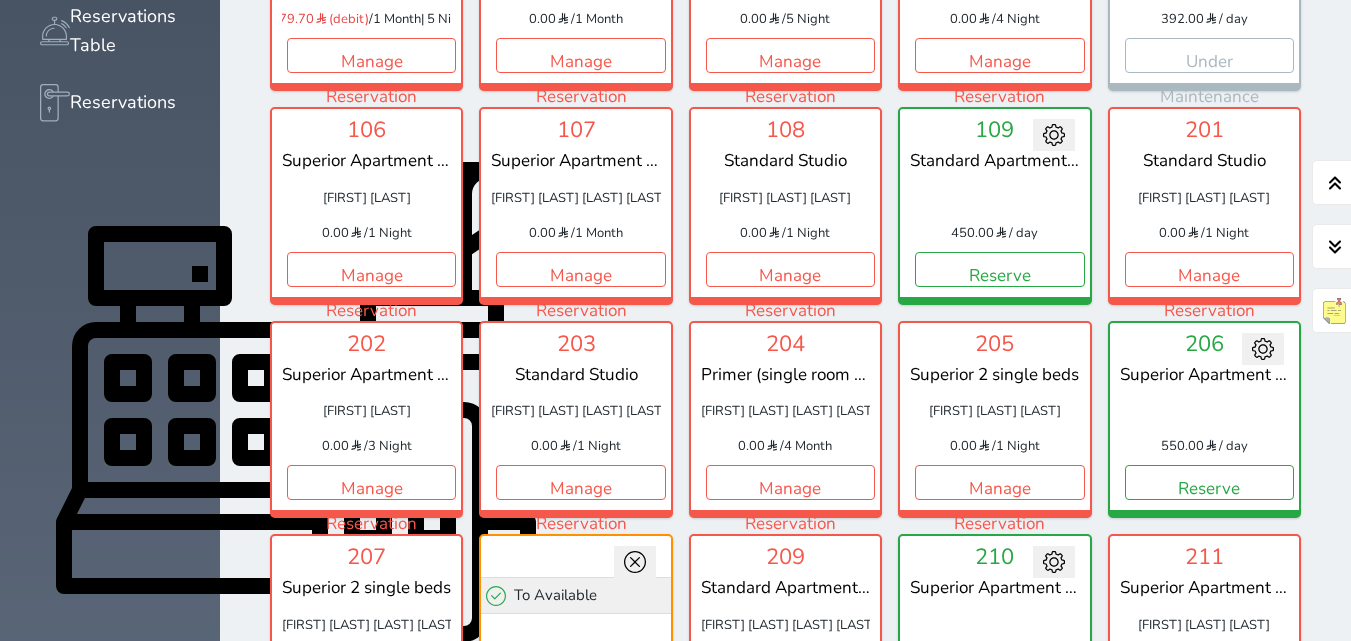 click 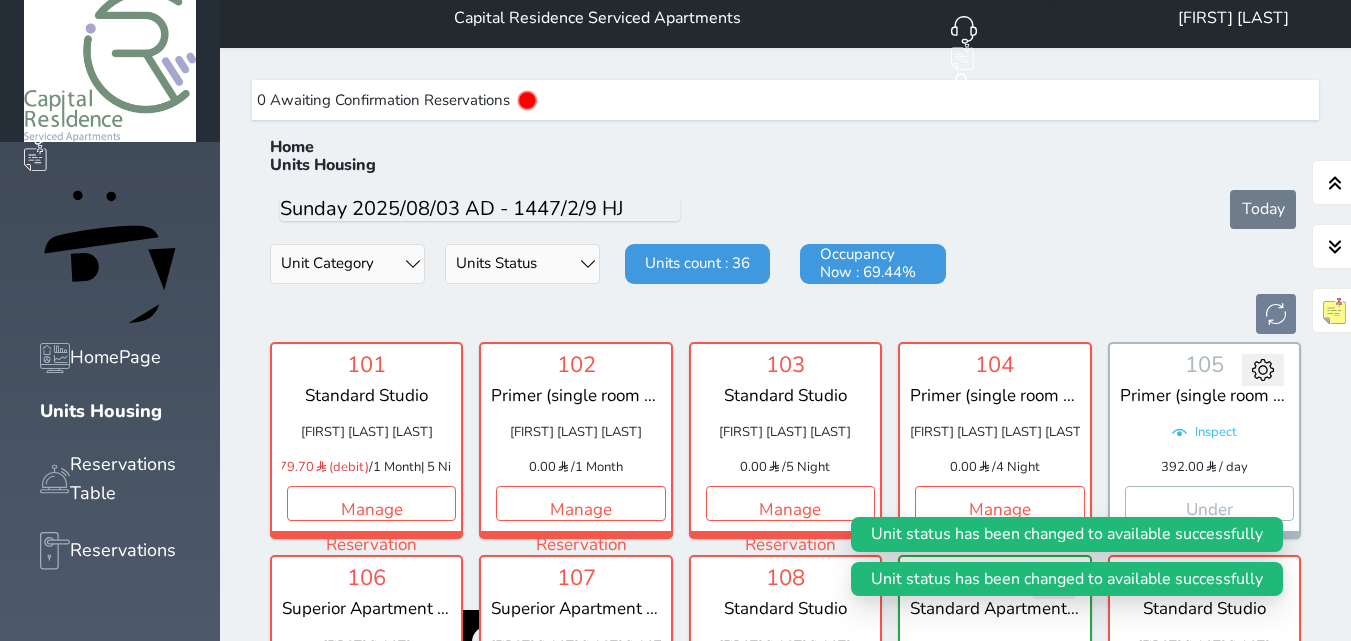 scroll, scrollTop: 0, scrollLeft: 0, axis: both 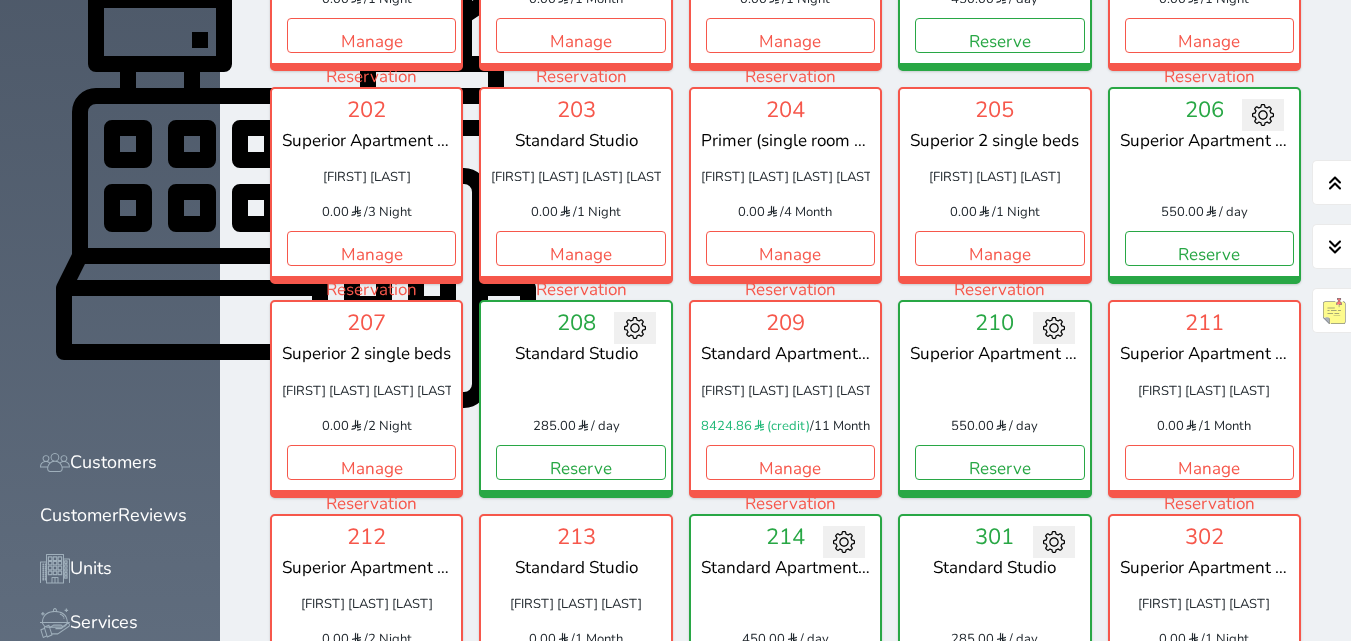 click on "Reserve" at bounding box center [999, 675] 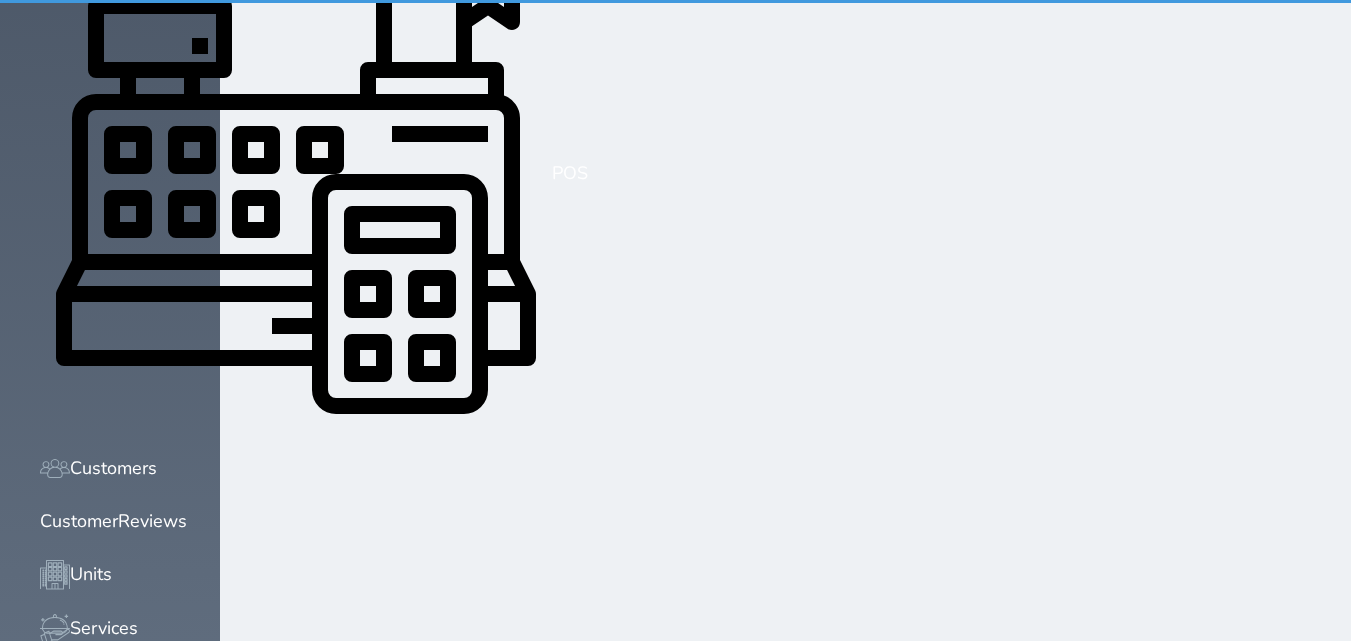 scroll, scrollTop: 227, scrollLeft: 0, axis: vertical 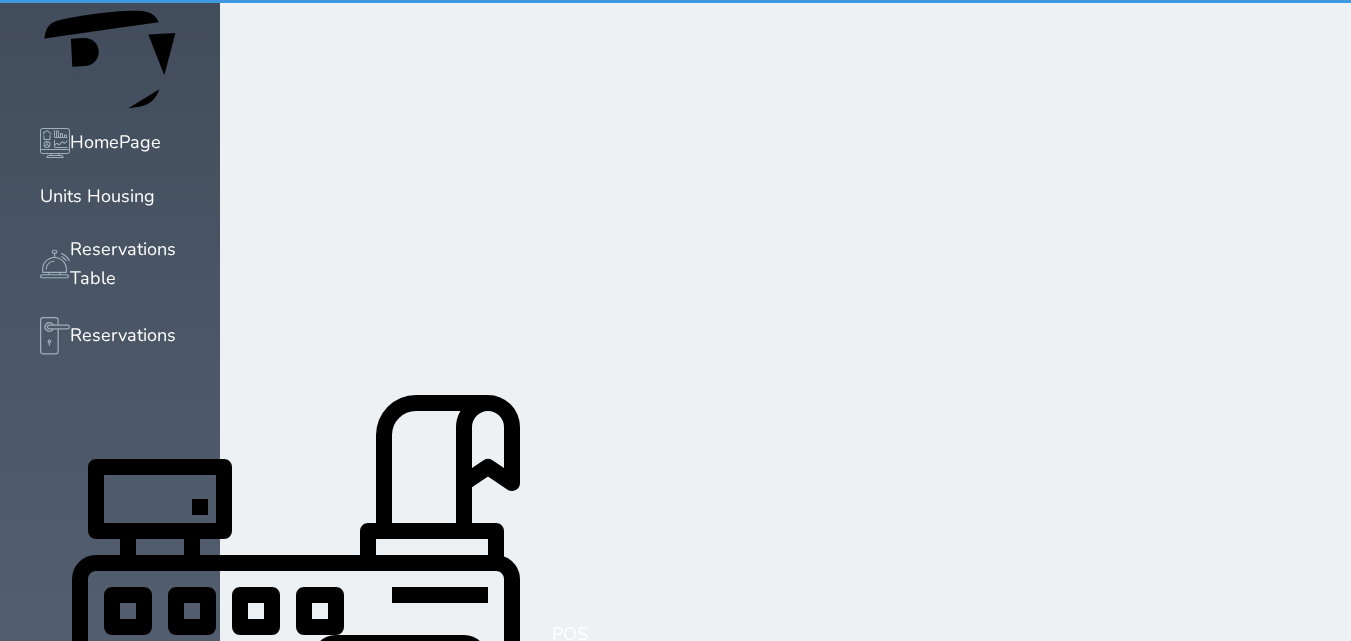 select on "1" 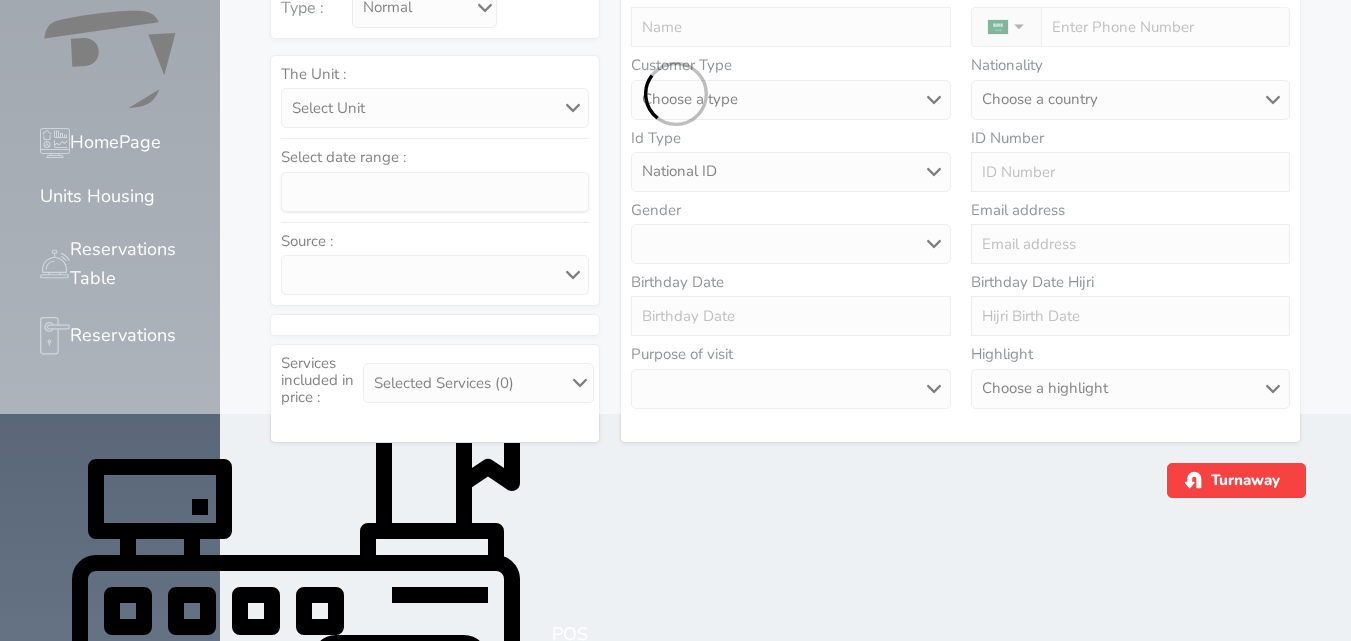 scroll, scrollTop: 0, scrollLeft: 0, axis: both 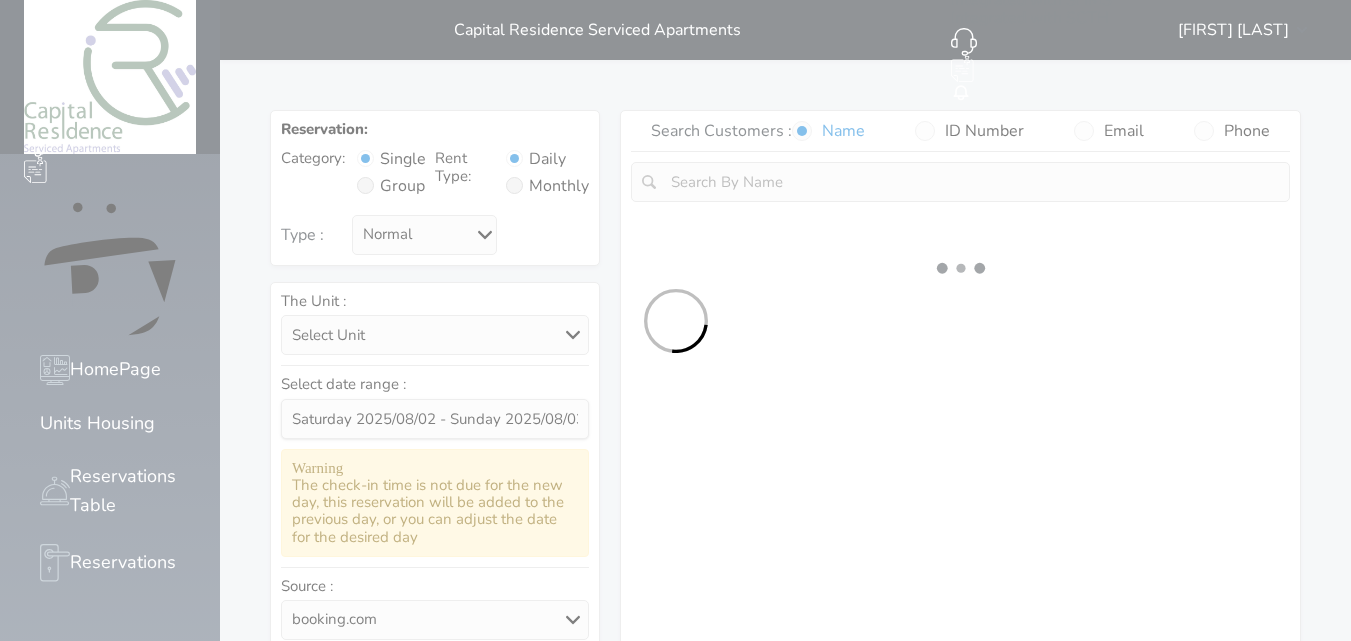select 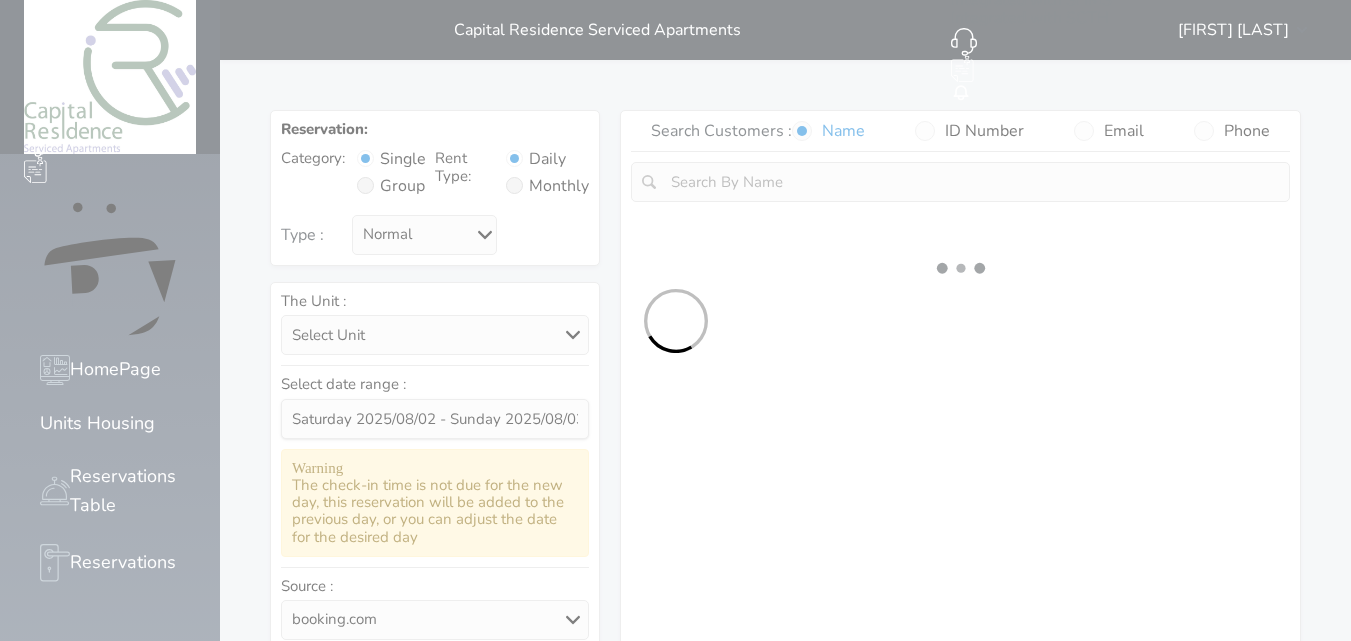 select on "1" 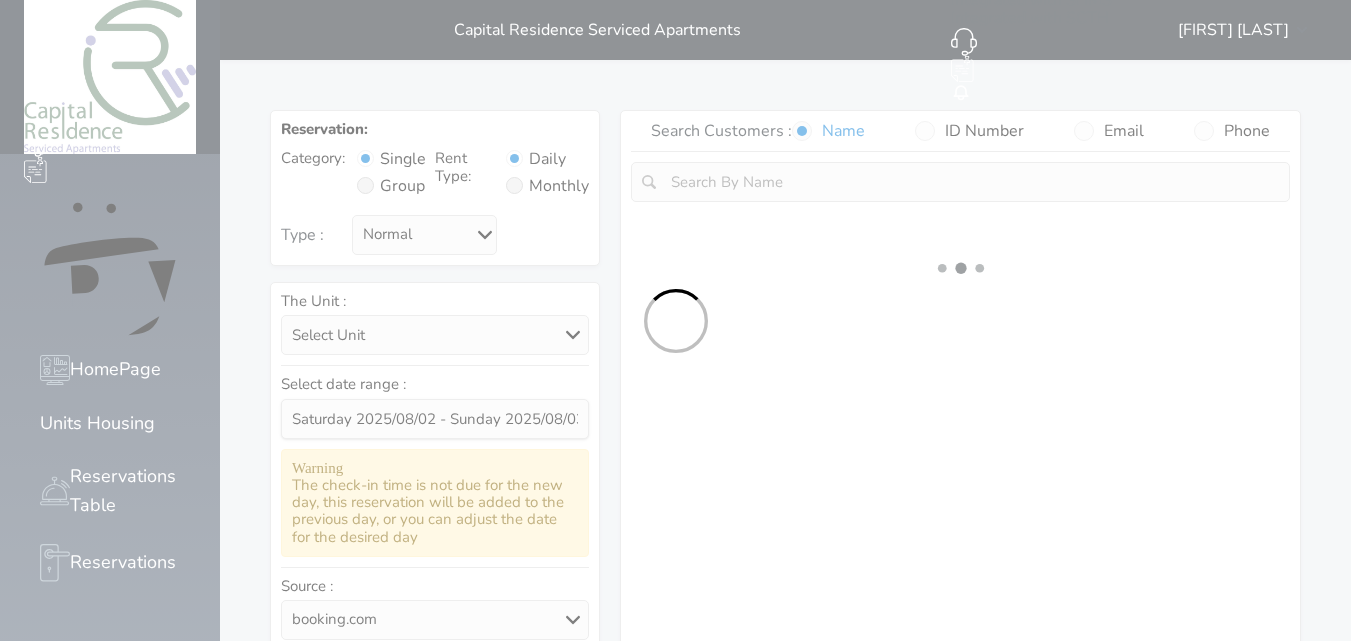select on "113" 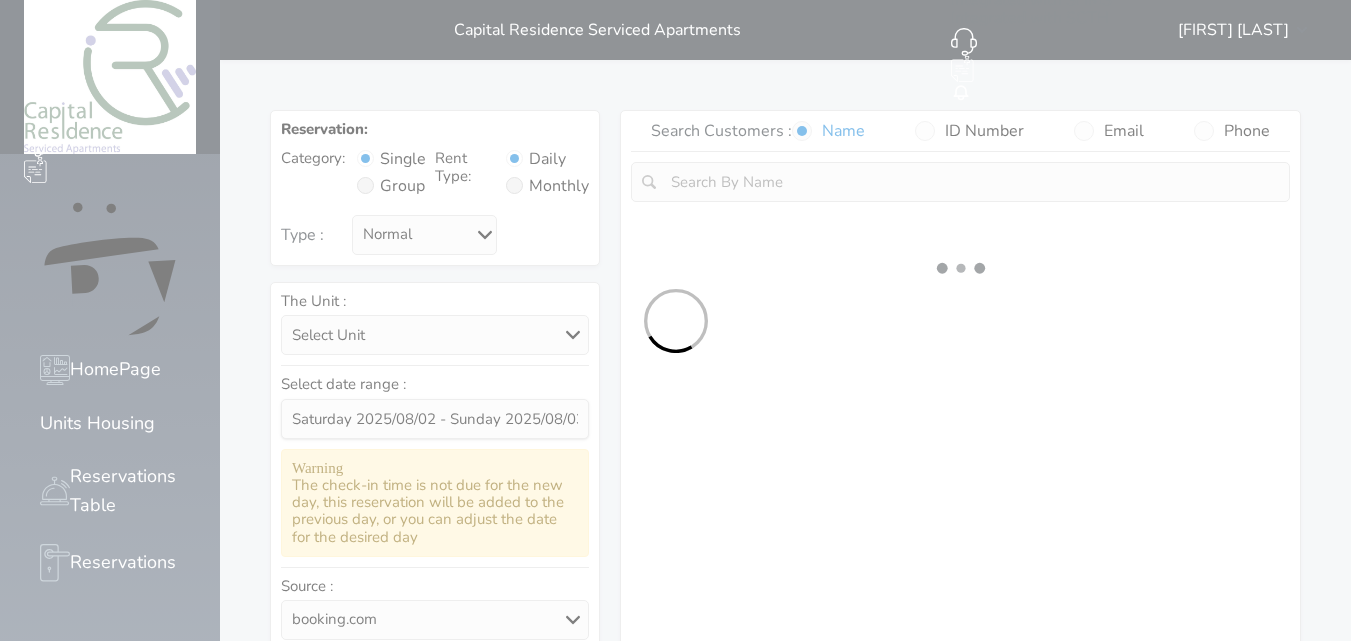 select on "1" 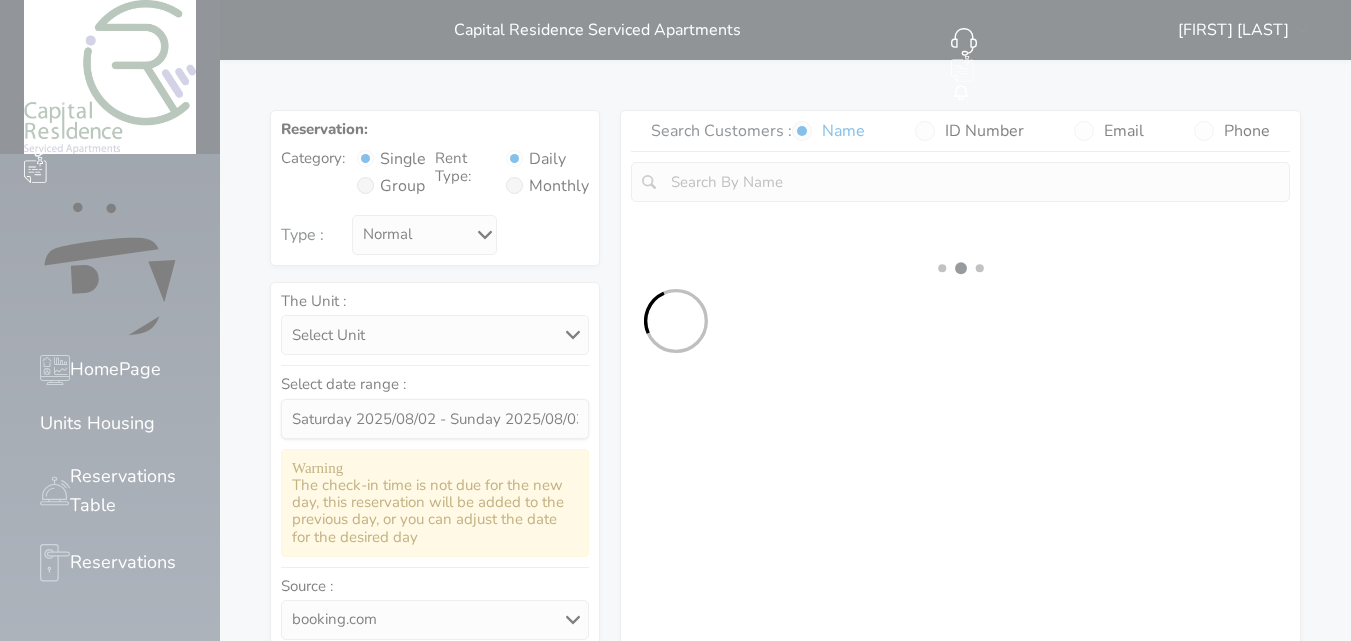 select 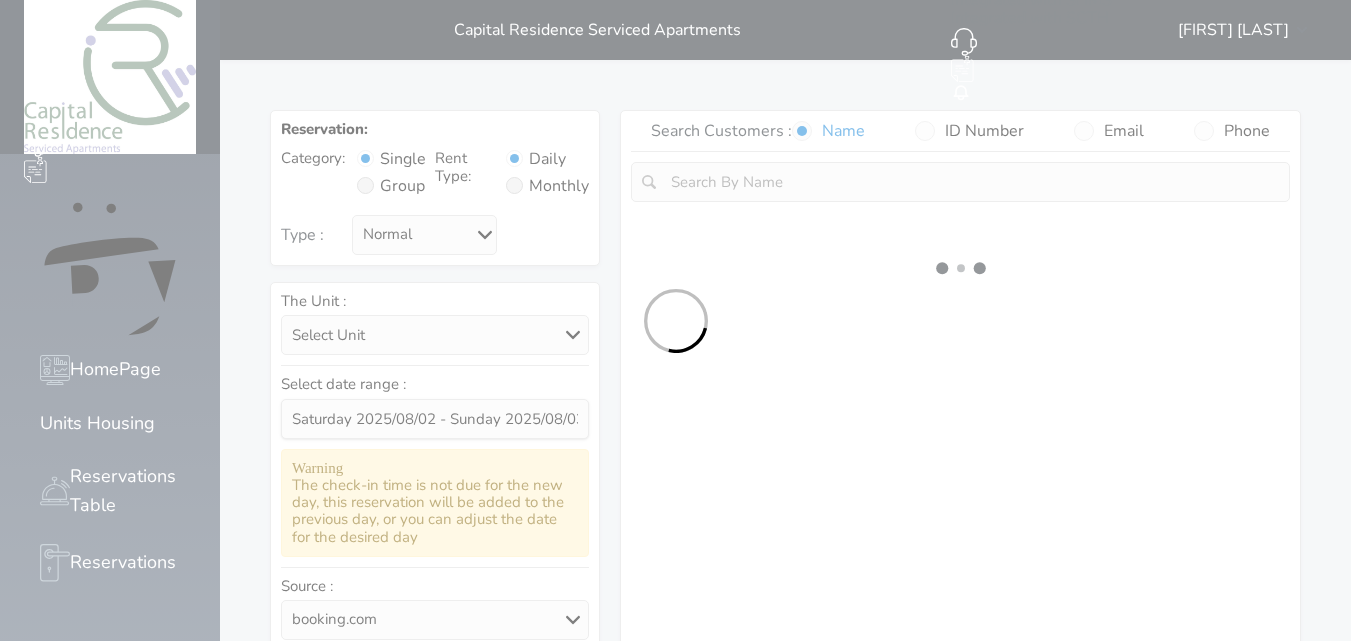 select on "7" 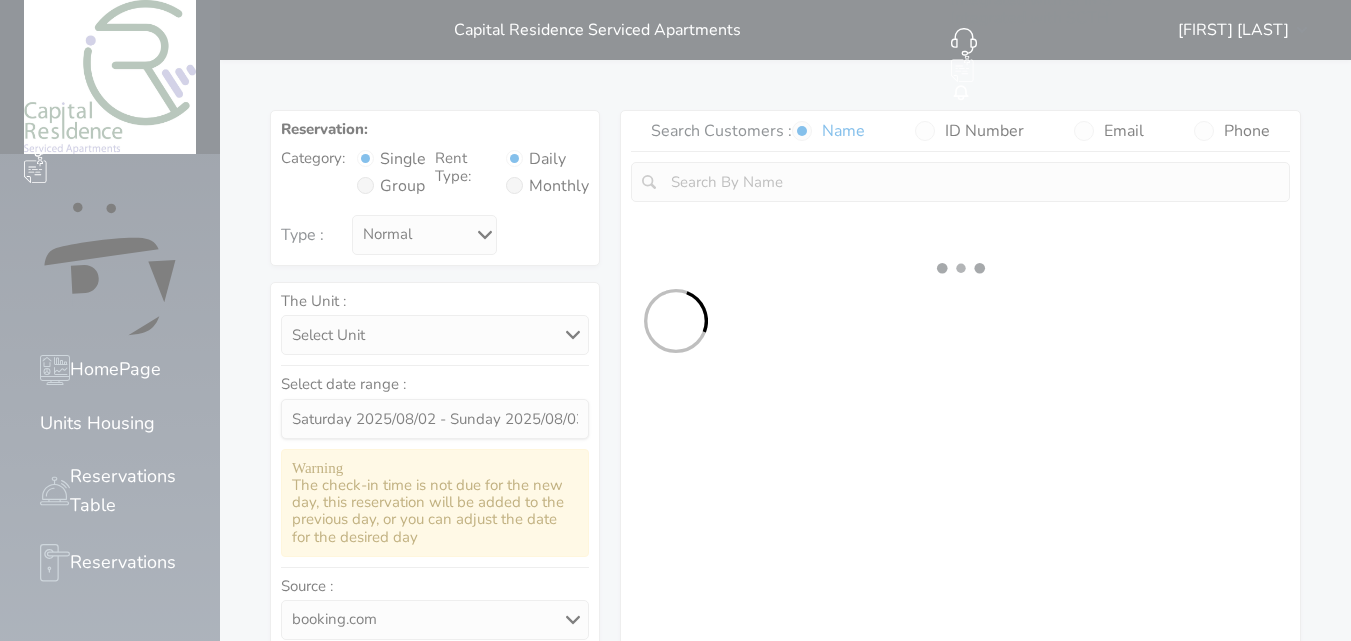 select 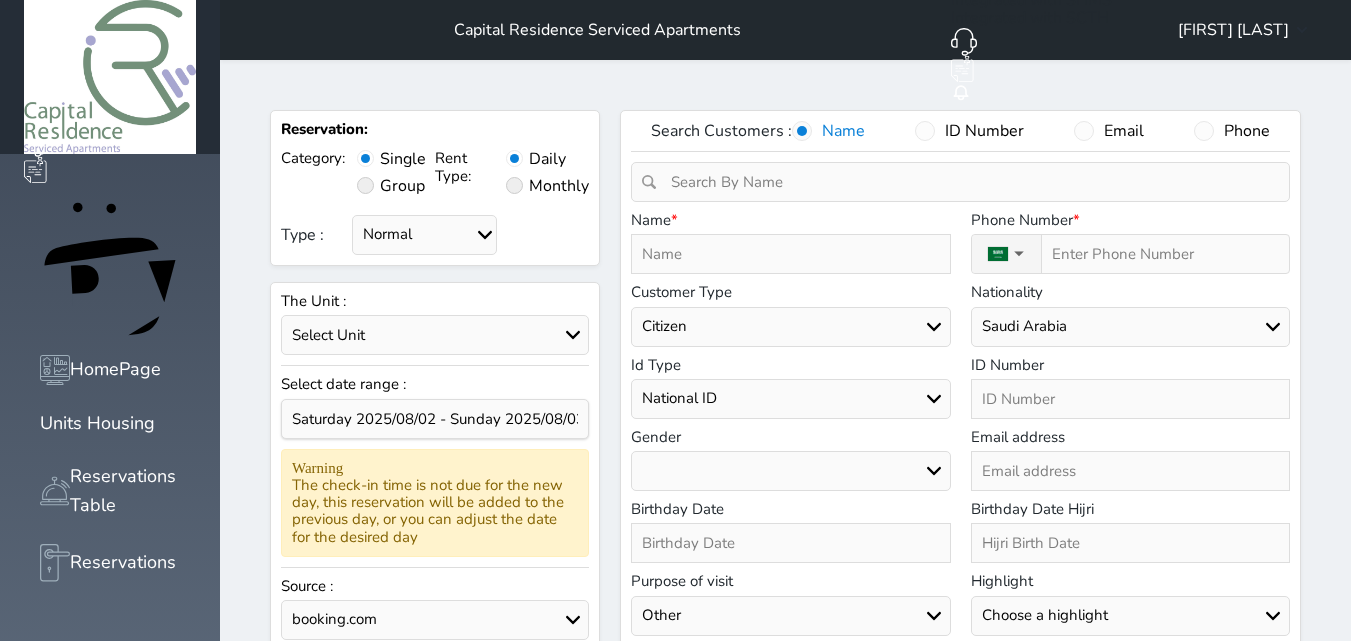 select 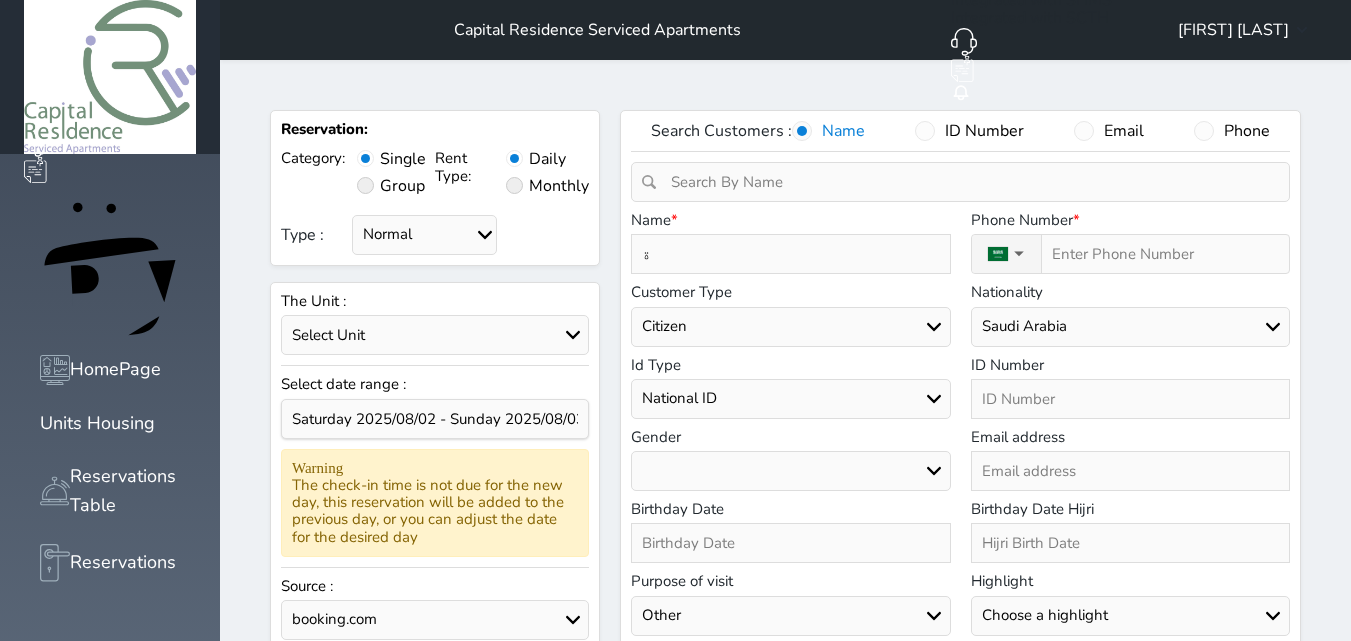 type 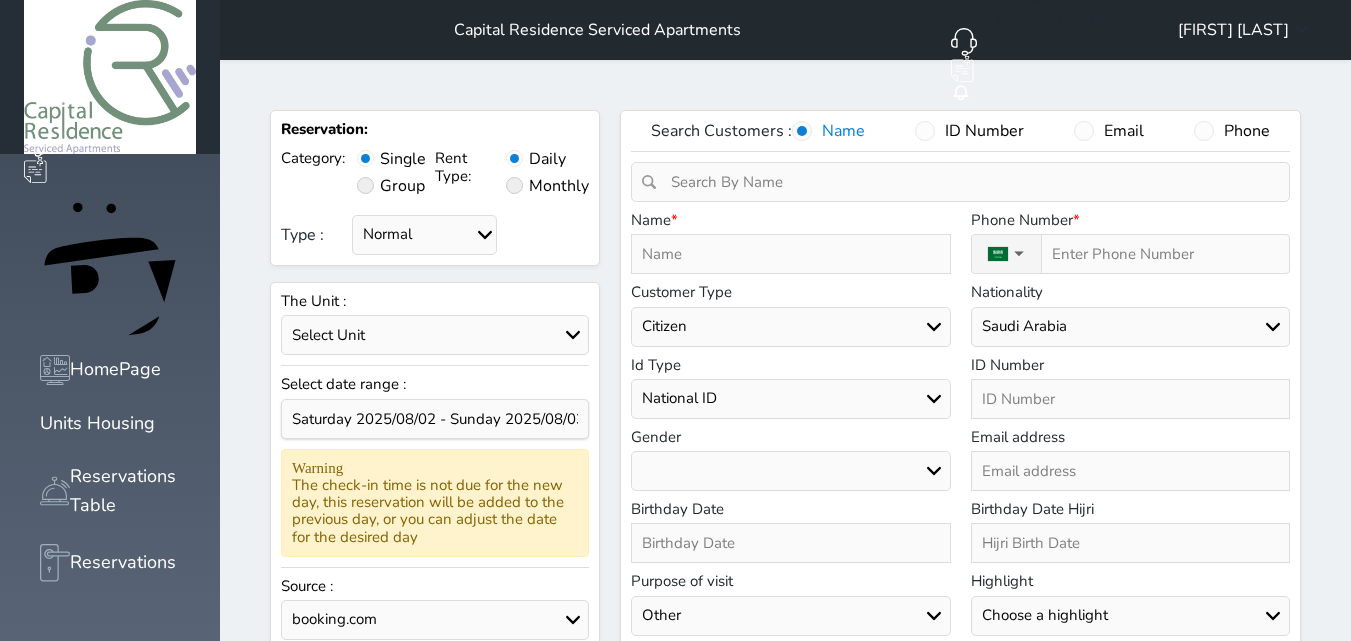 type on "M" 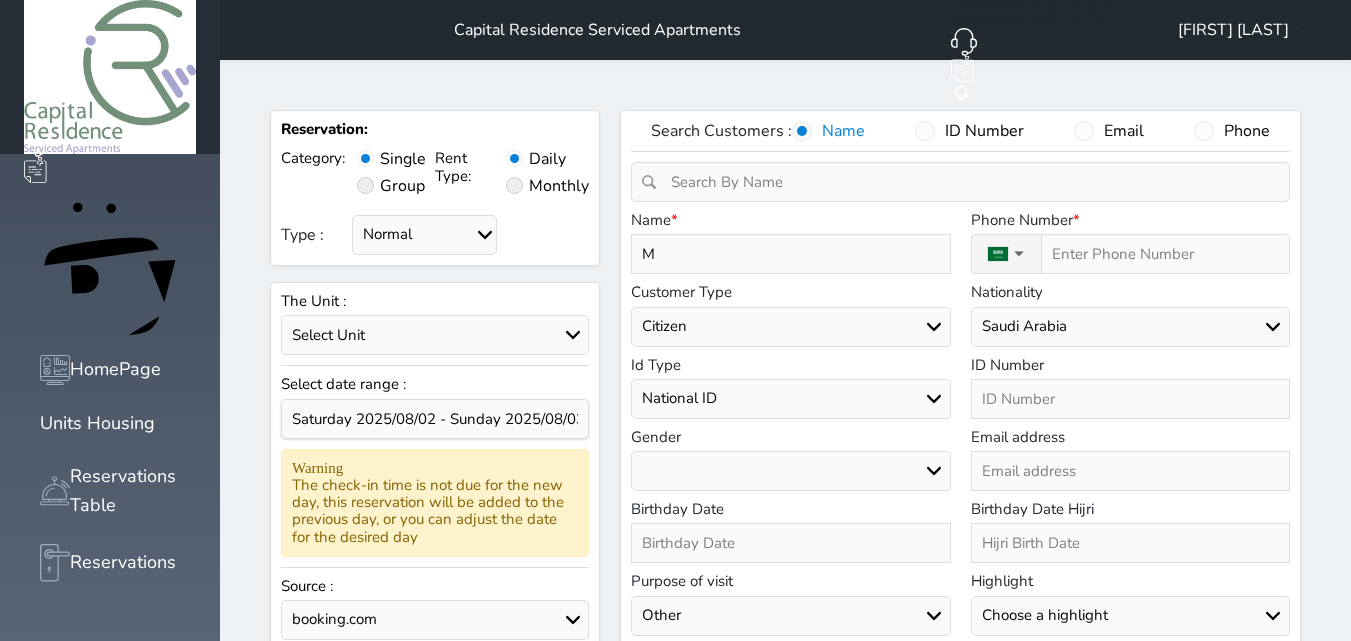 type on "MU" 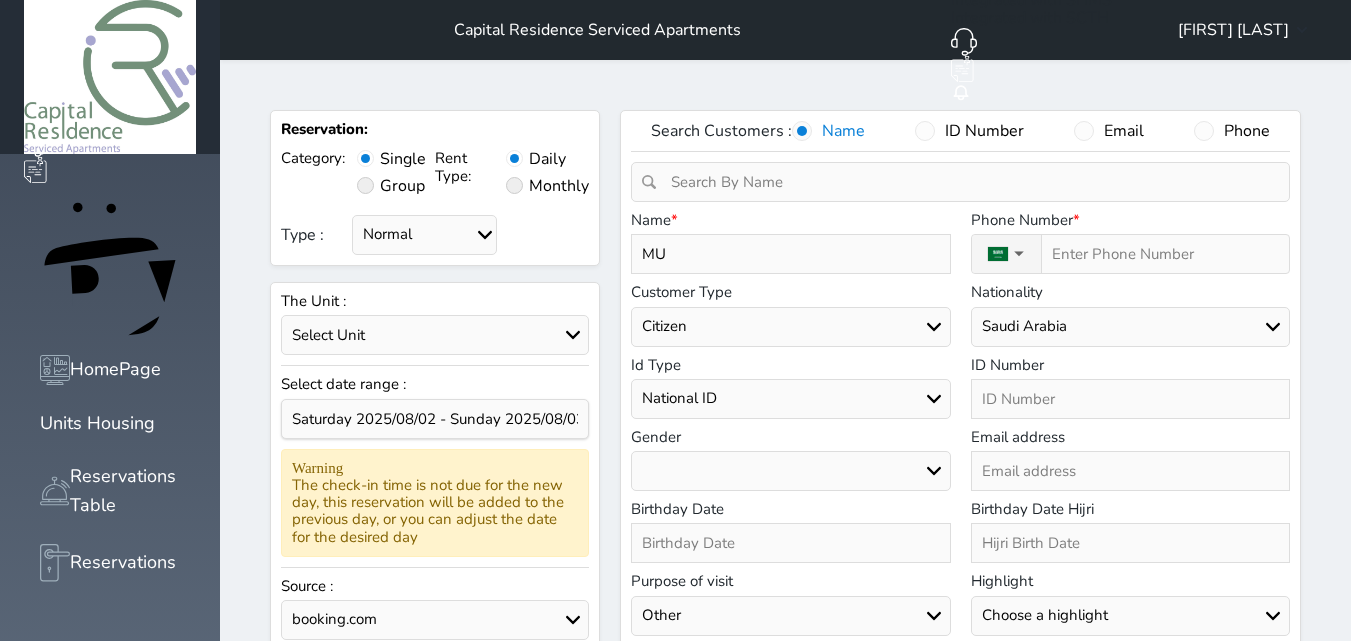 type on "[FIRST]" 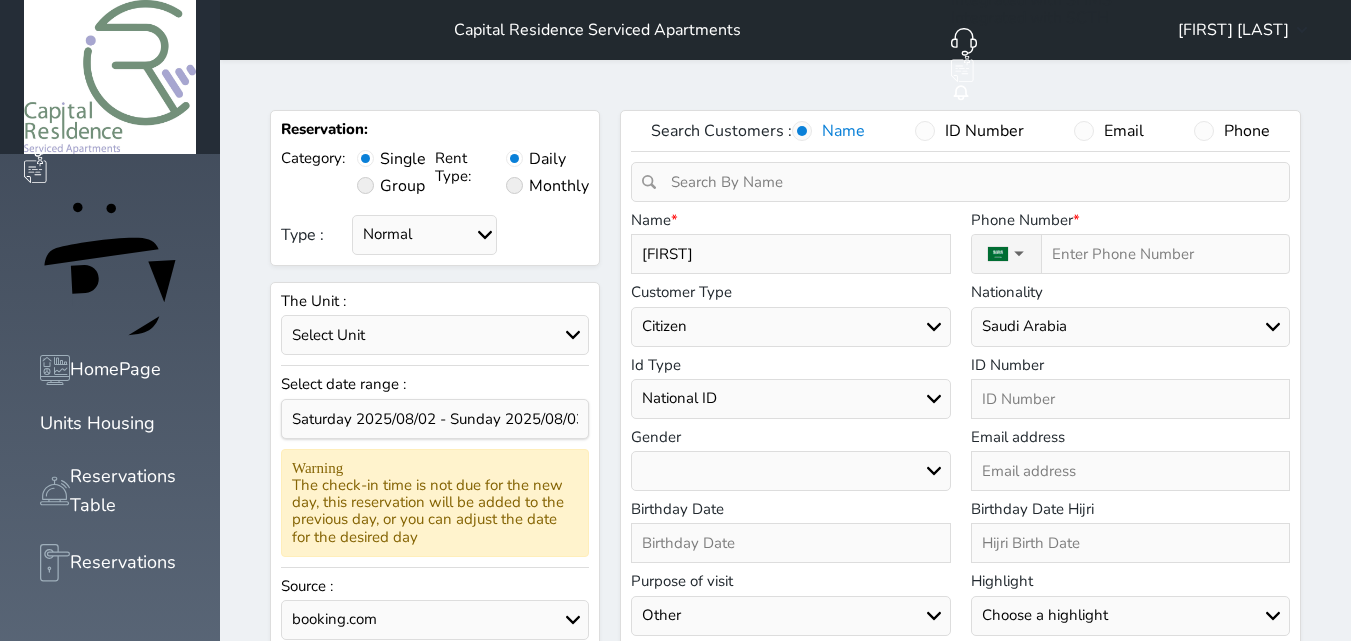 type on "[FIRST]" 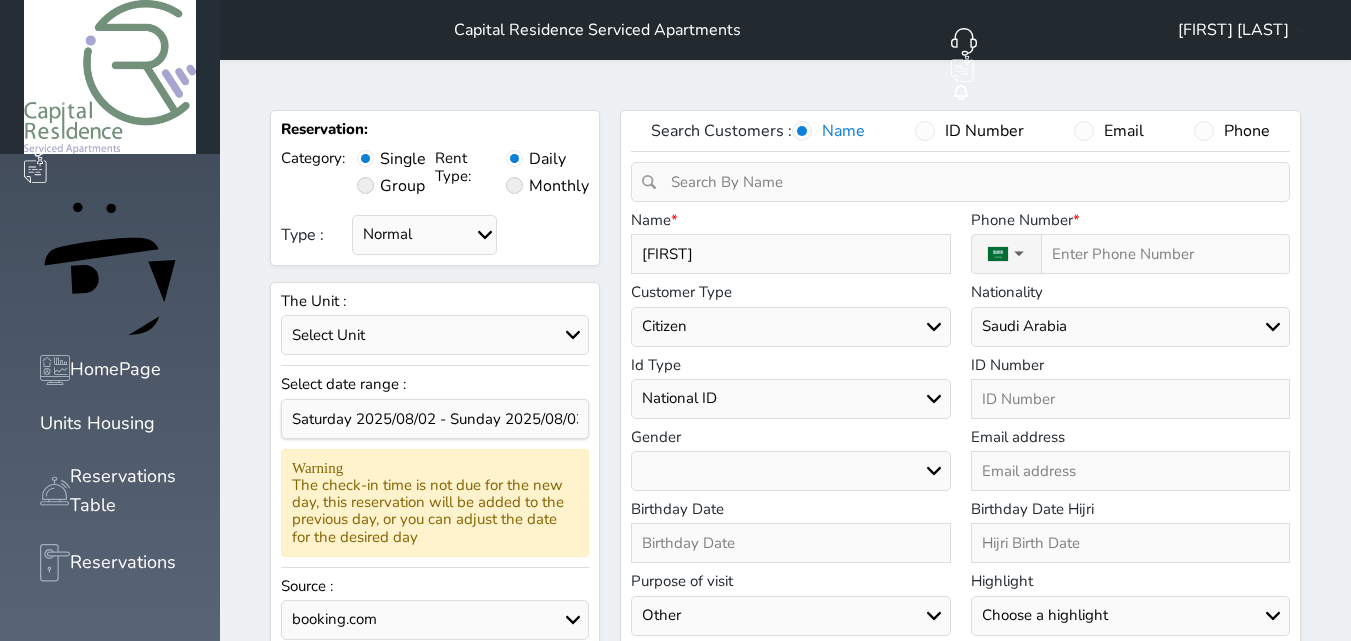select 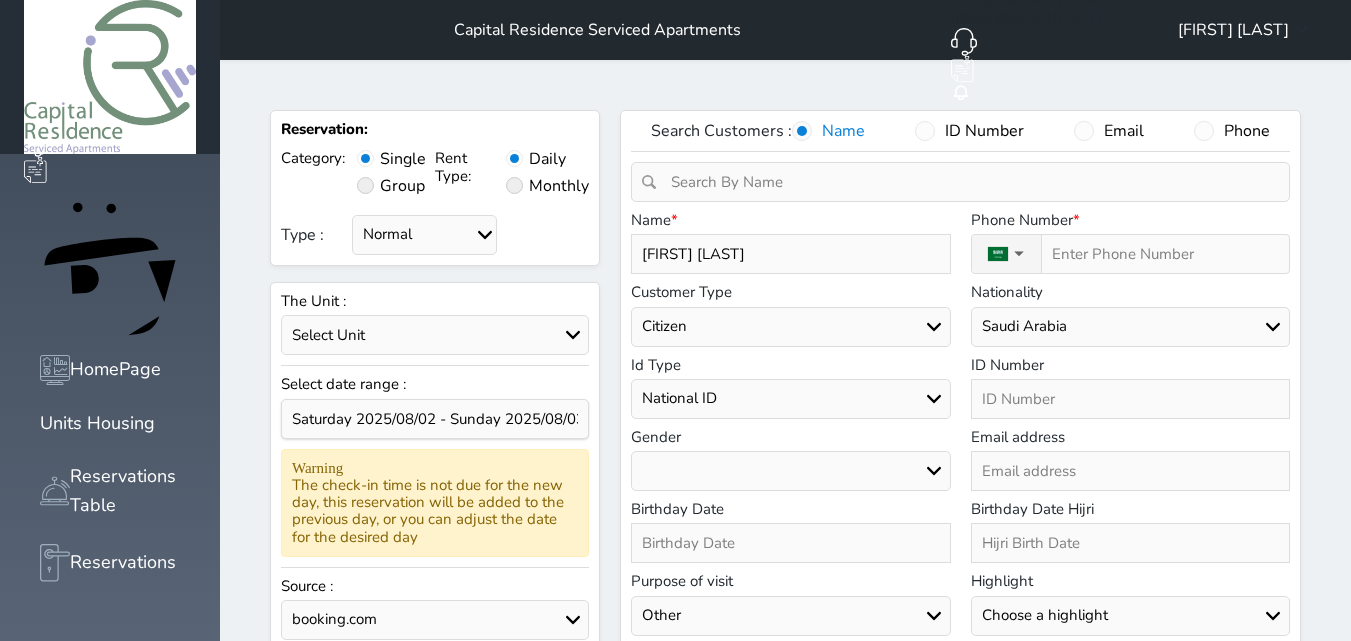 type on "[FIRST] [LAST]" 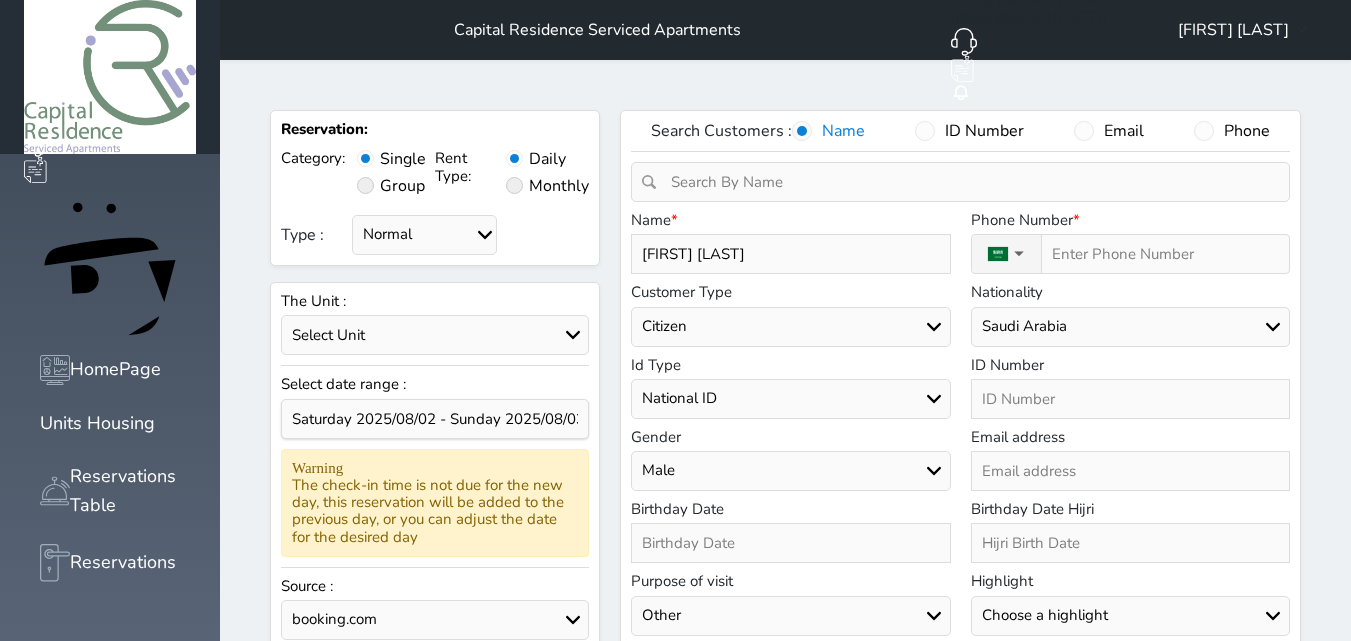 click on "Male   Female" at bounding box center (790, 471) 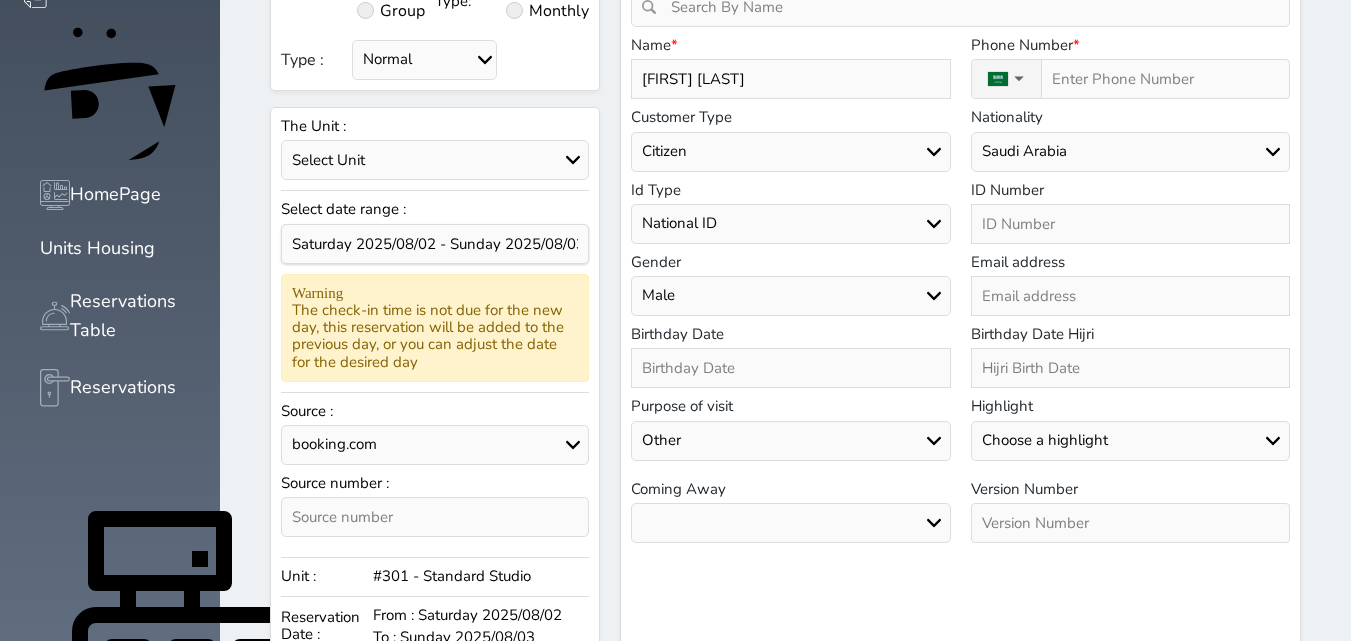 scroll, scrollTop: 200, scrollLeft: 0, axis: vertical 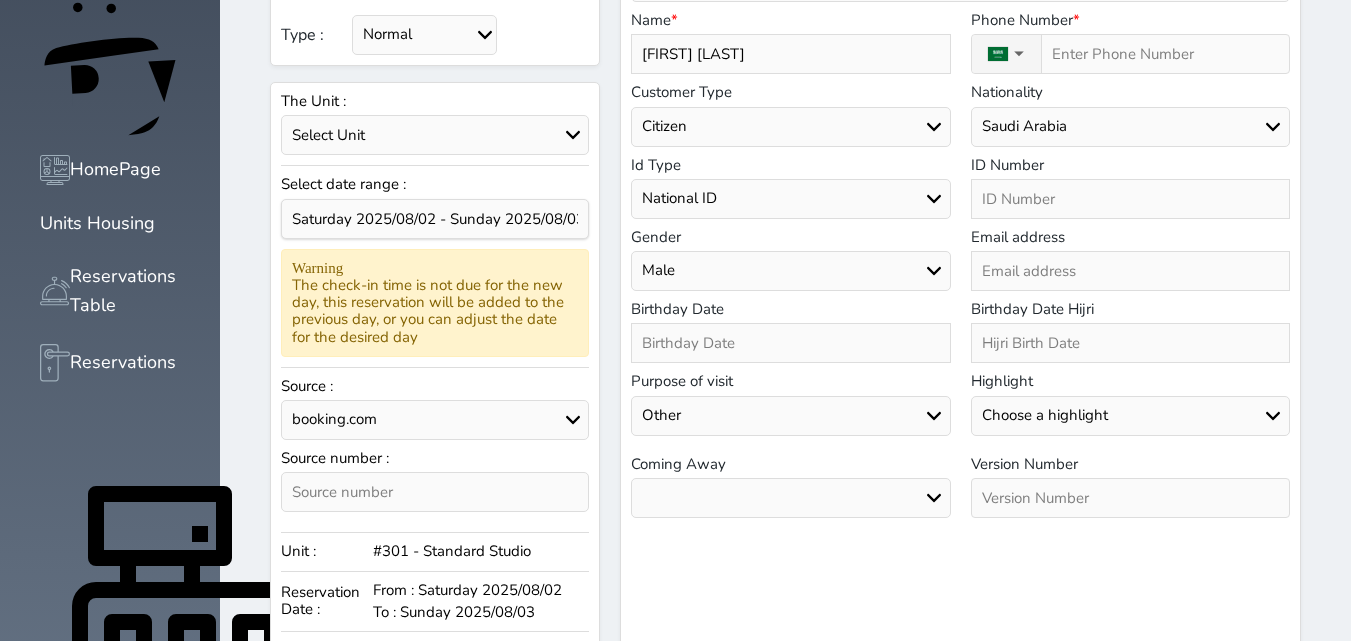click at bounding box center [790, 343] 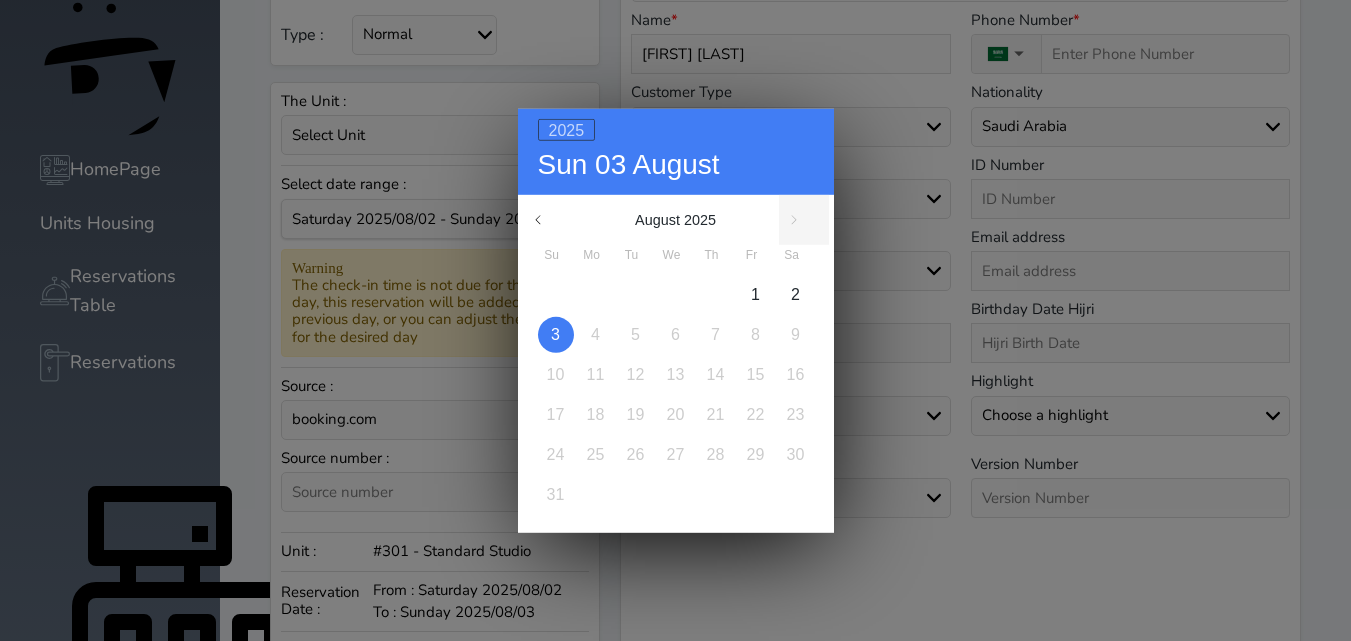 click on "2025" at bounding box center [567, 129] 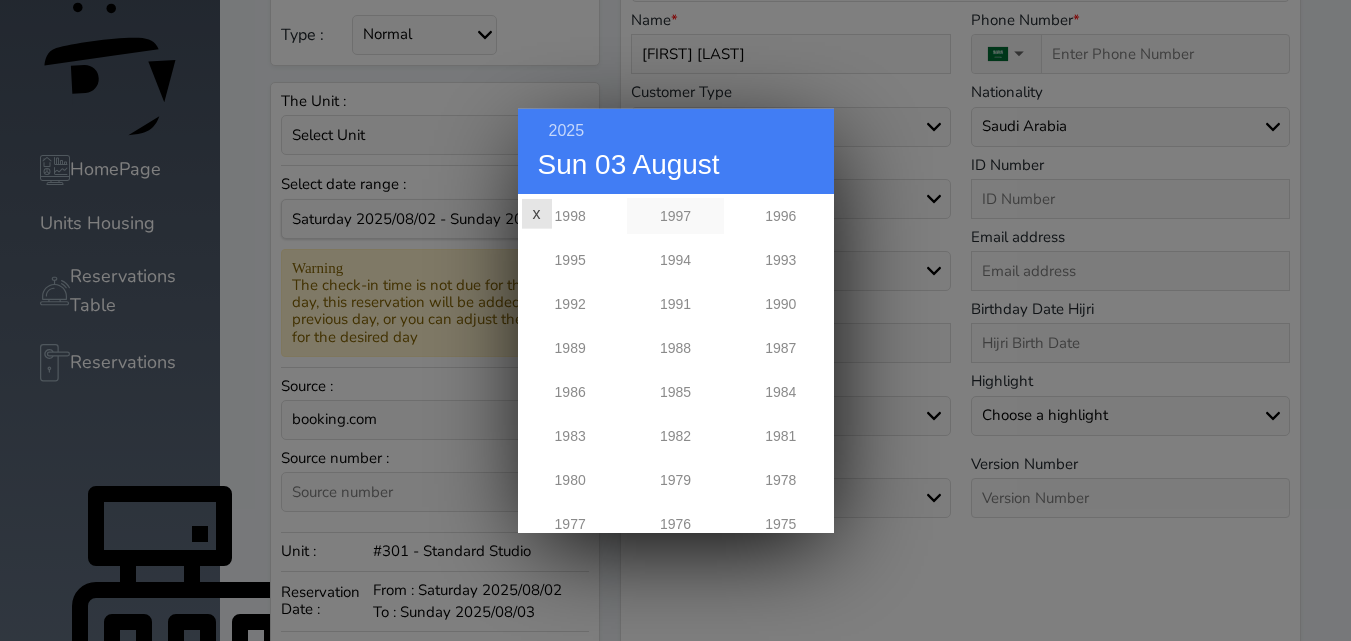scroll, scrollTop: 500, scrollLeft: 0, axis: vertical 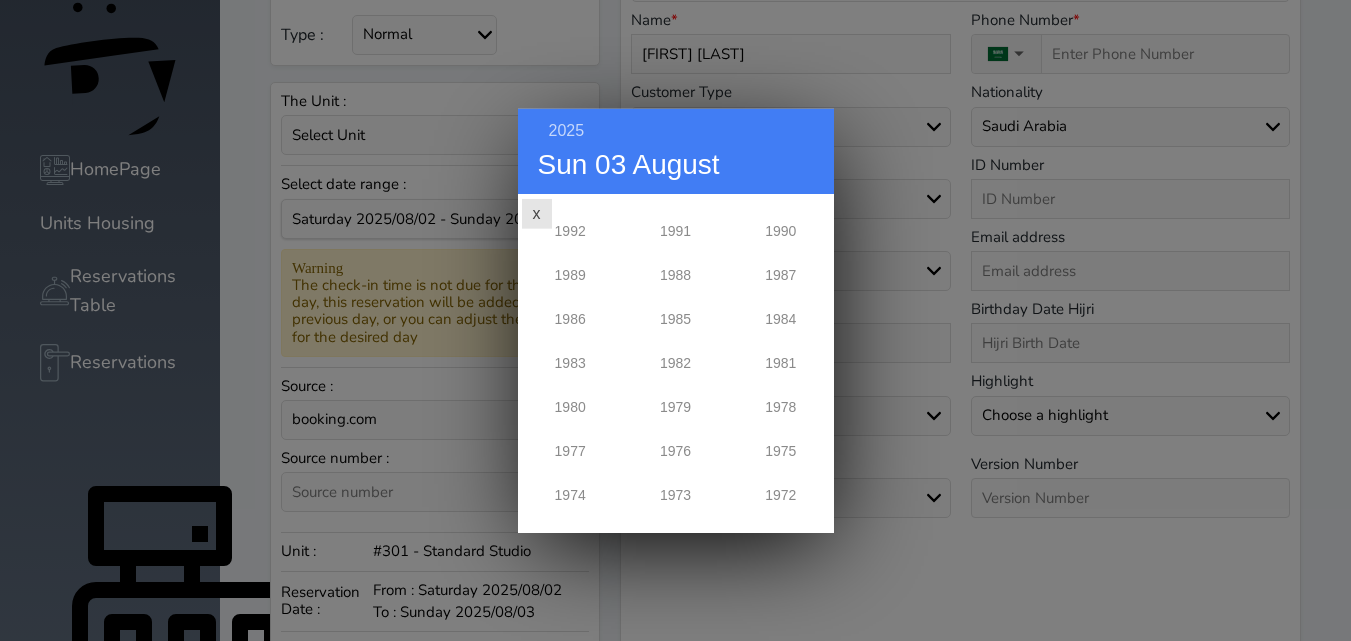 click on "1992" at bounding box center [570, 230] 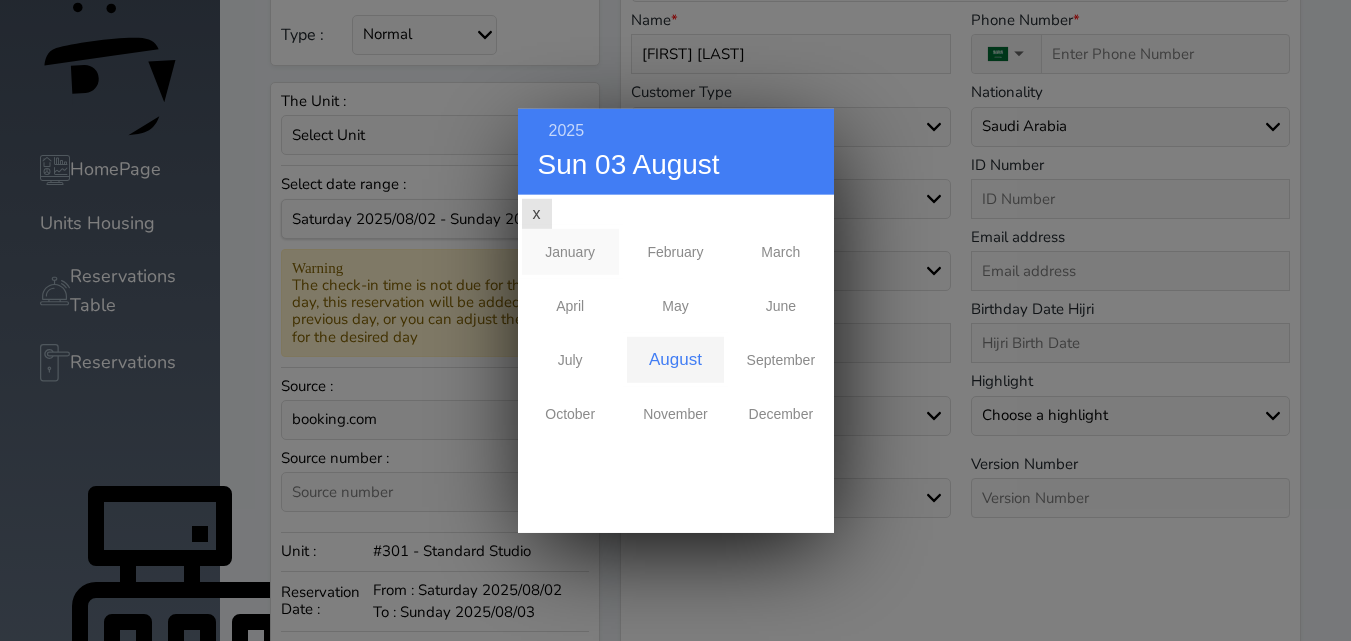 scroll, scrollTop: 0, scrollLeft: 0, axis: both 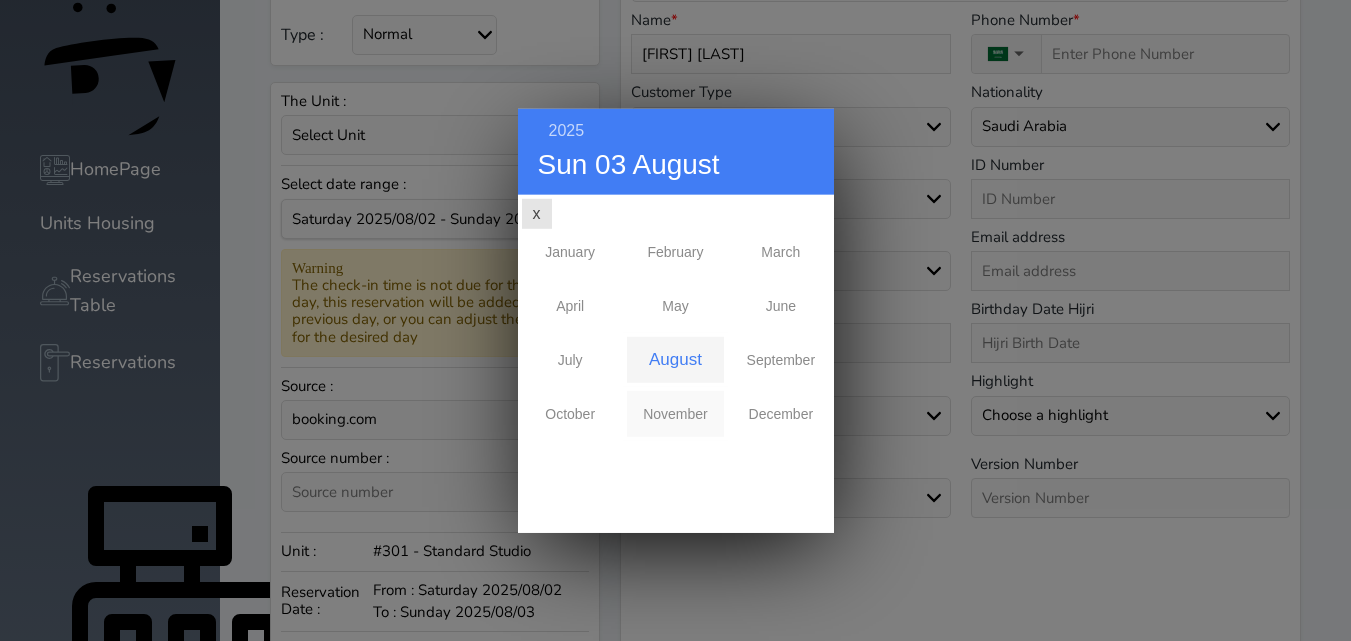 click on "November" at bounding box center (675, 413) 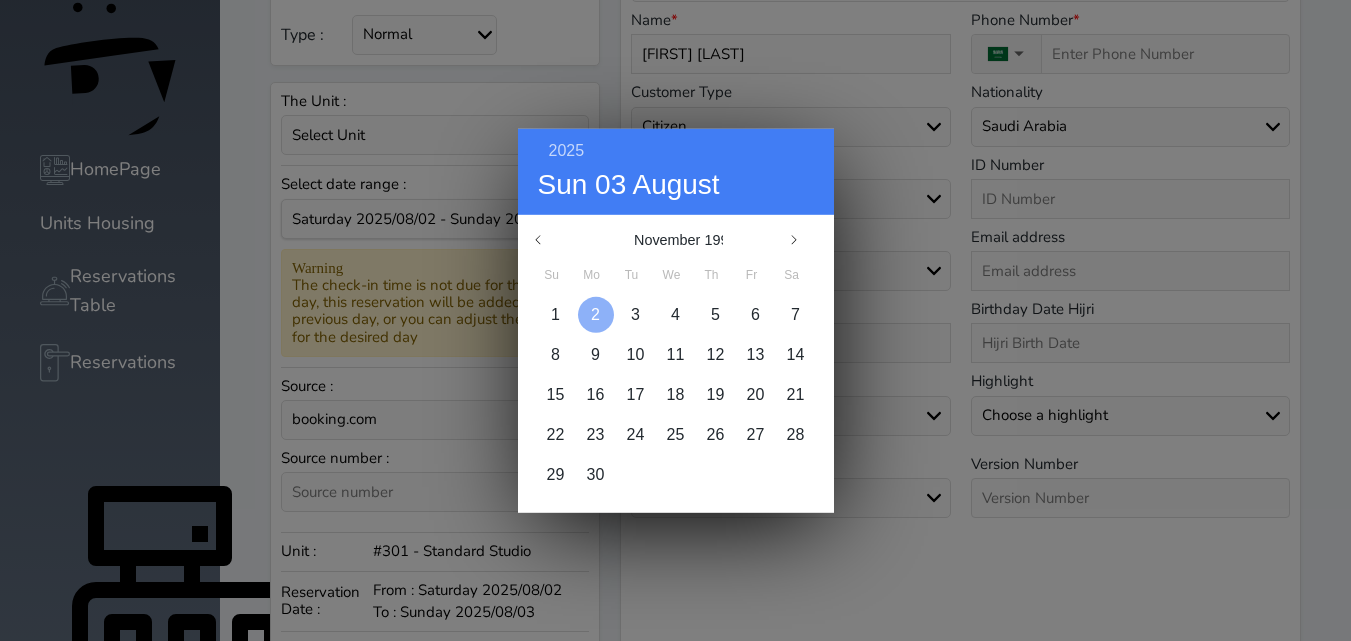 click at bounding box center [596, 314] 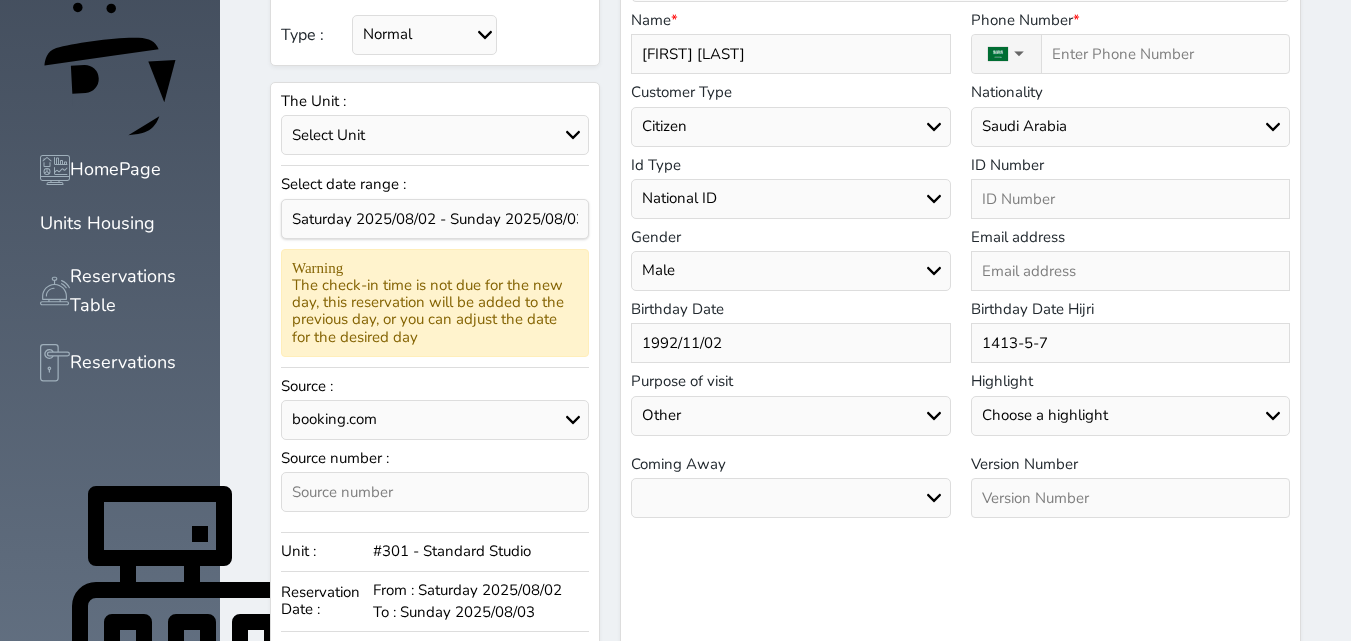 click on "Air Sea Land" at bounding box center [790, 498] 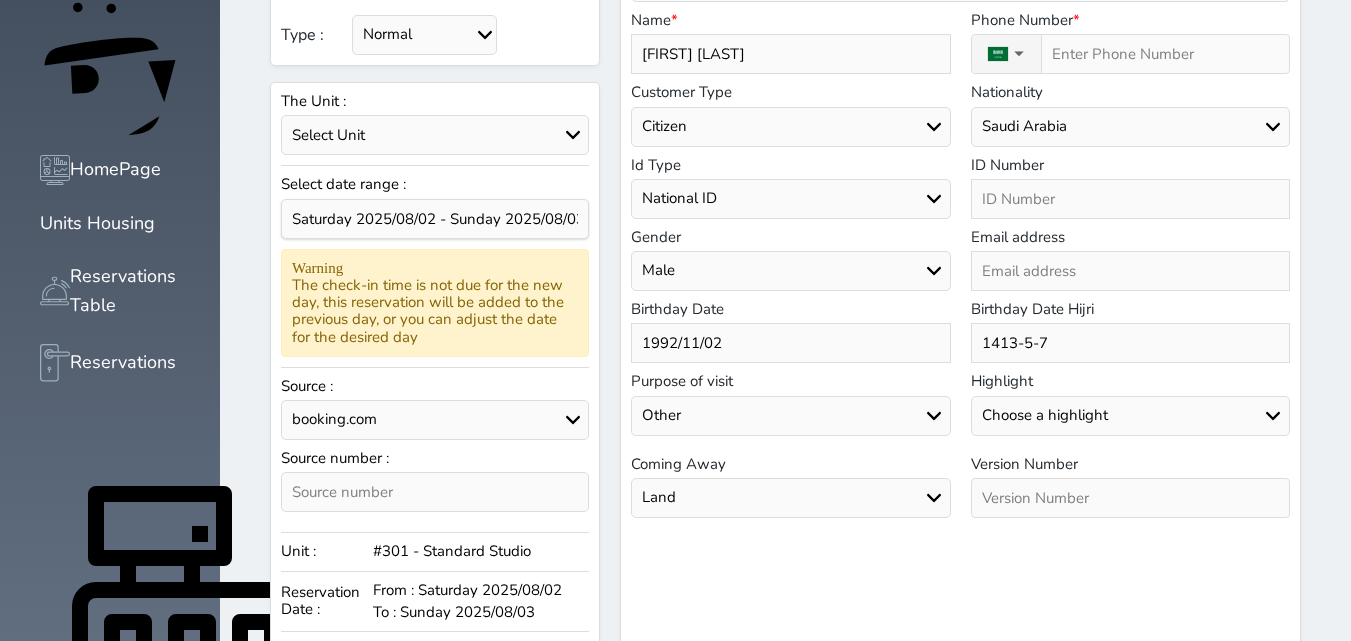 click on "Air Sea Land" at bounding box center [790, 498] 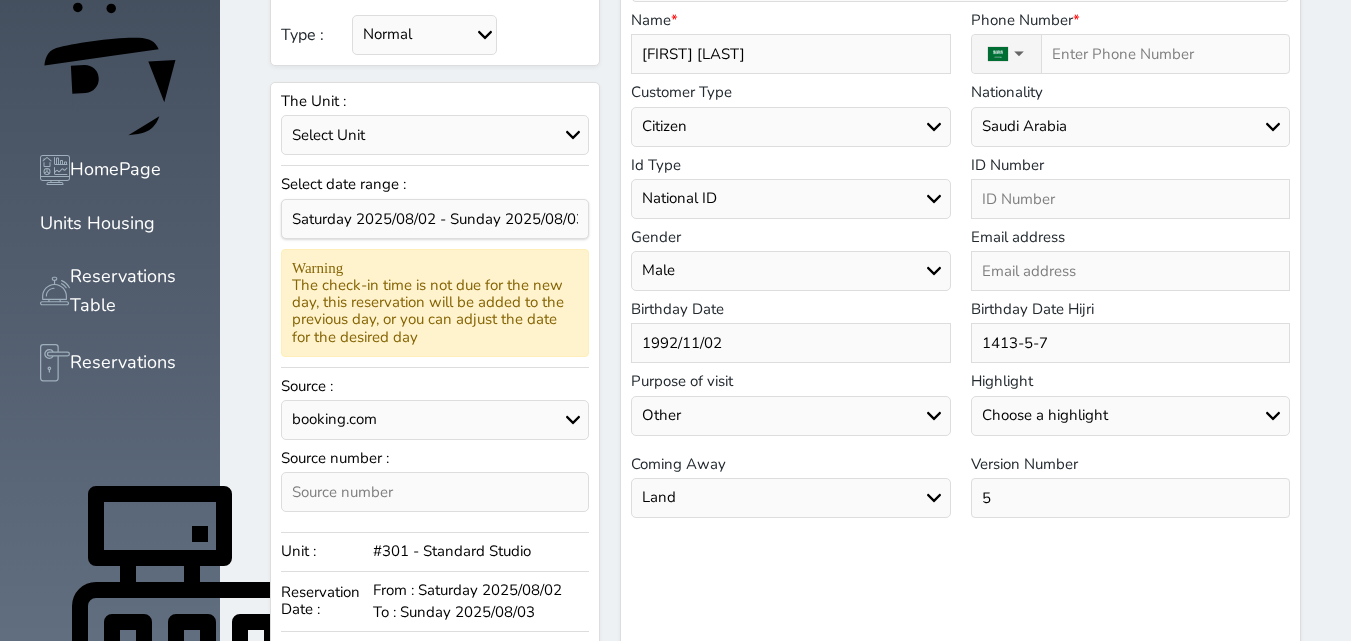 type on "5" 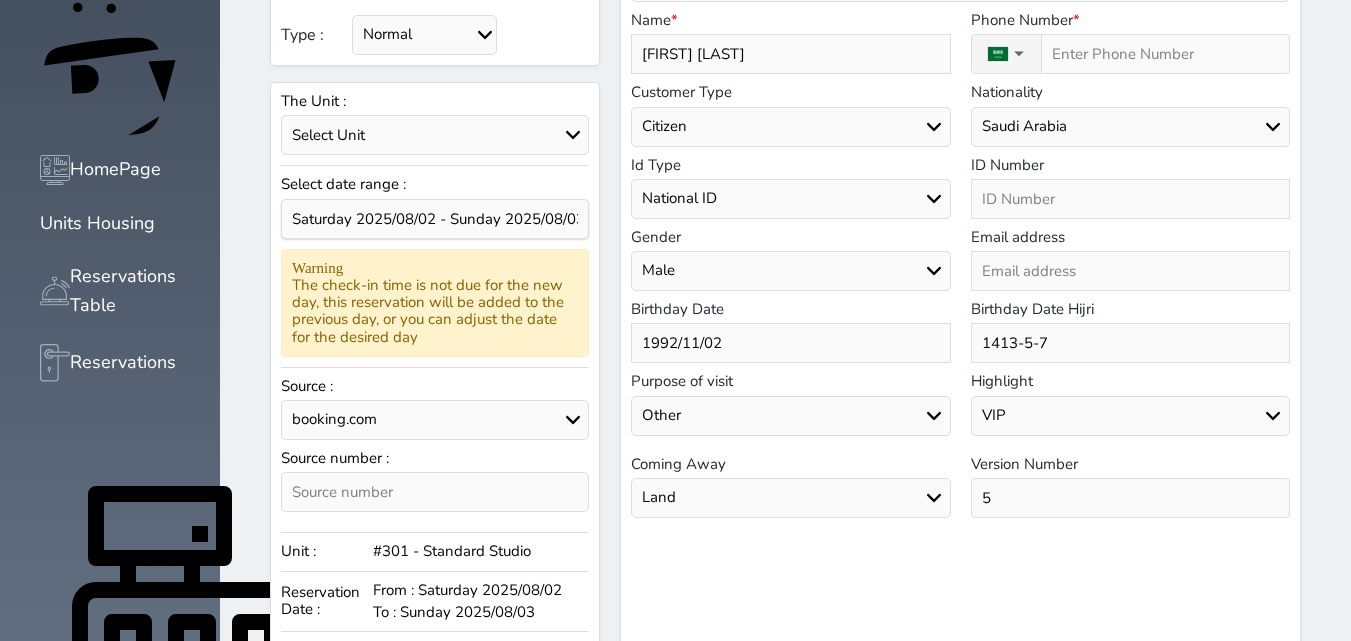 click on "Choose a highlight
Special
VIP
unwanted" at bounding box center (1130, 416) 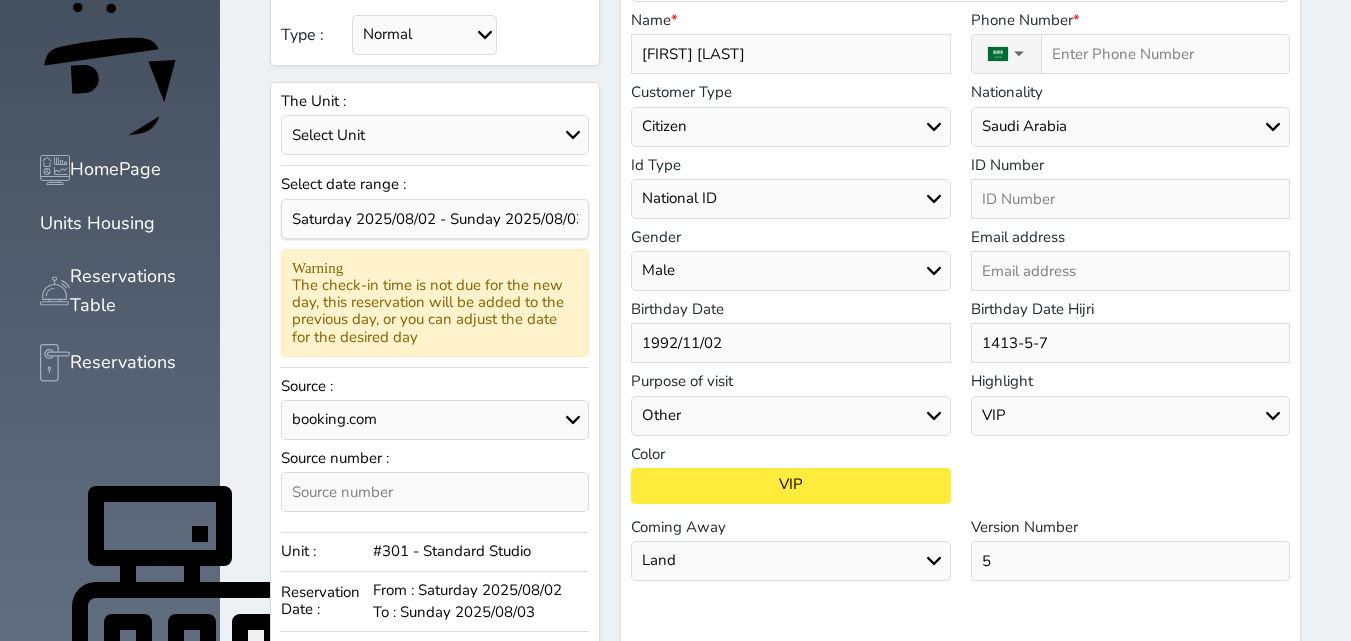 click at bounding box center [1130, 199] 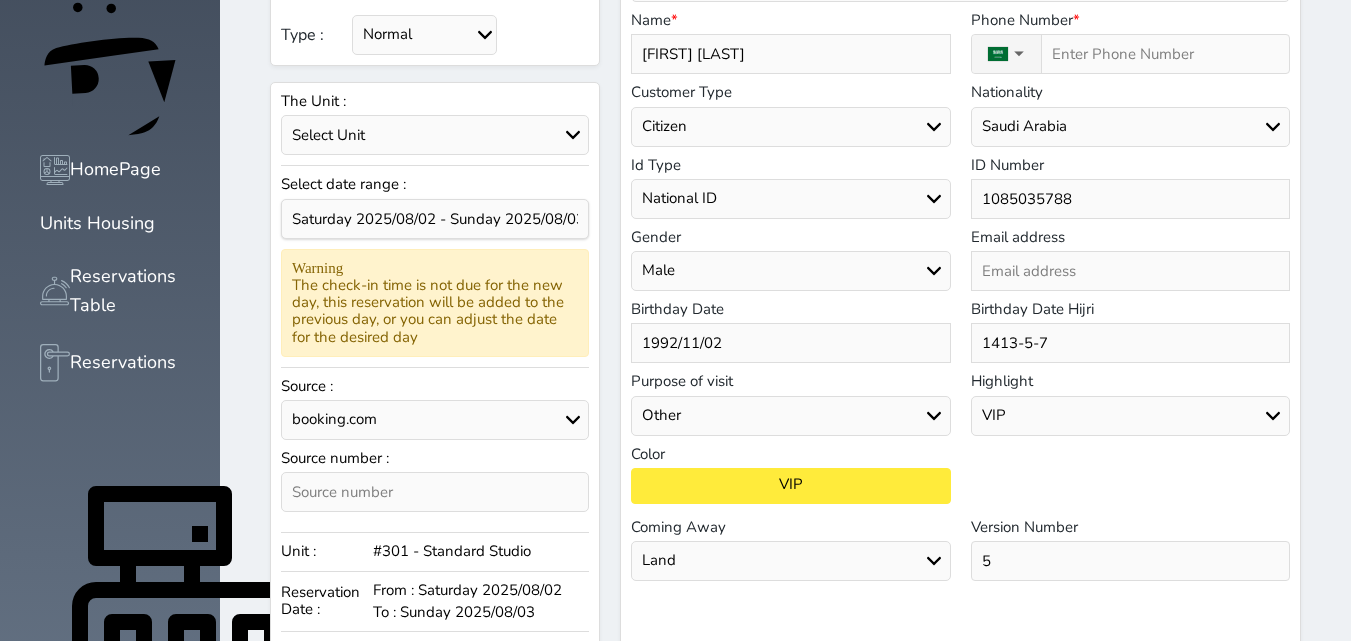 type on "1085035788" 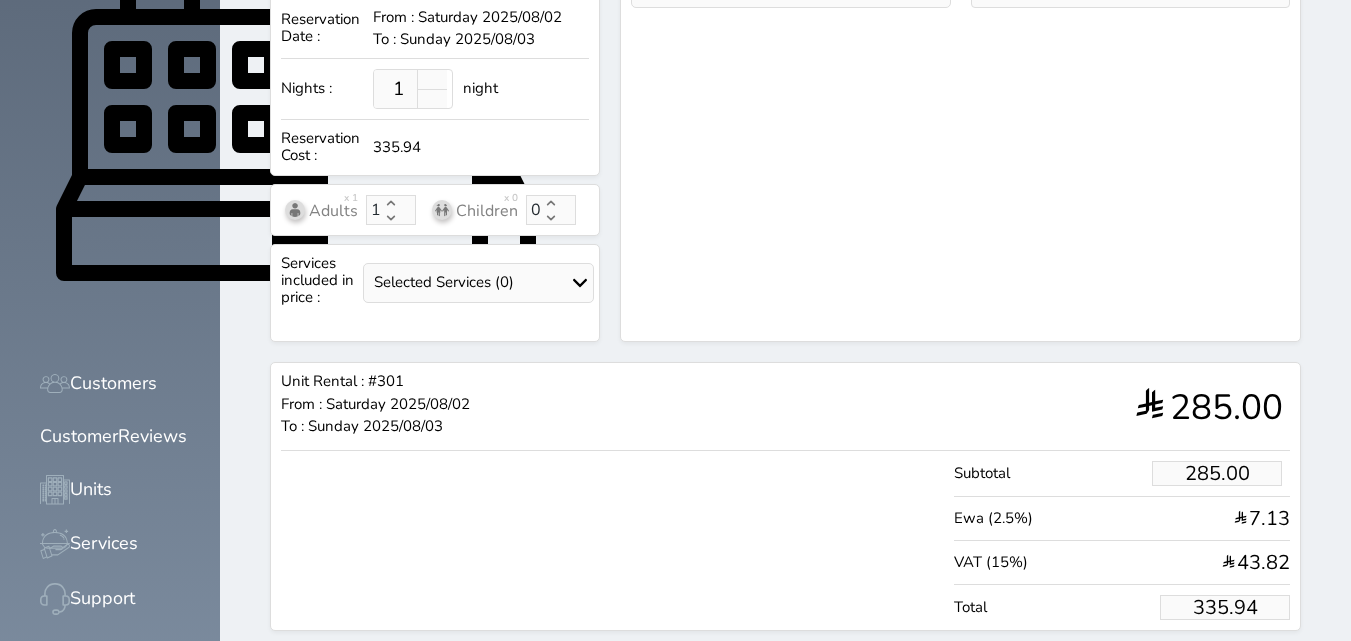scroll, scrollTop: 787, scrollLeft: 0, axis: vertical 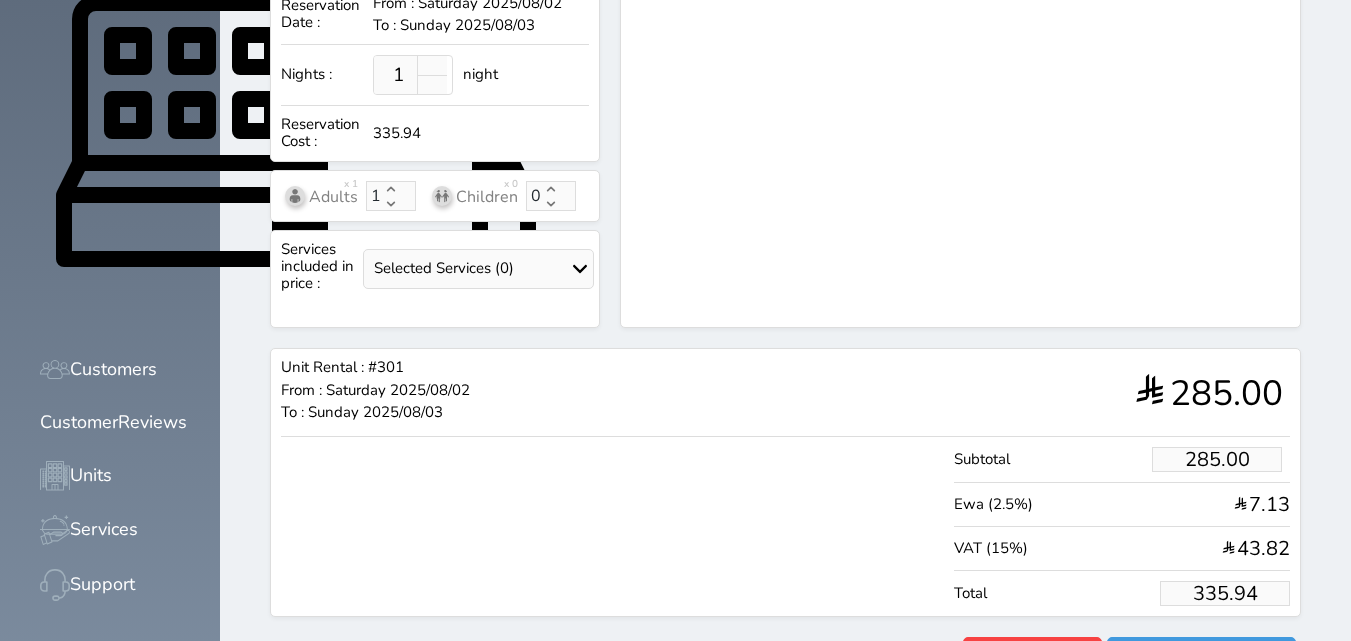 type on "[PHONE]" 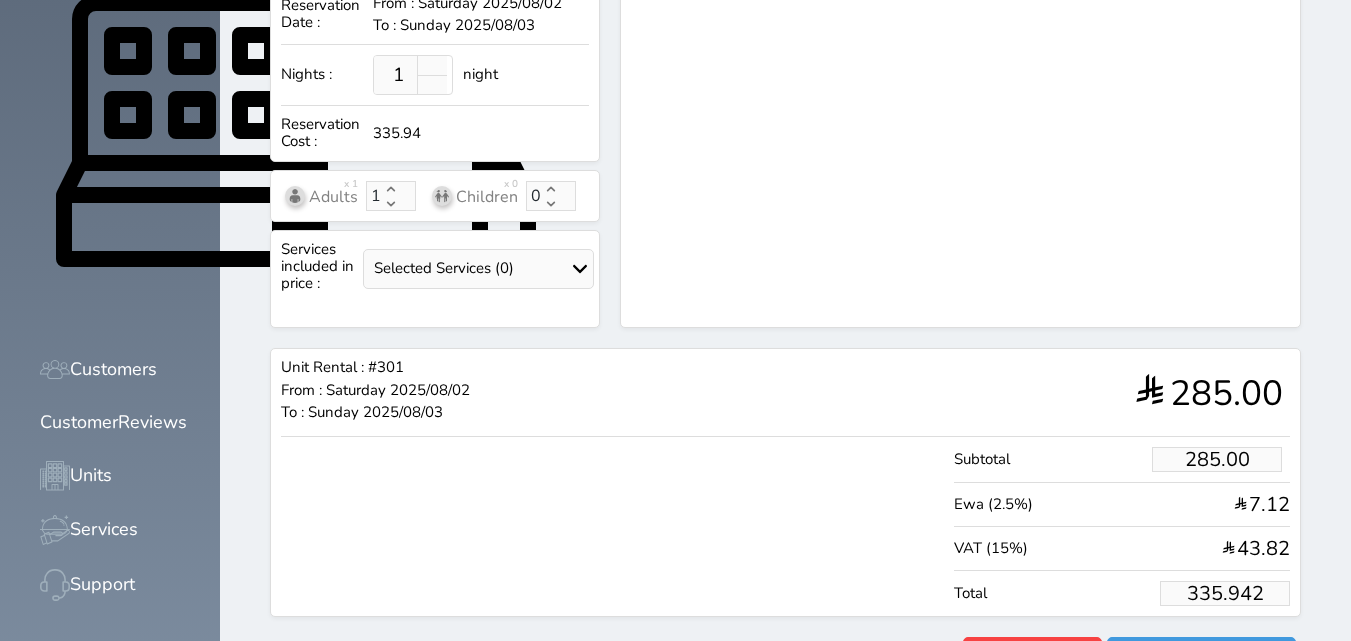type on "335.94" 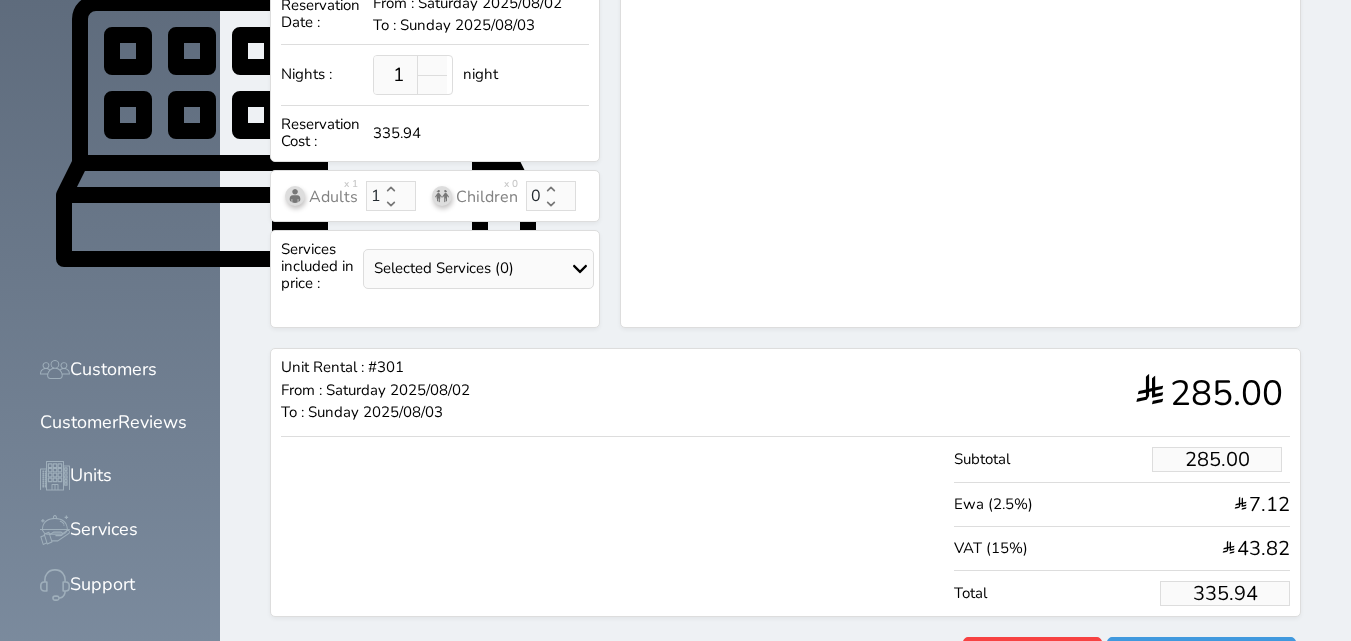 type on "284.96" 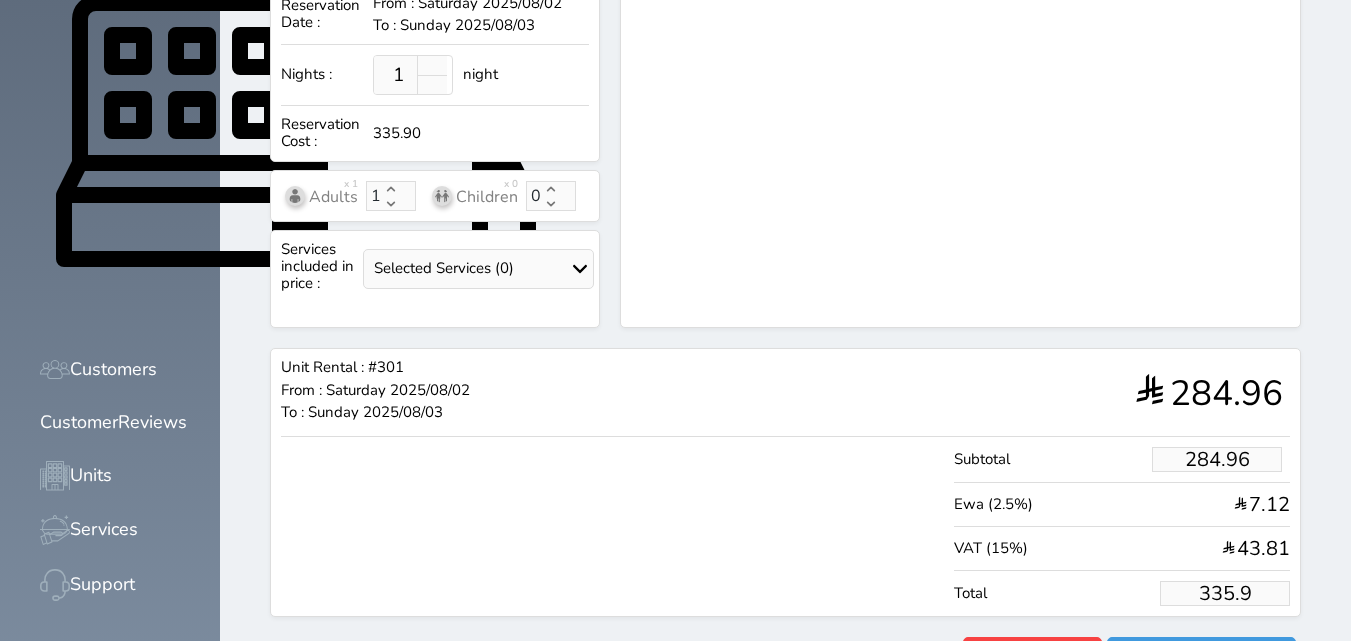 type on "284.20" 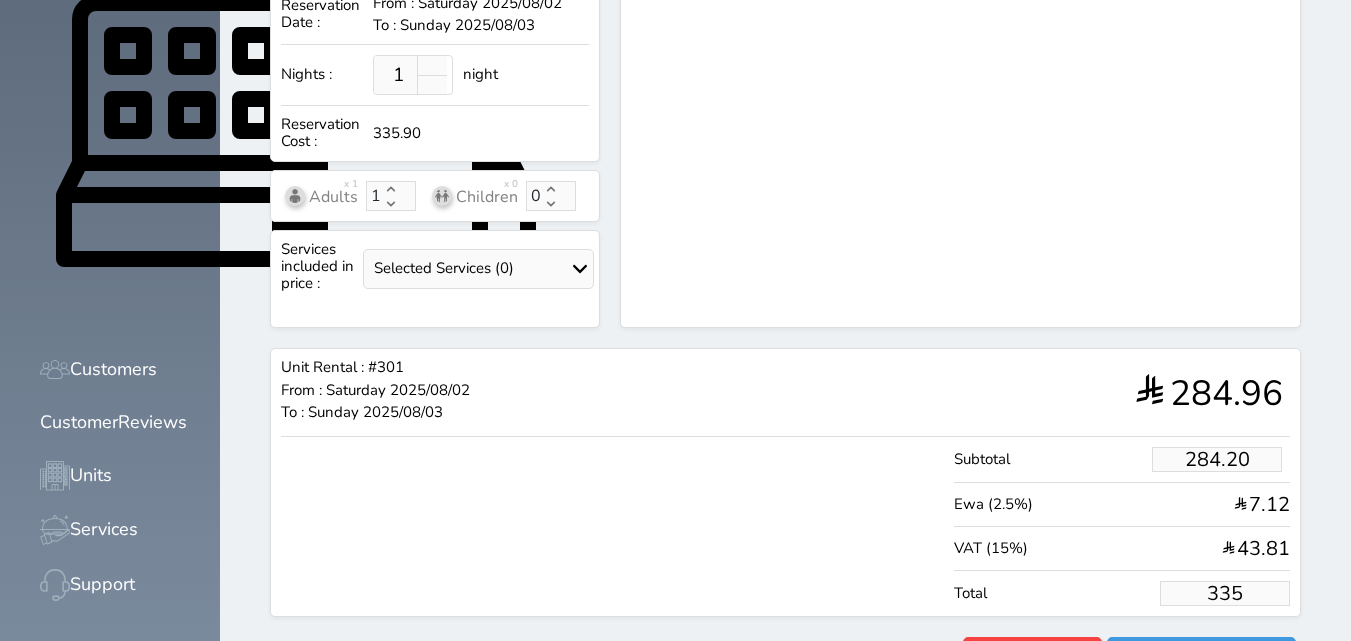 type on "28.00" 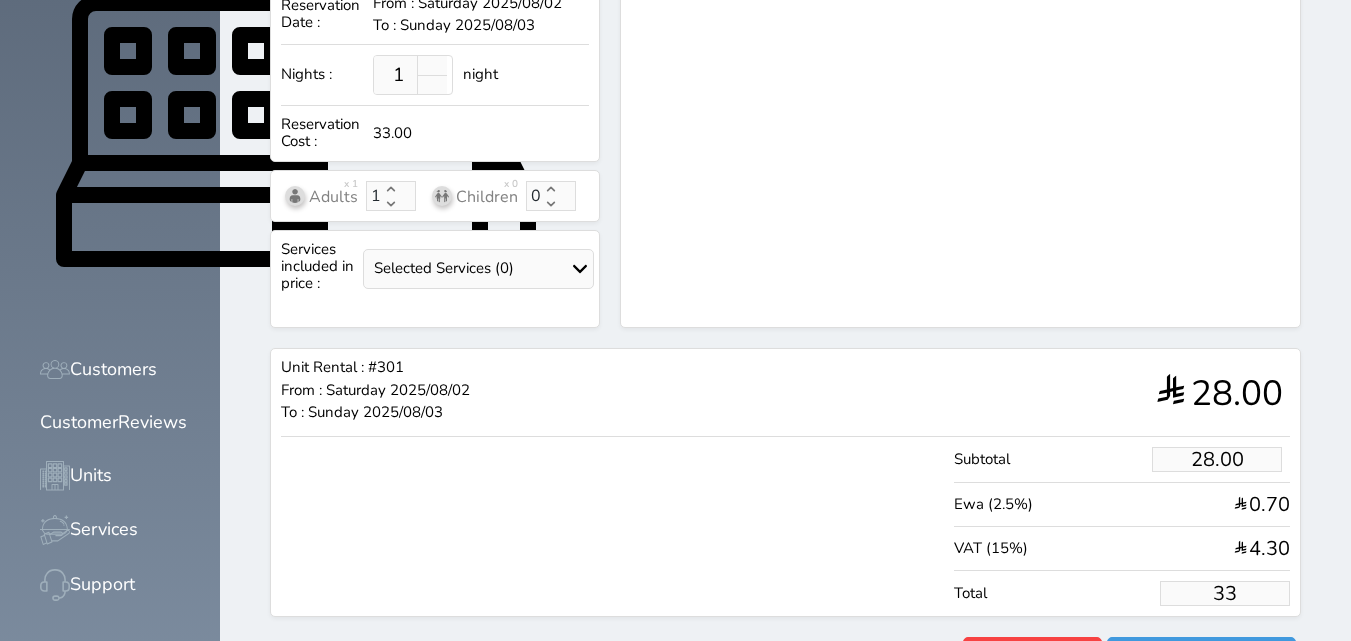 type on "2.55" 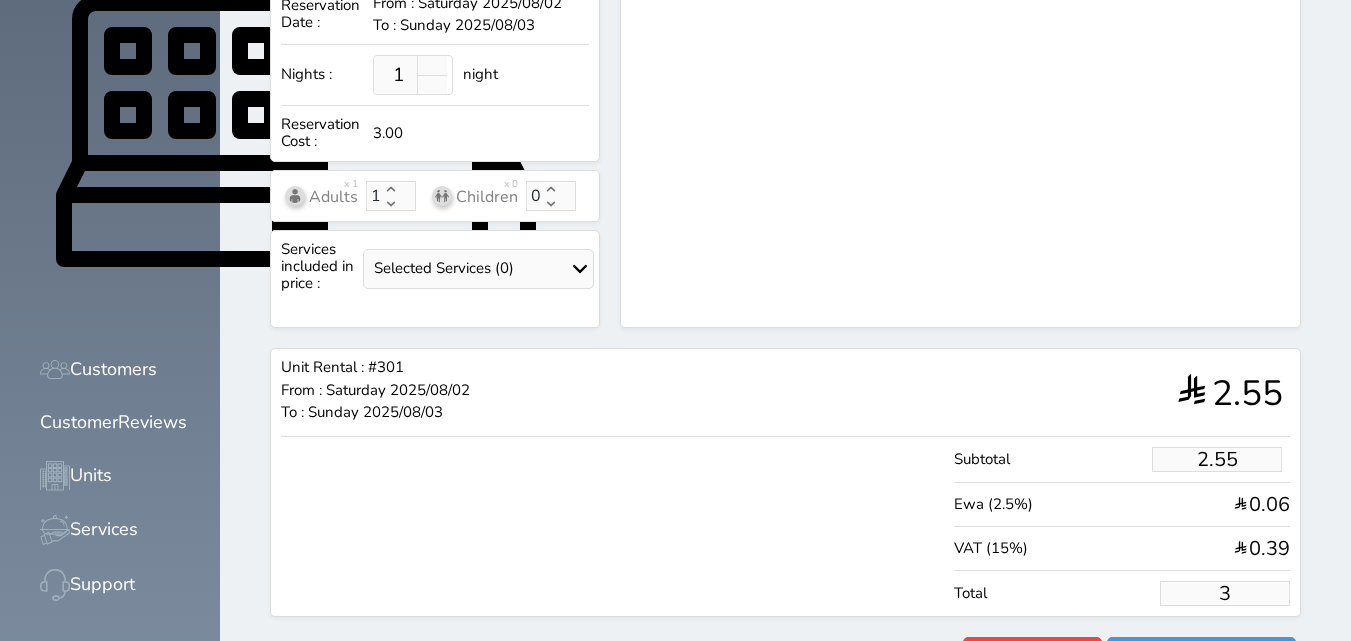 type on "1.00" 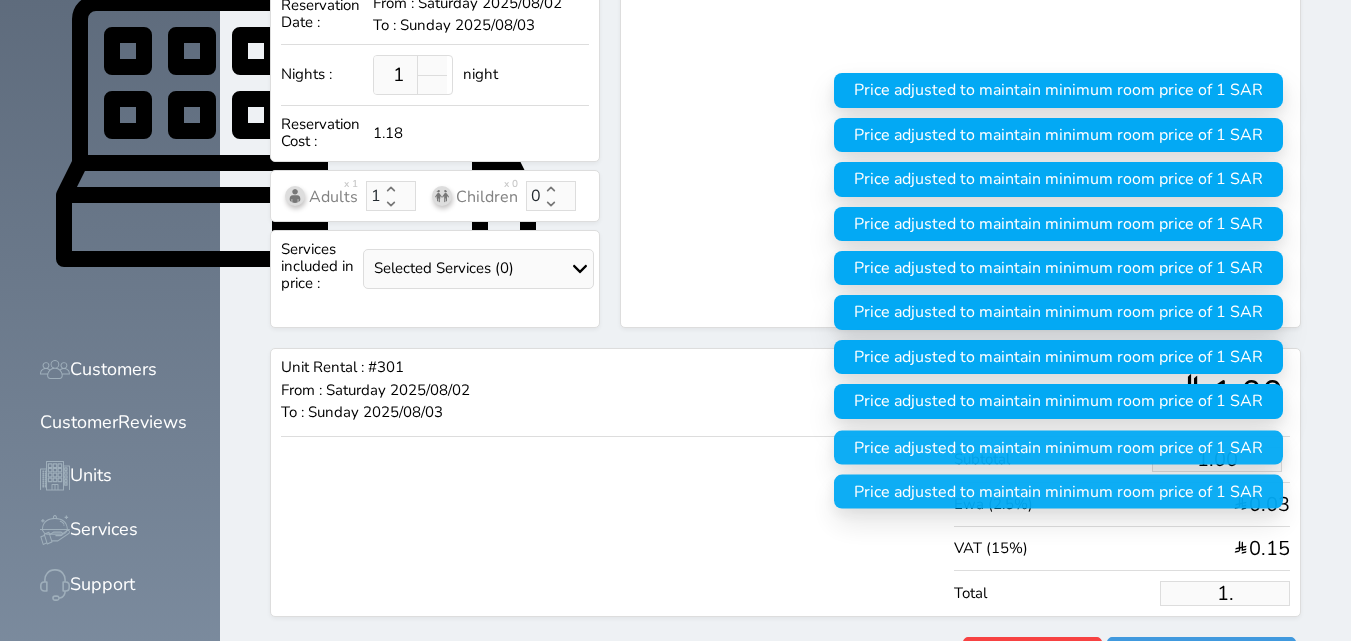 type on "1" 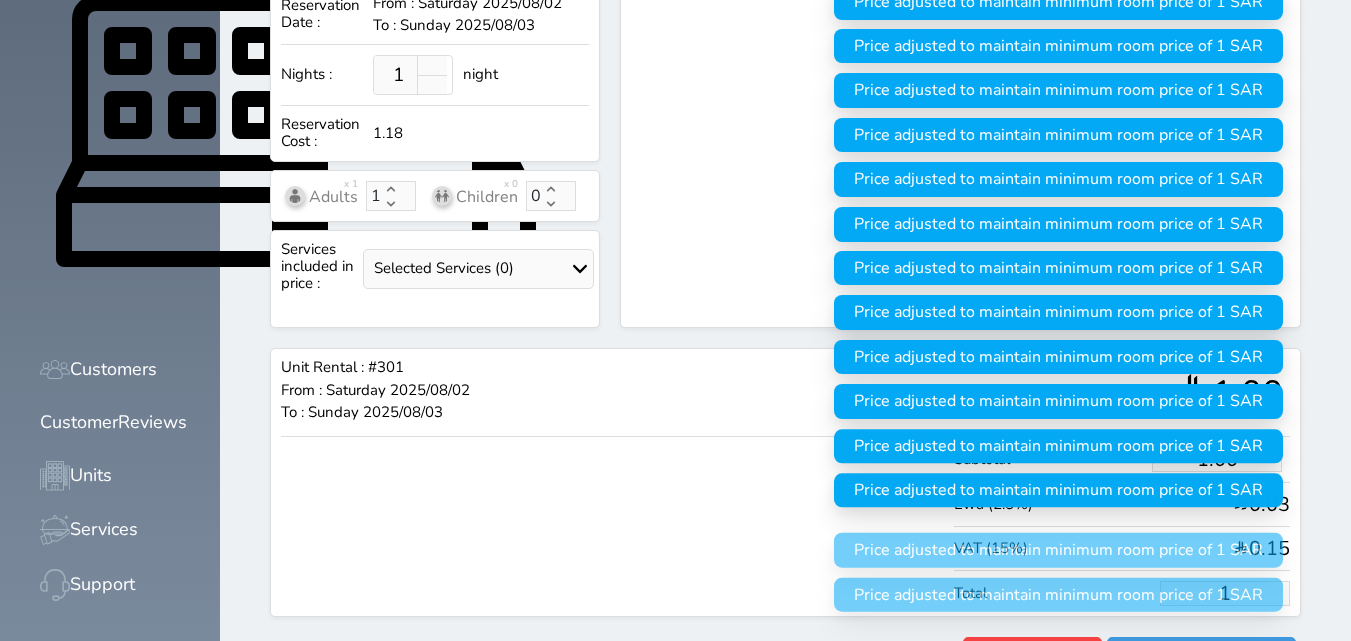 type 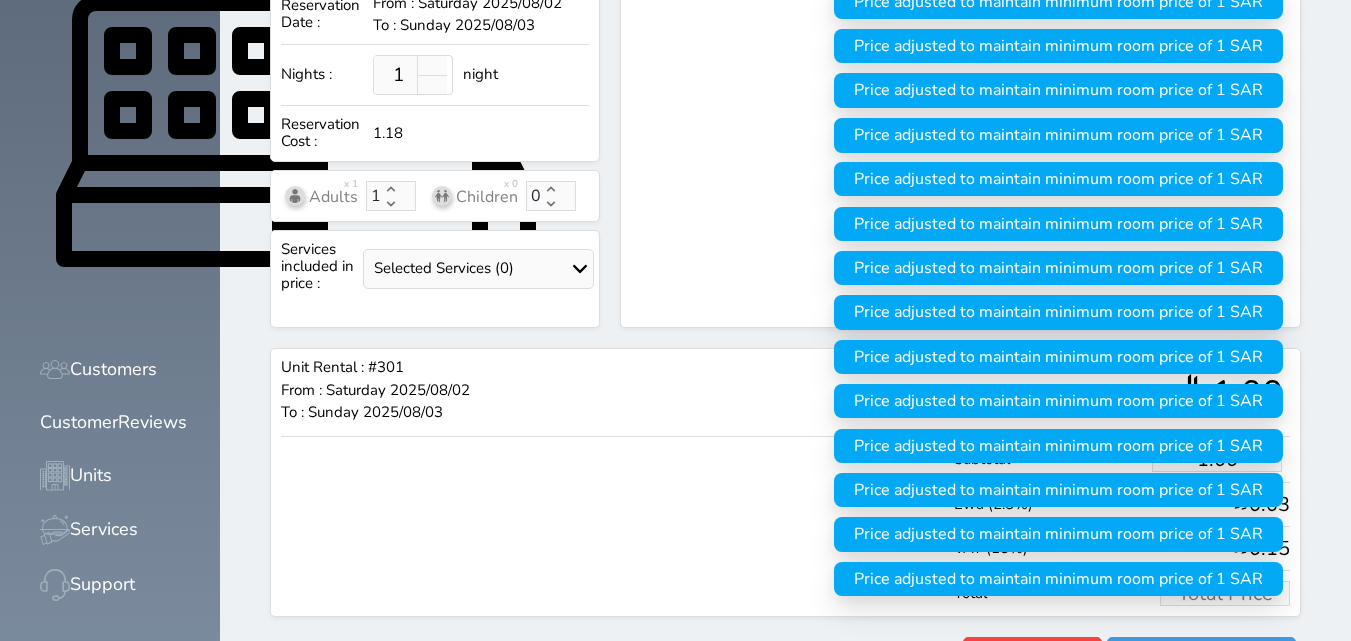 type on "1.70" 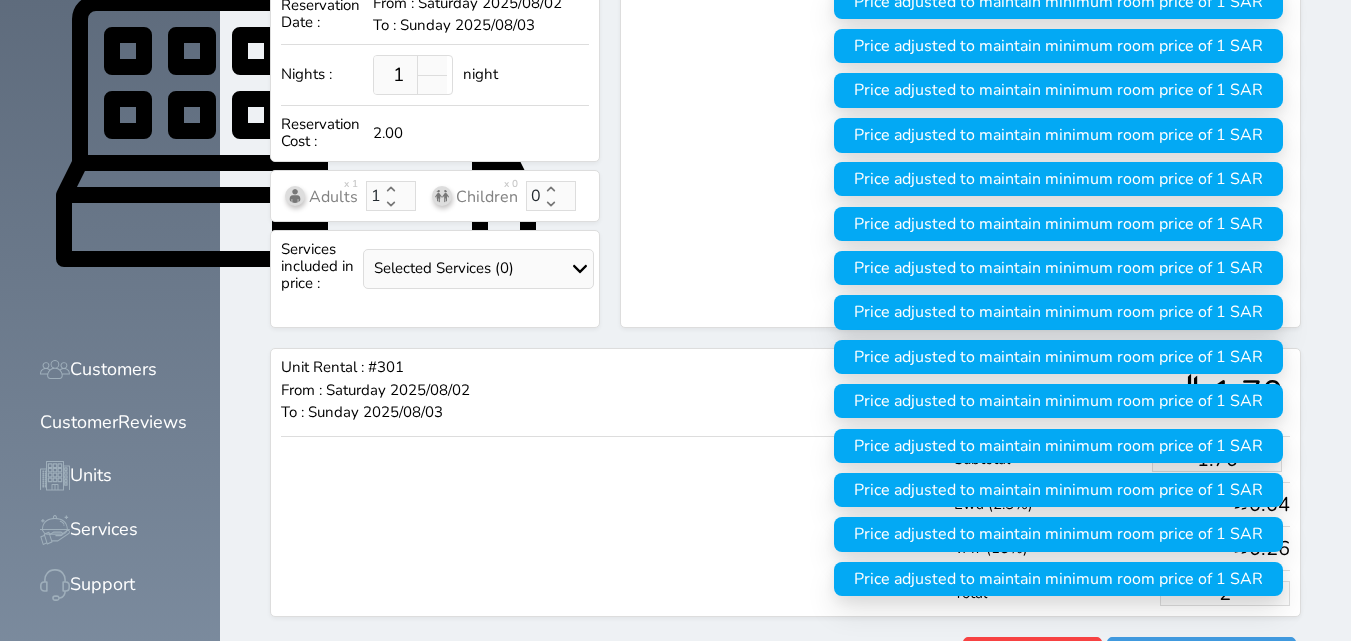 type on "16.97" 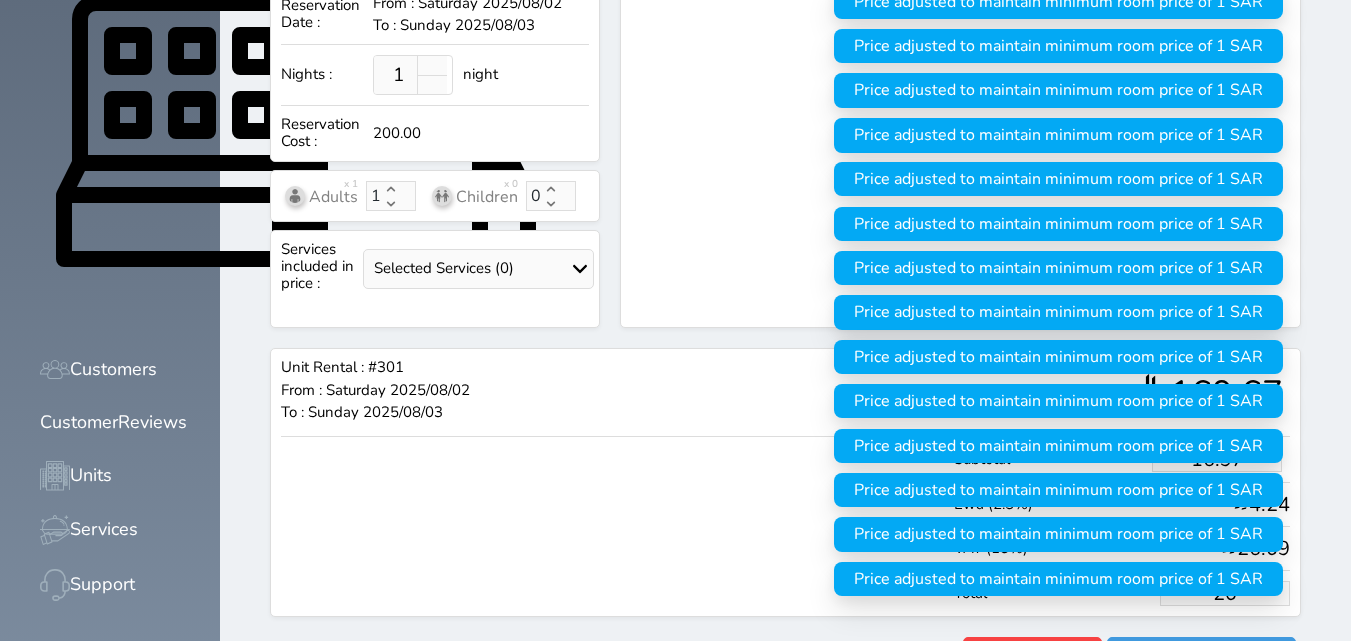 type on "169.67" 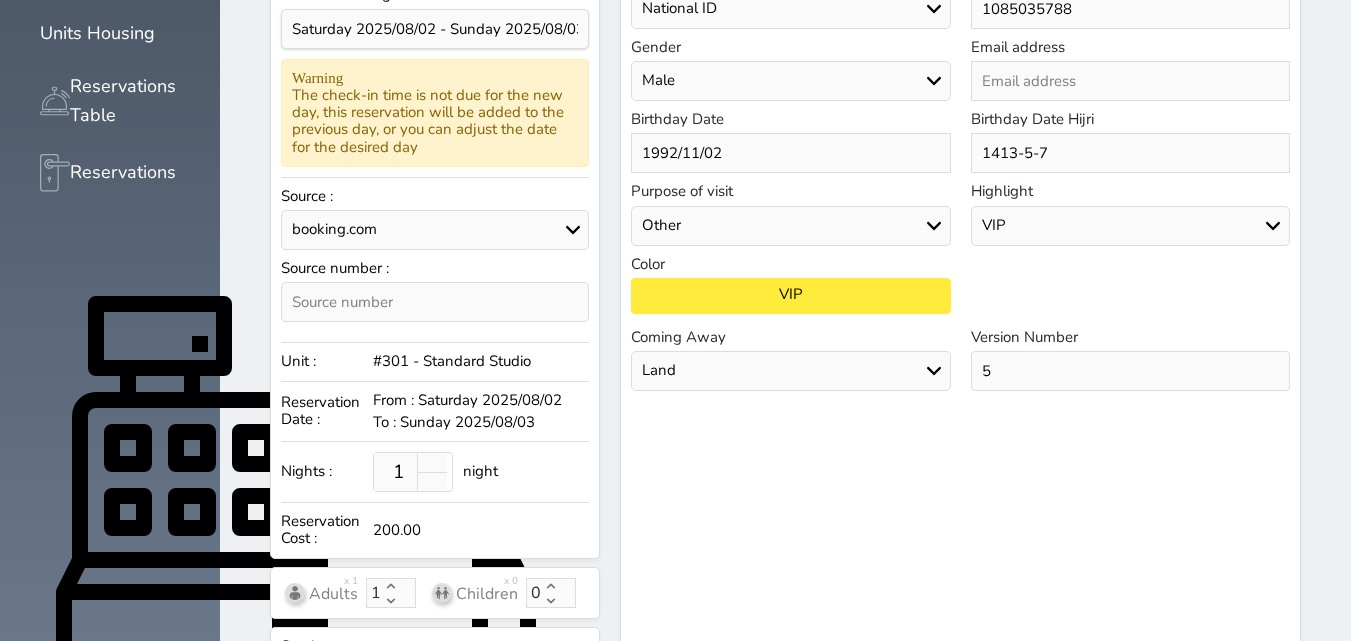 scroll, scrollTop: 387, scrollLeft: 0, axis: vertical 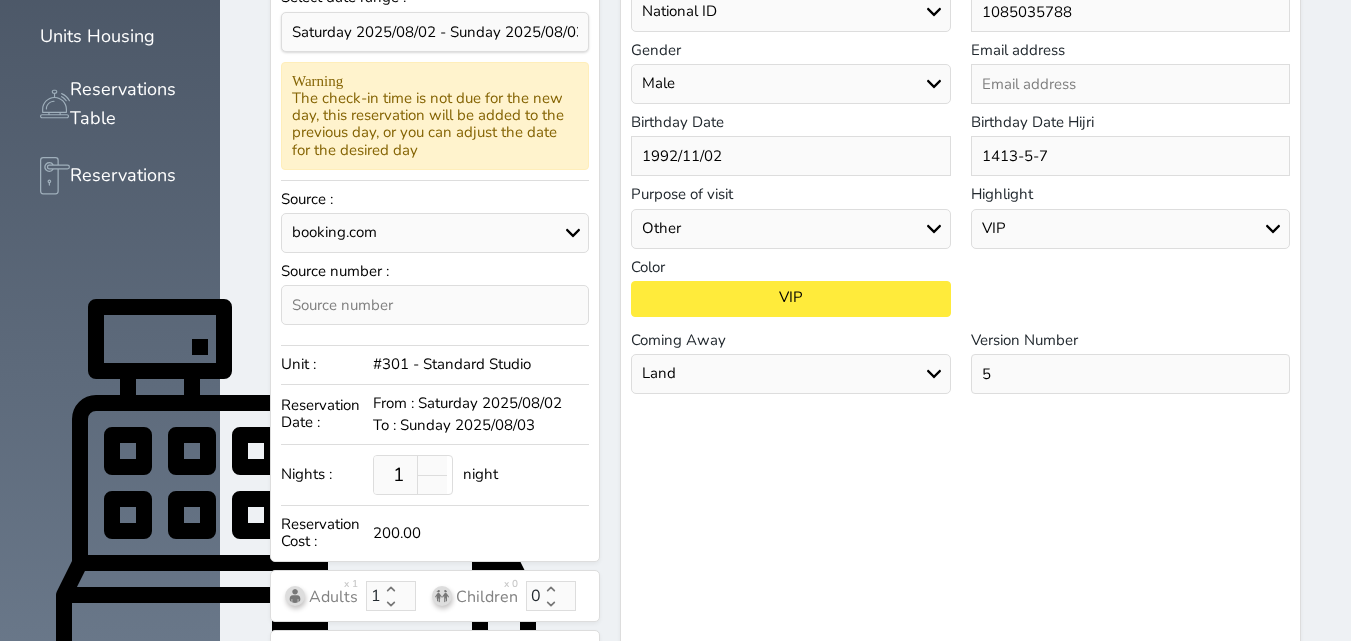 type on "200.00" 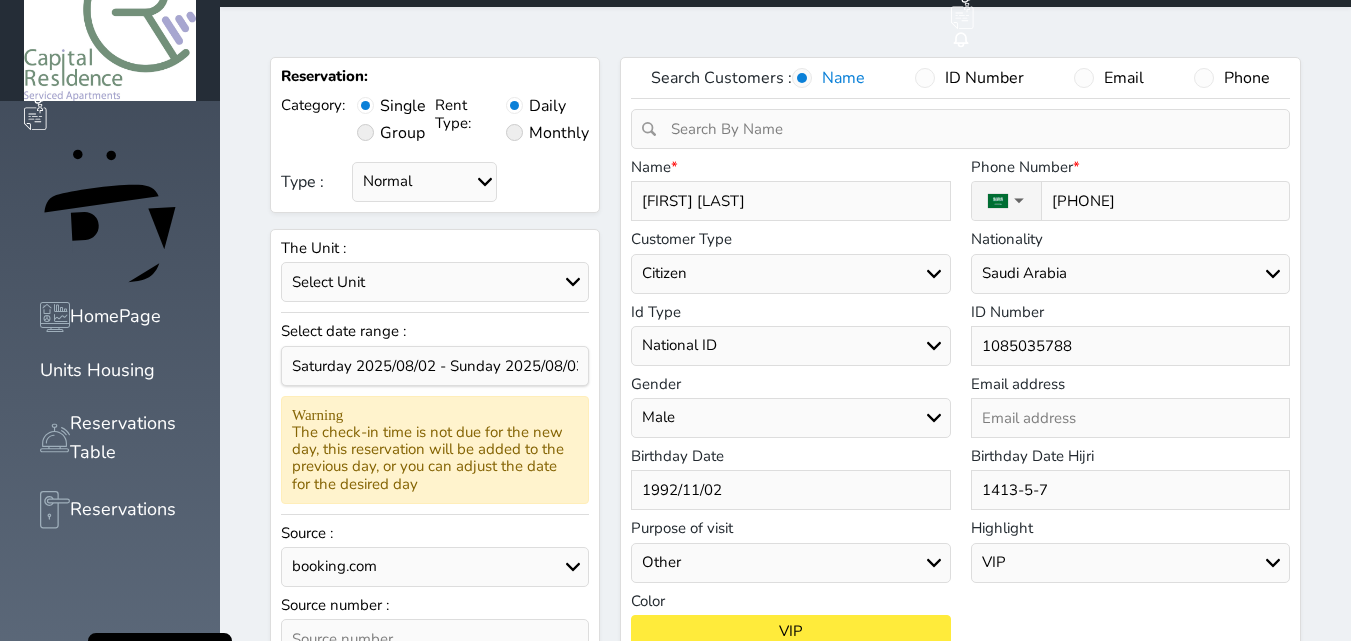scroll, scrollTop: 0, scrollLeft: 0, axis: both 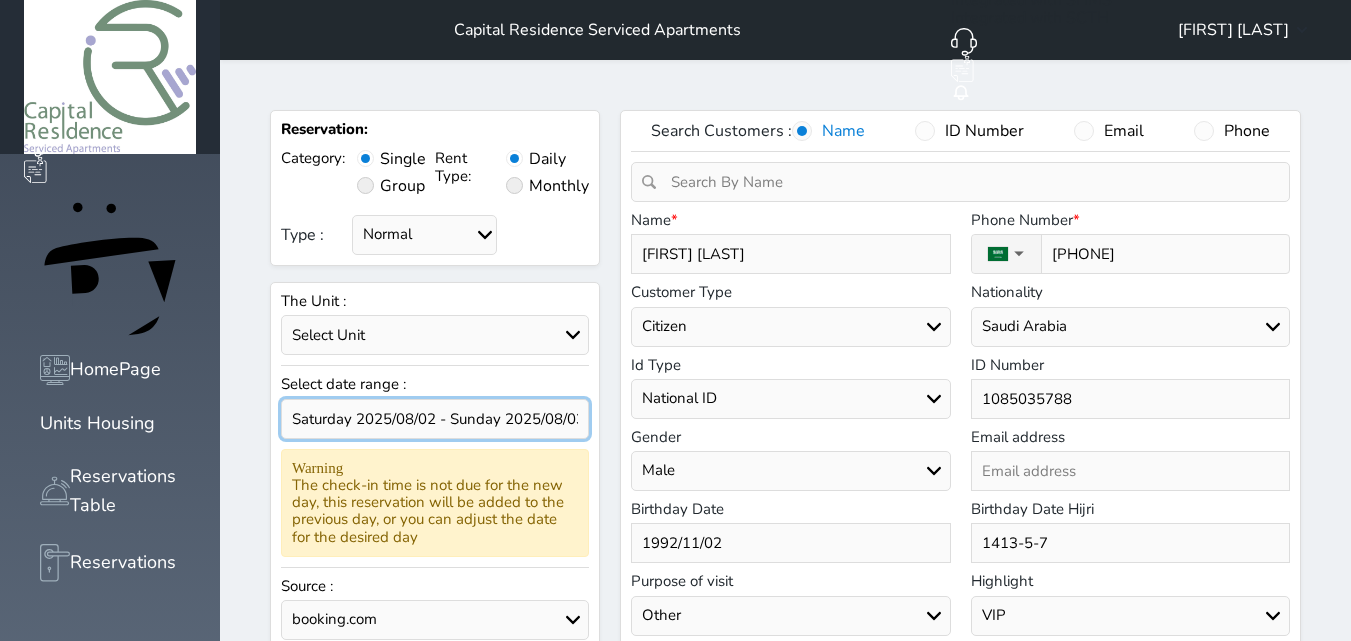 click at bounding box center [435, 419] 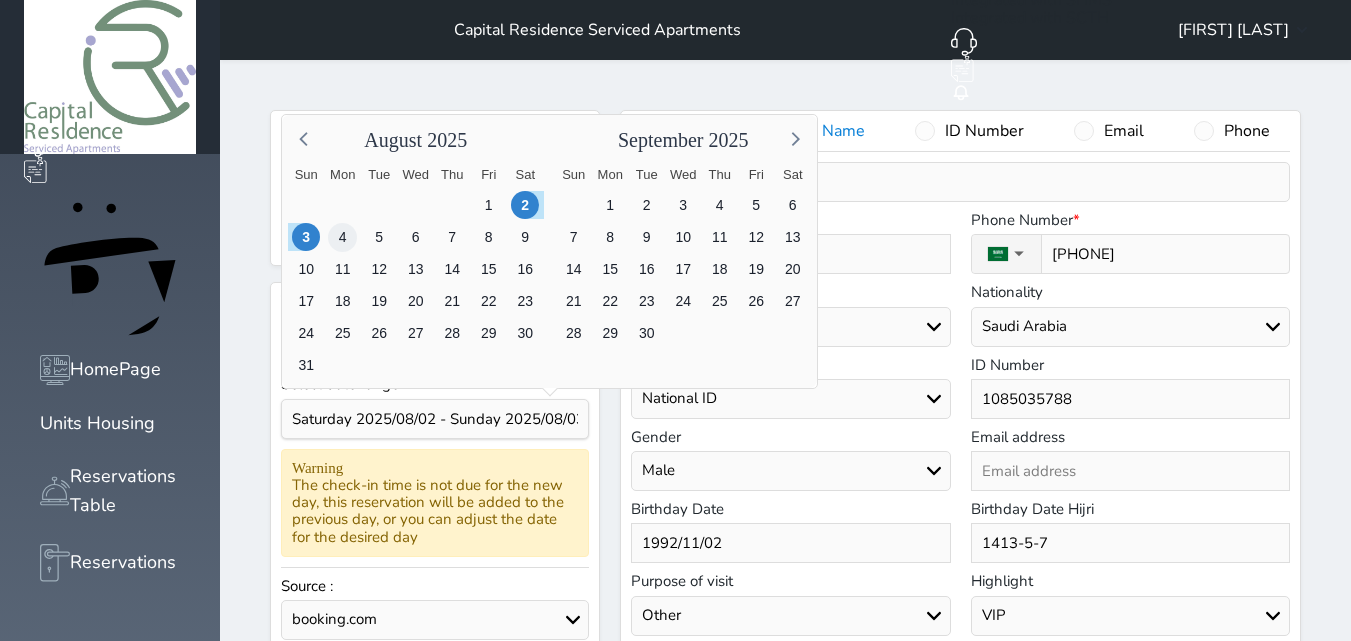 click on "4" at bounding box center [342, 237] 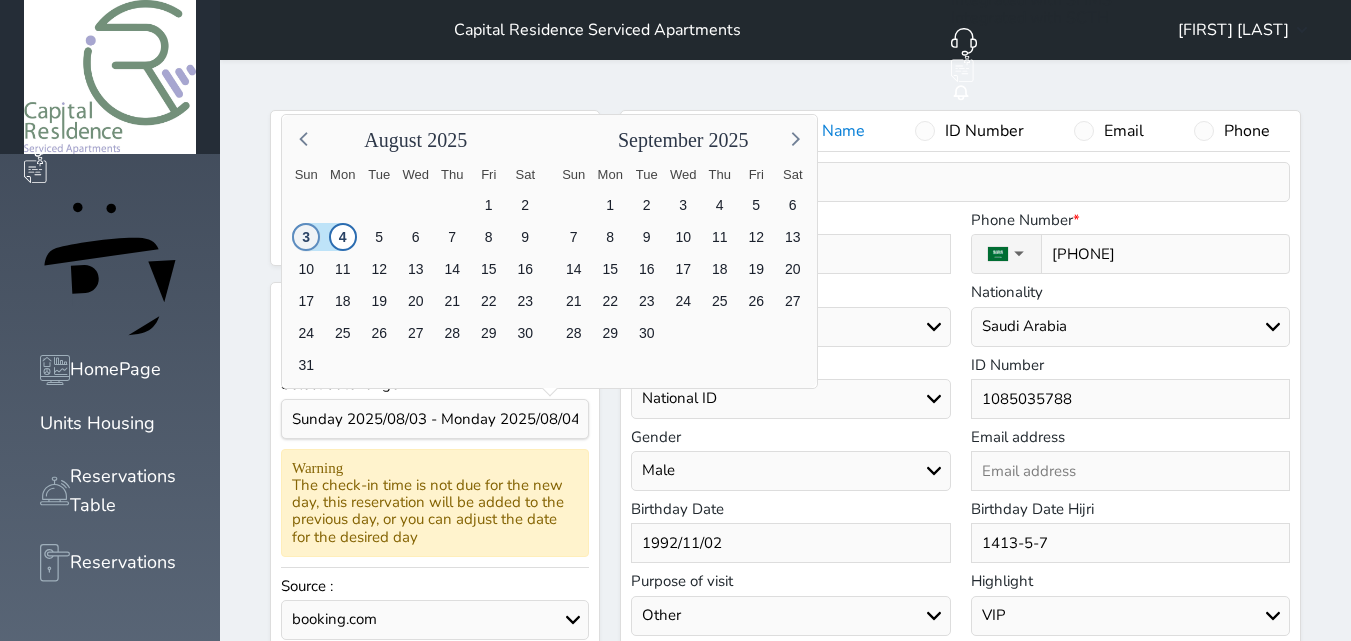 drag, startPoint x: 222, startPoint y: 542, endPoint x: 193, endPoint y: 541, distance: 29.017237 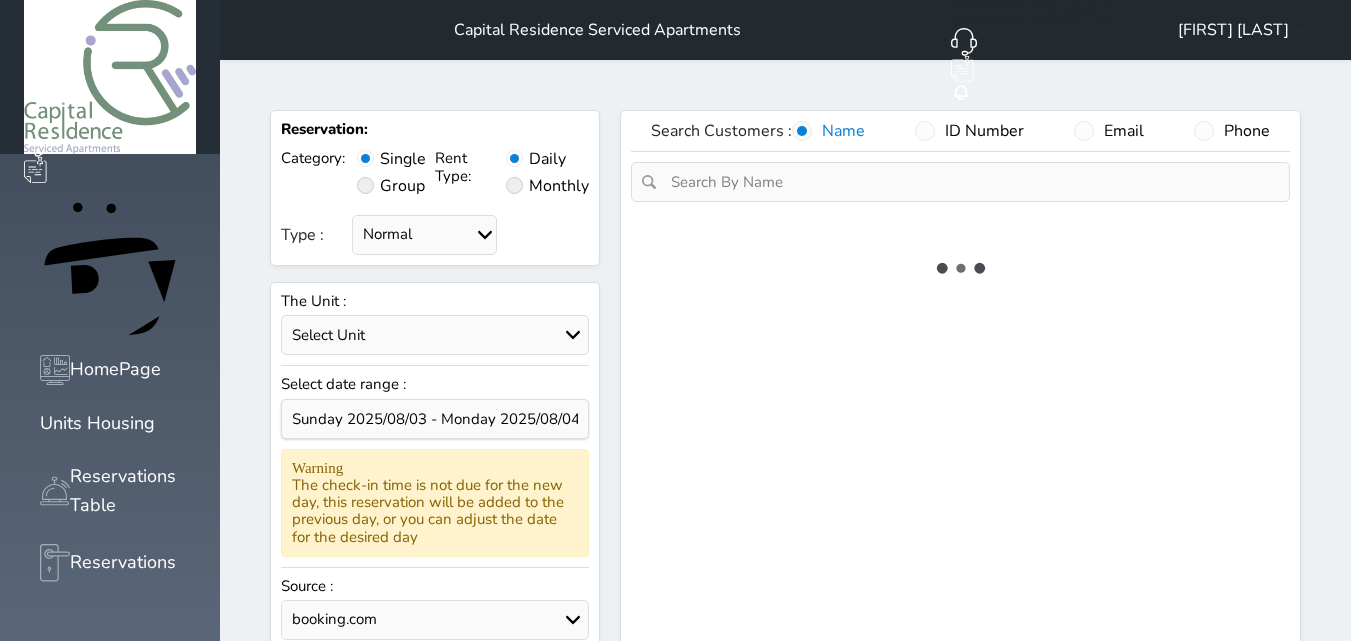 select on "1" 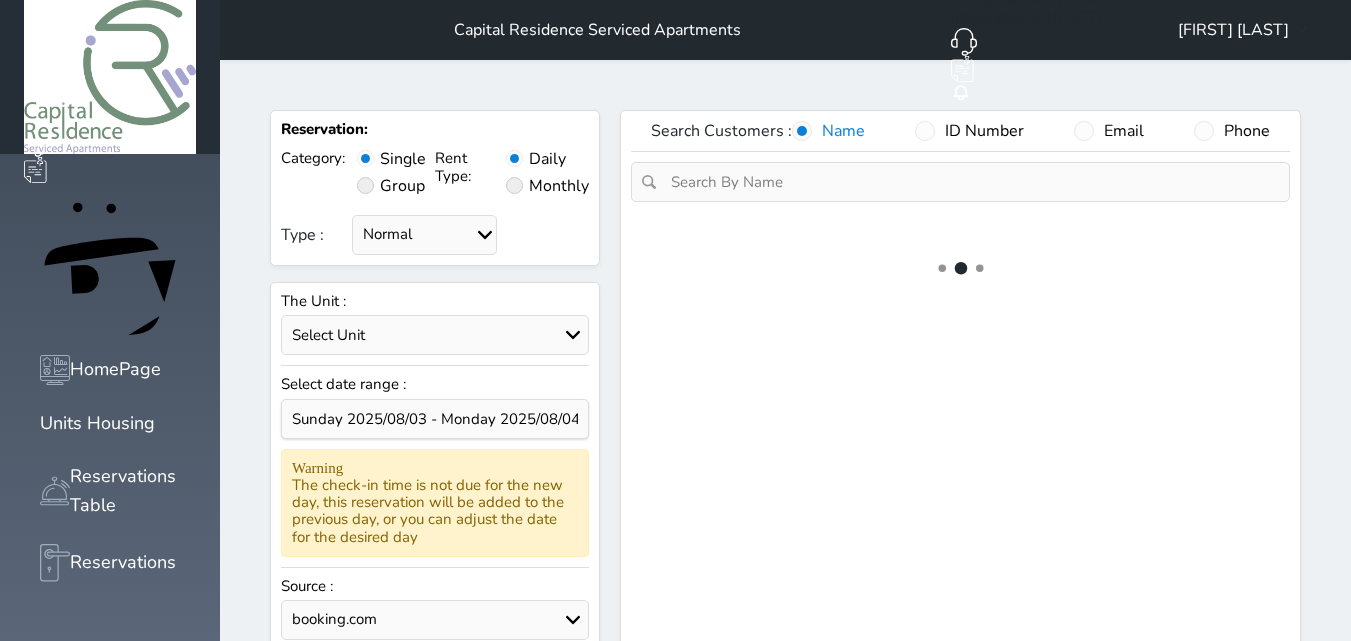 select on "113" 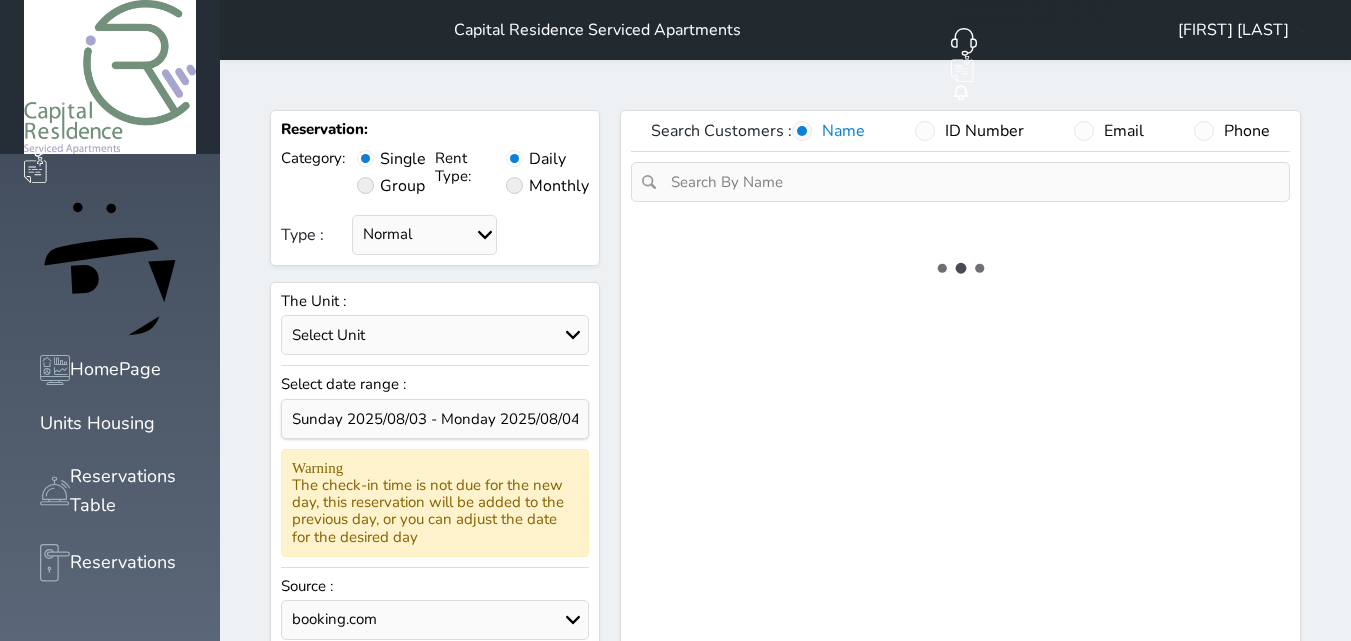 select on "1" 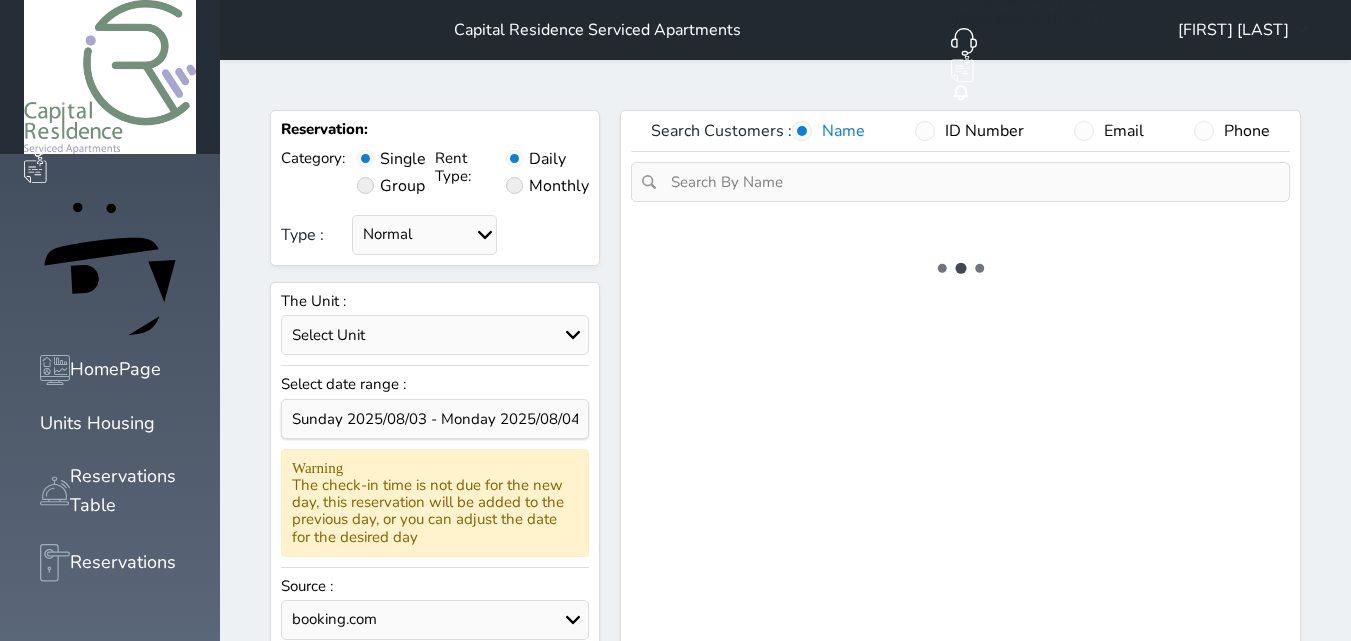 select on "7" 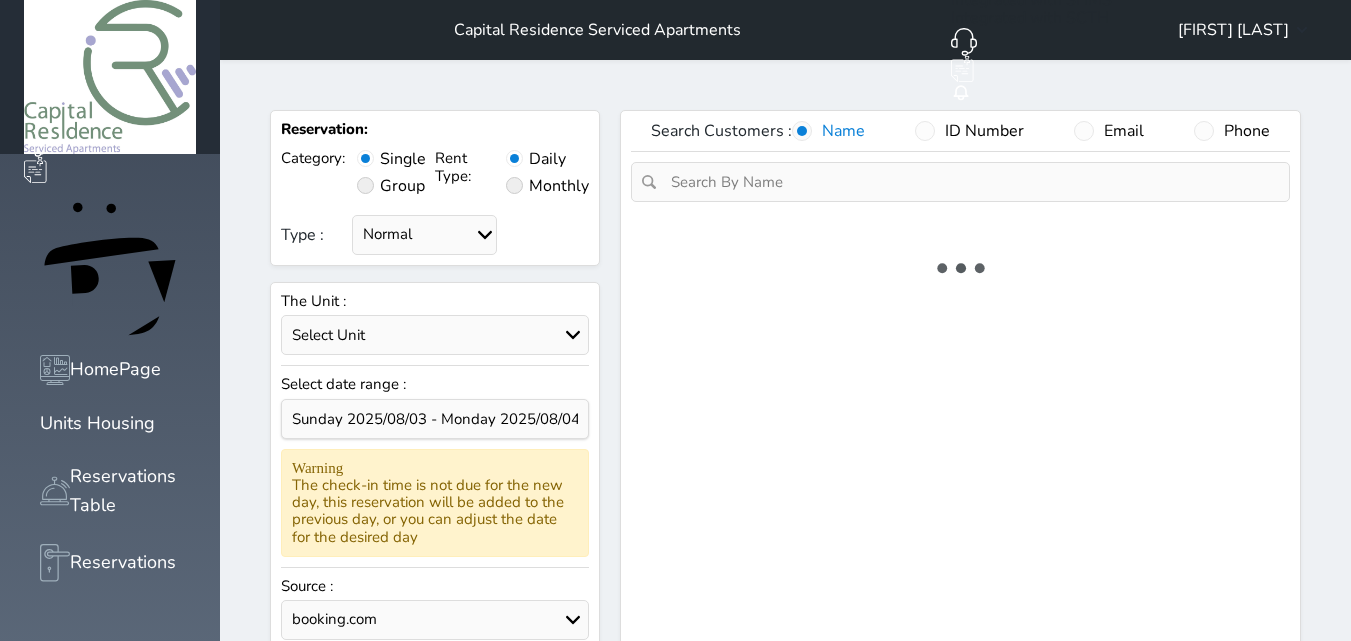 select on "10068" 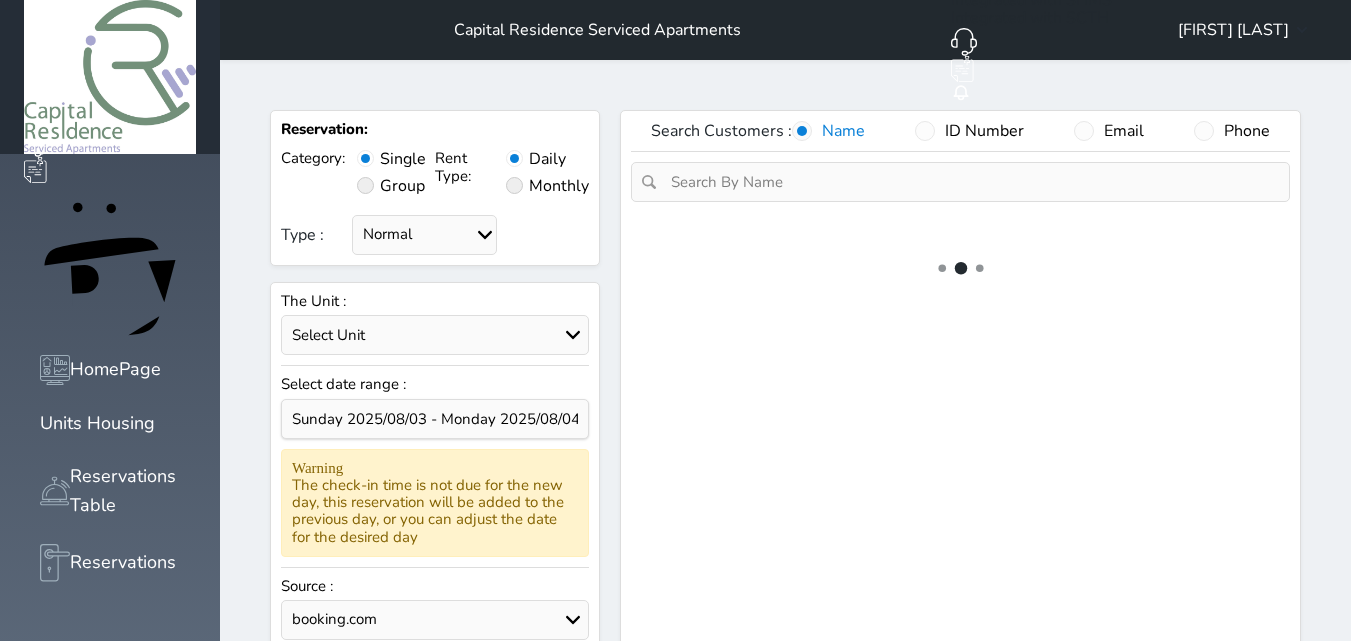 select on "9" 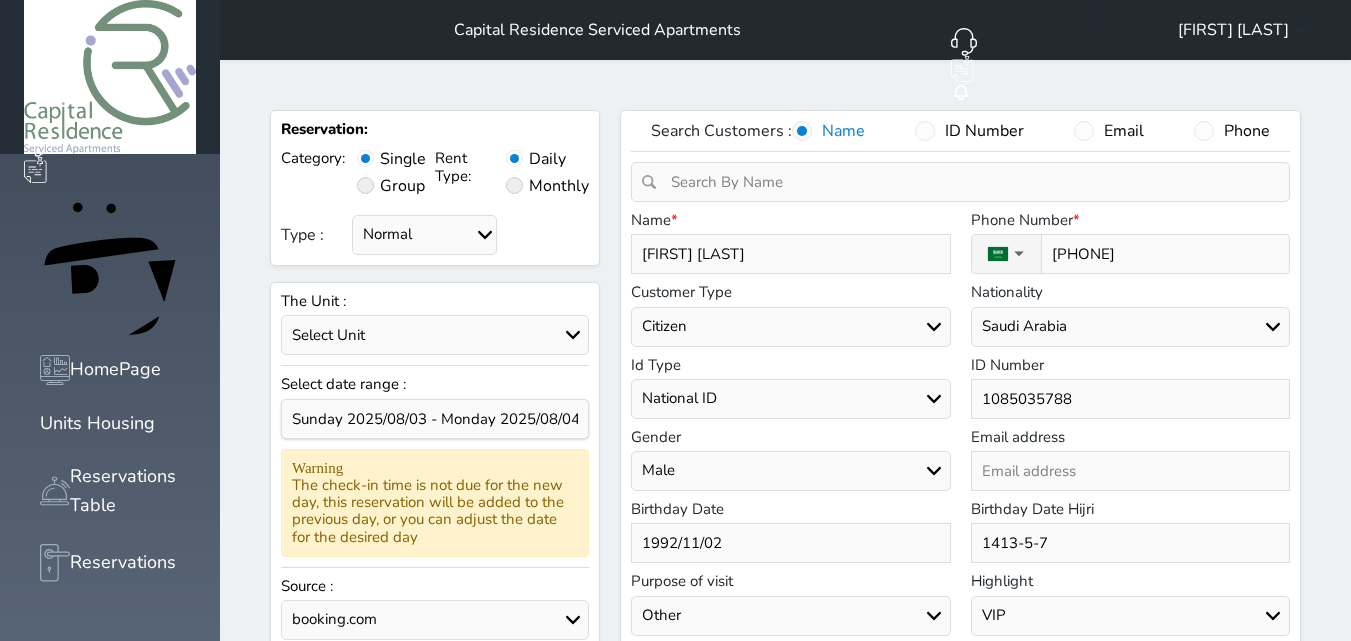 select on "56069" 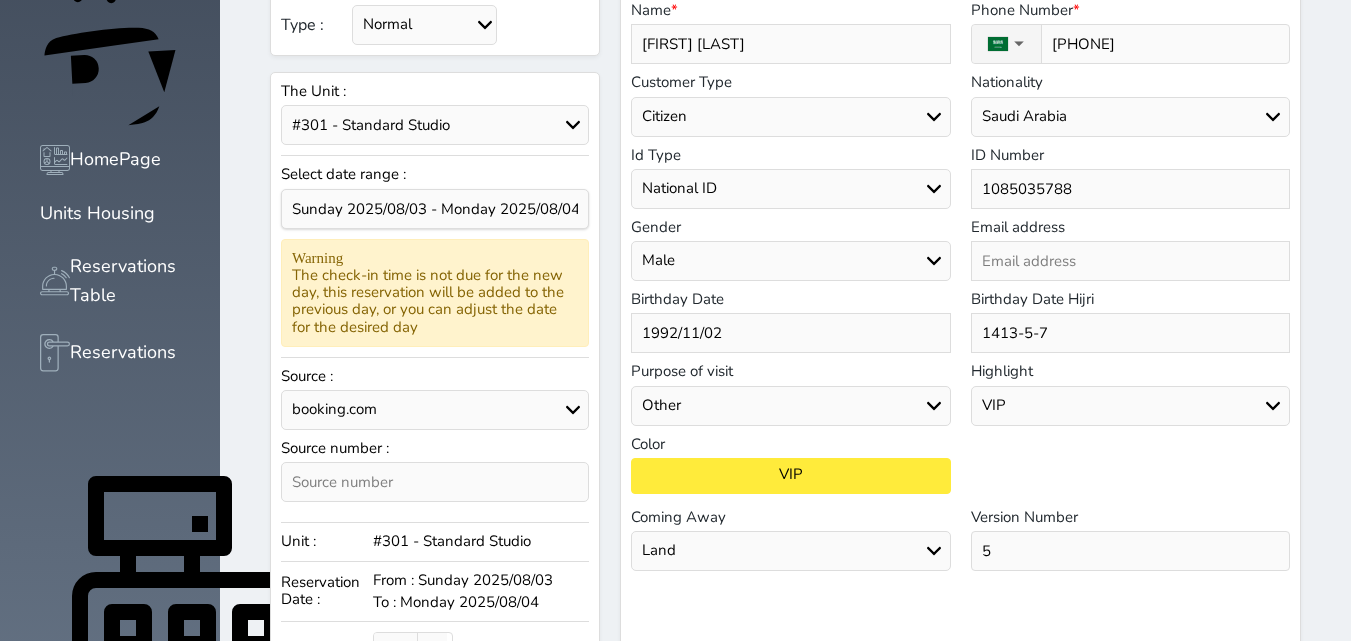 scroll, scrollTop: 300, scrollLeft: 0, axis: vertical 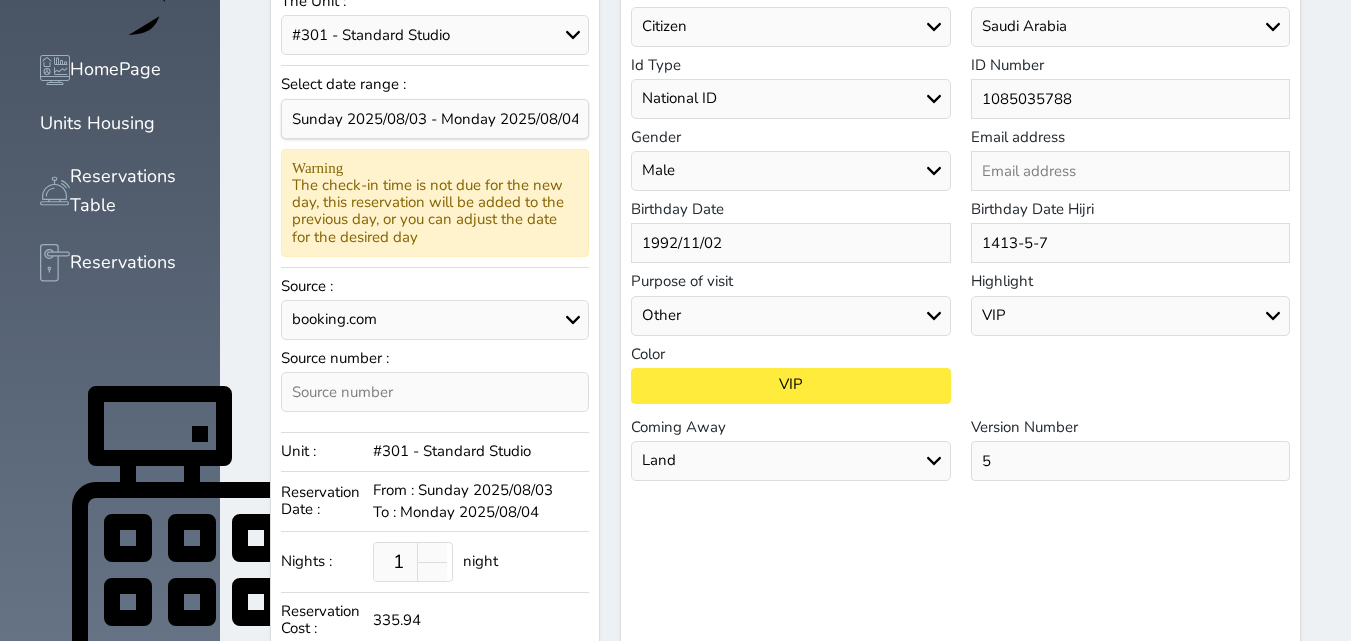 click on "booking.com Aribnb agoda - YCS Gathern Recepion website almosafer Expedia Social Media oyo Other" at bounding box center (435, 320) 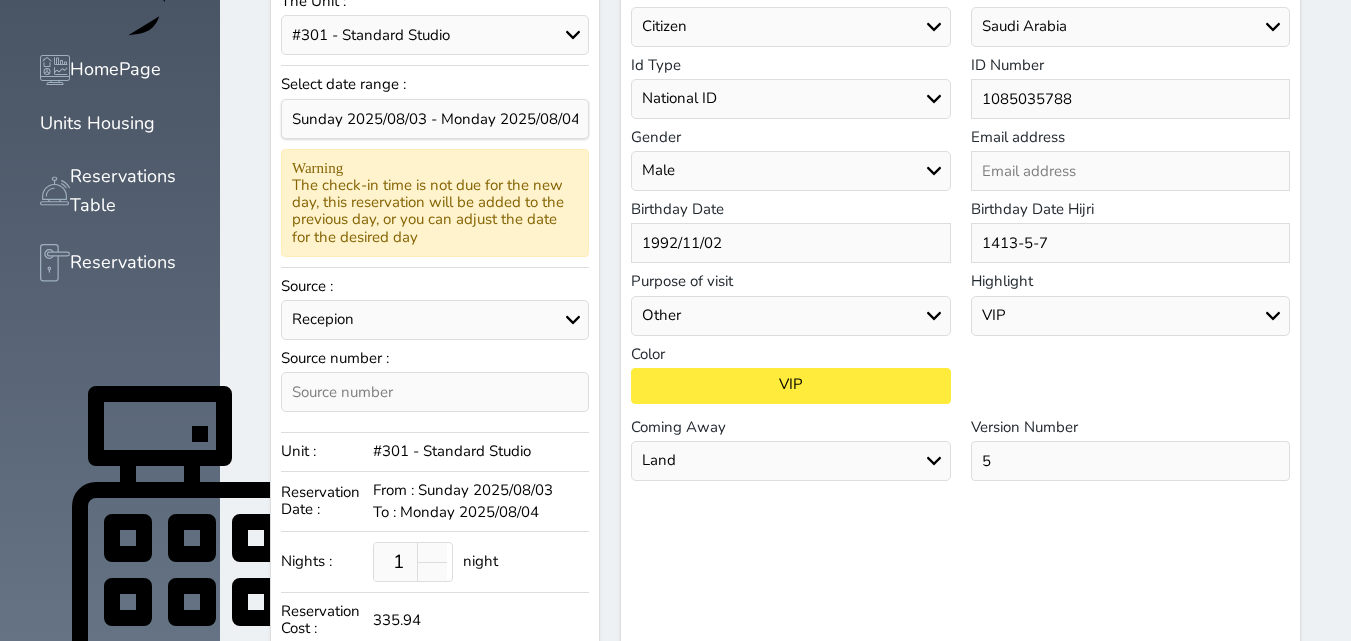 click on "booking.com Aribnb agoda - YCS Gathern Recepion website almosafer Expedia Social Media oyo Other" at bounding box center [435, 320] 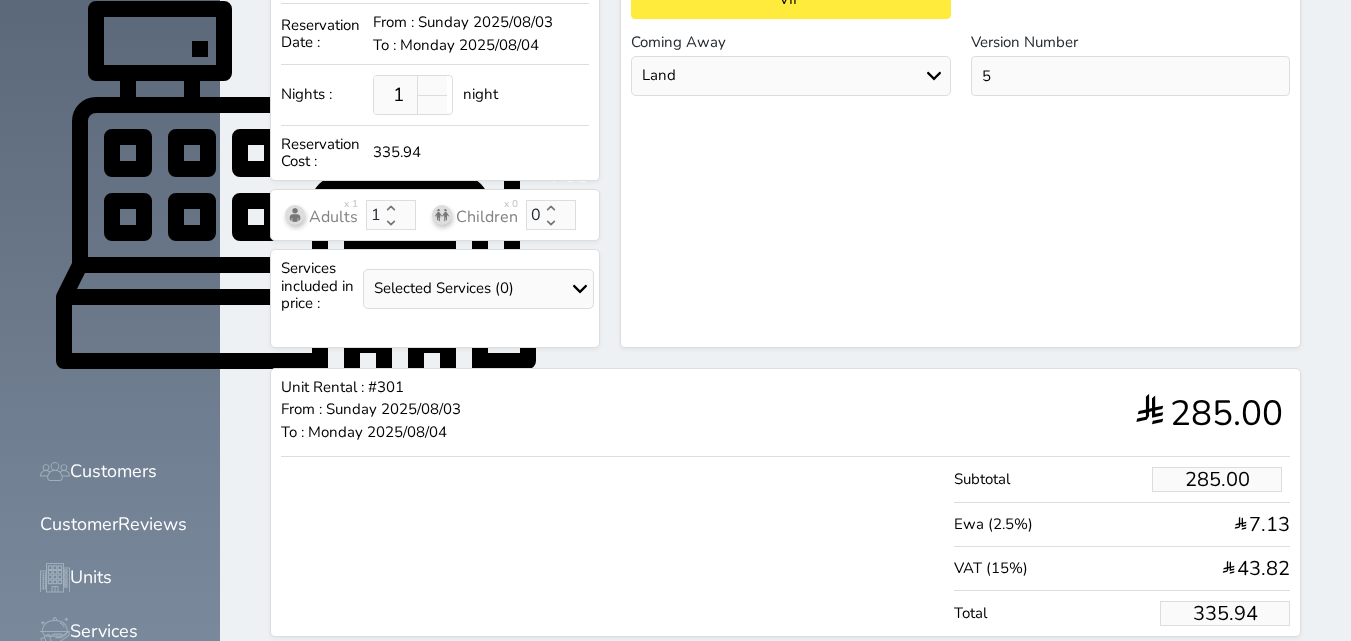 scroll, scrollTop: 705, scrollLeft: 0, axis: vertical 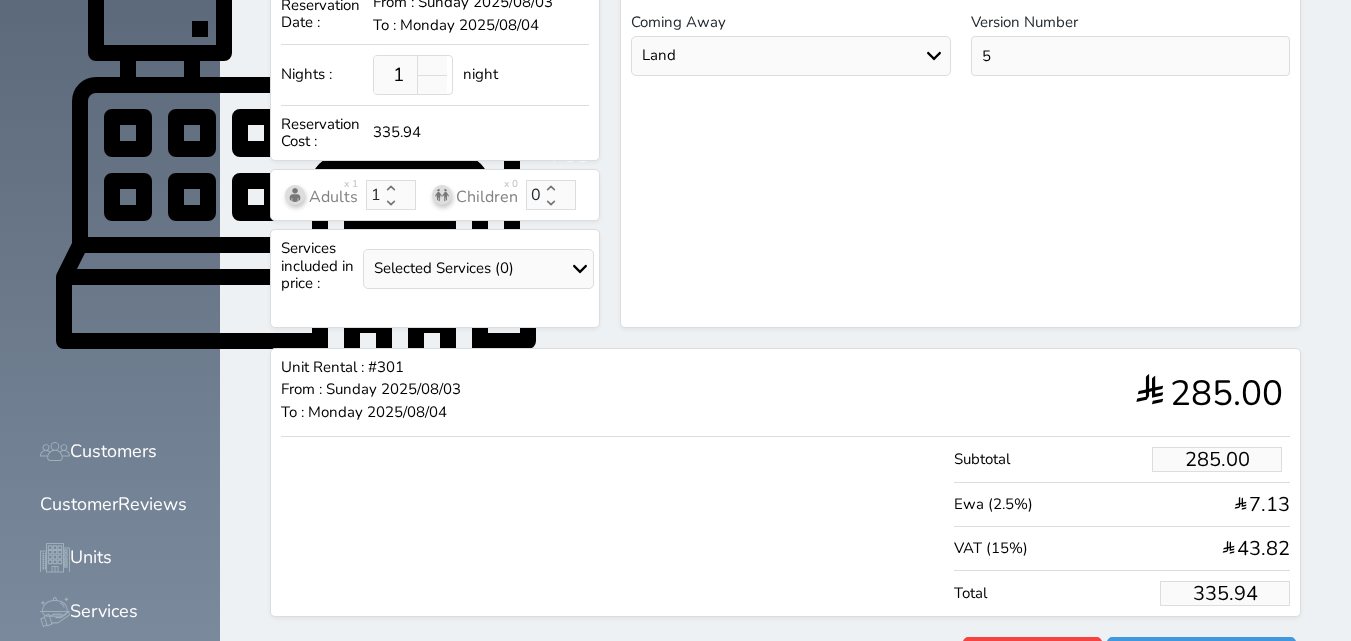 click on "335.94" at bounding box center (1225, 593) 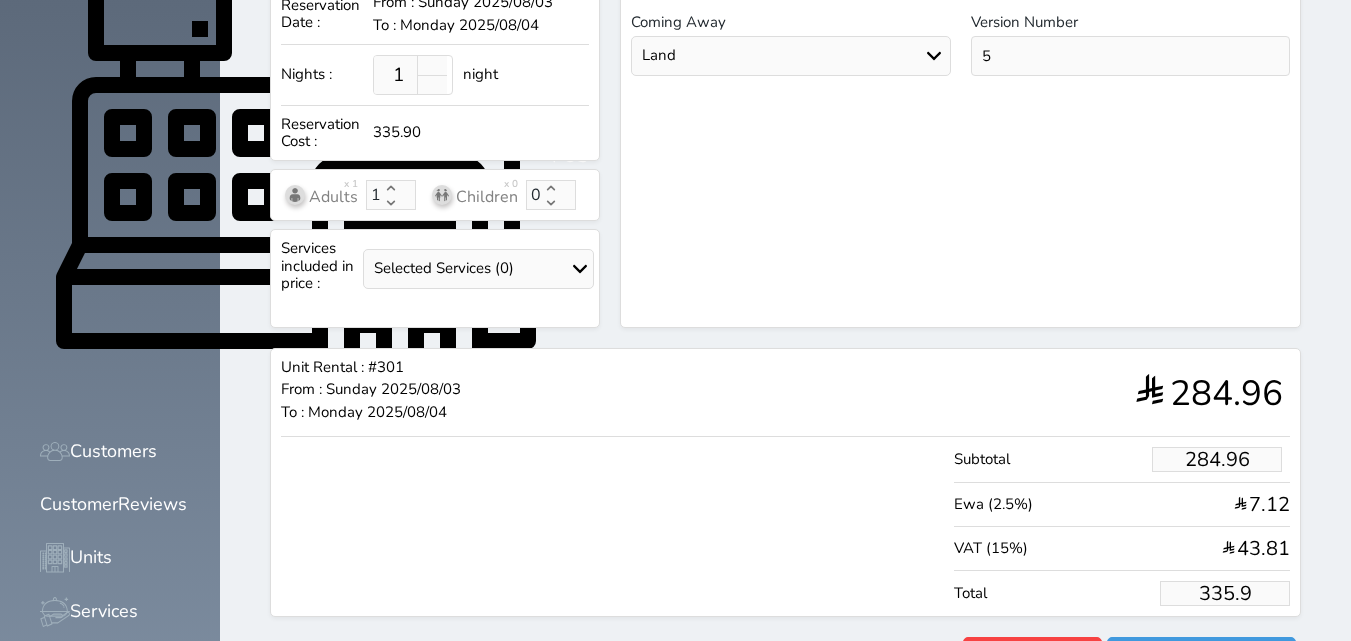 type on "284.20" 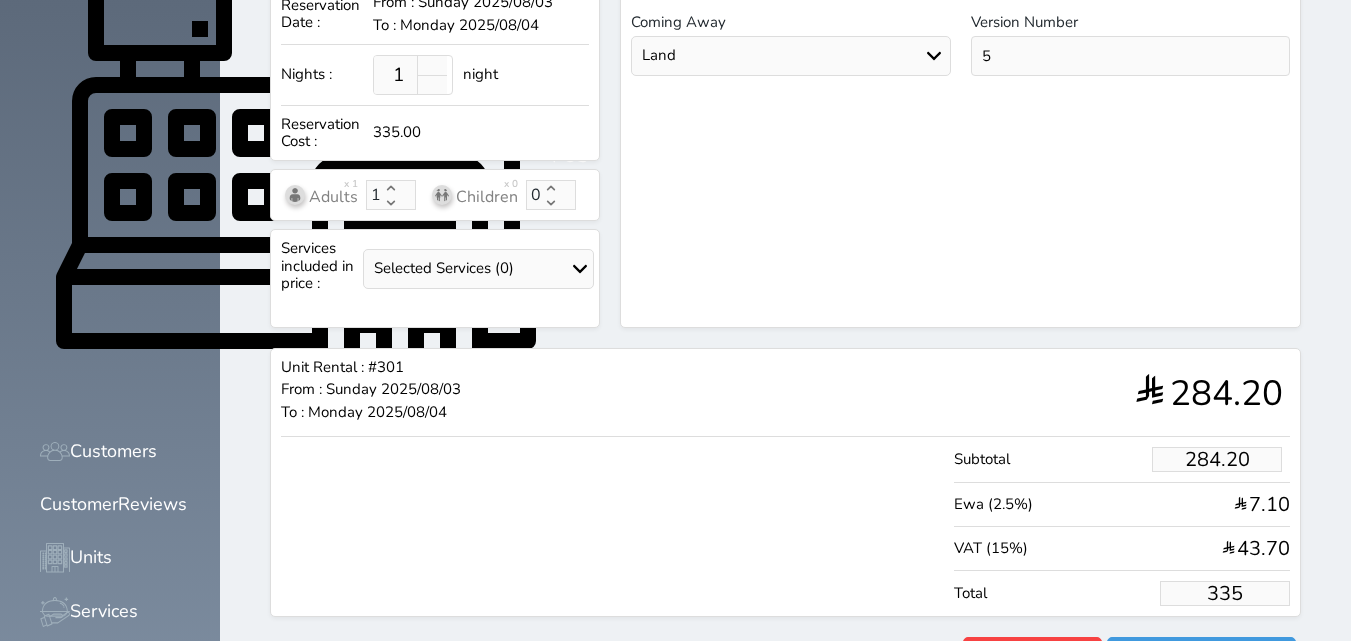 type on "28.00" 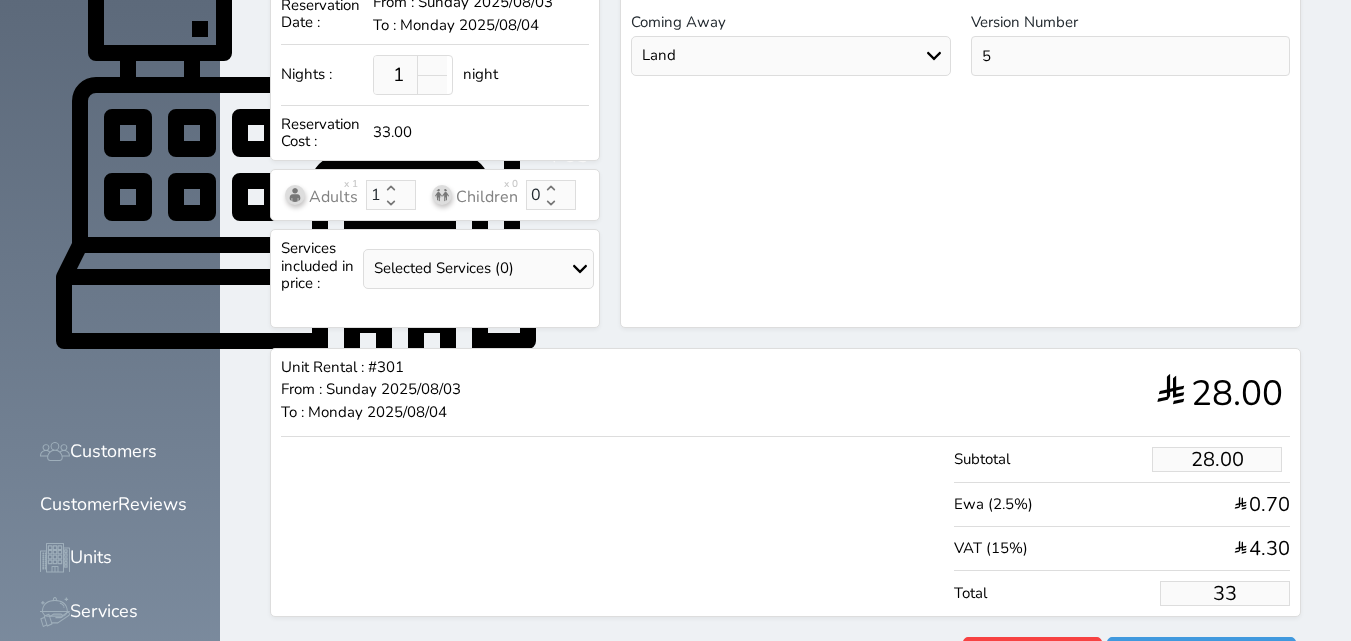 type on "2.55" 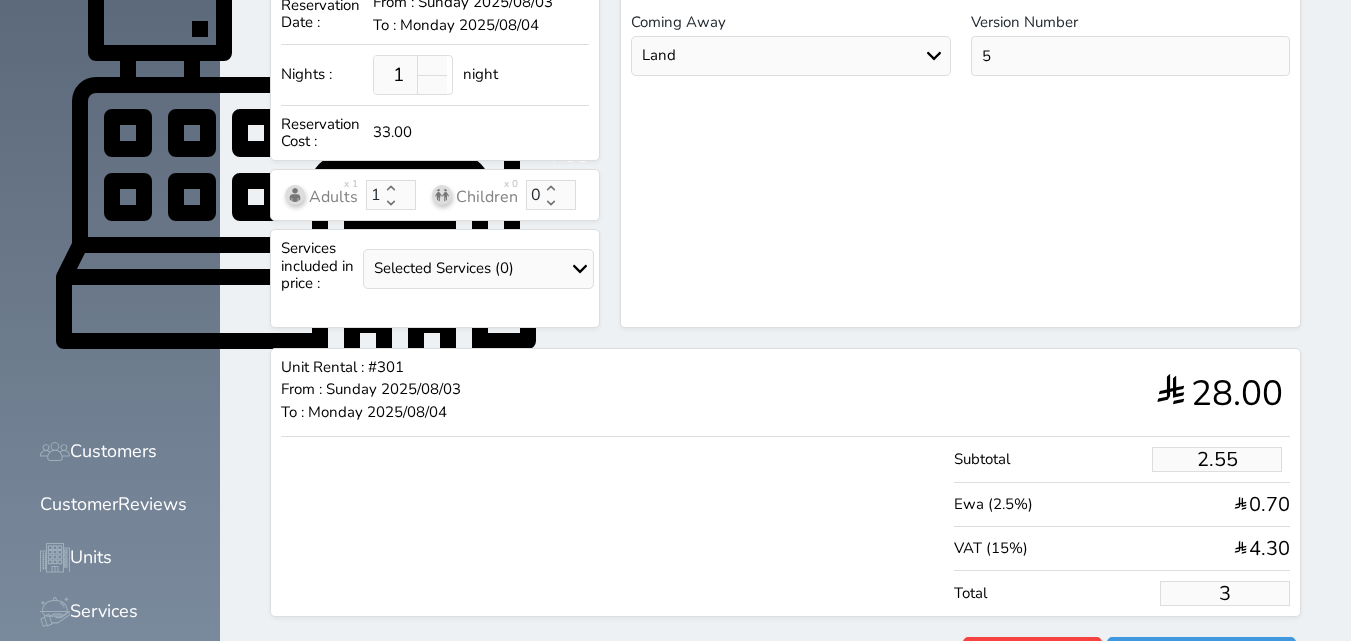 type on "1.00" 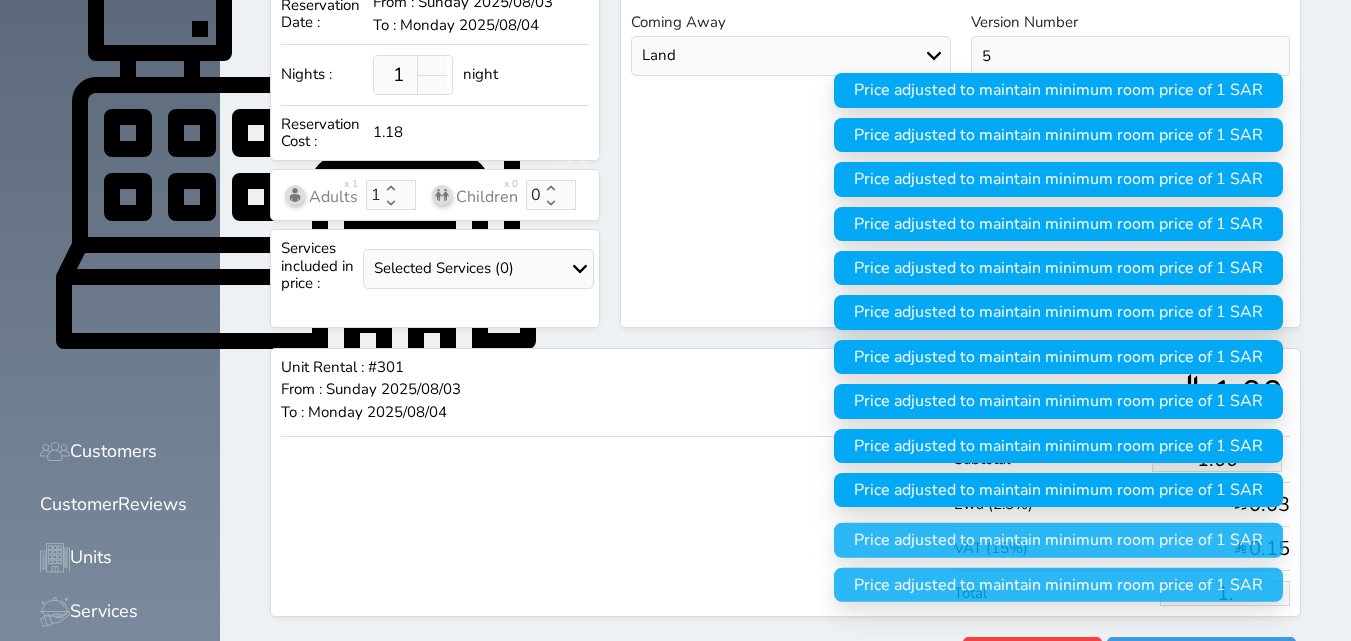 type on "1" 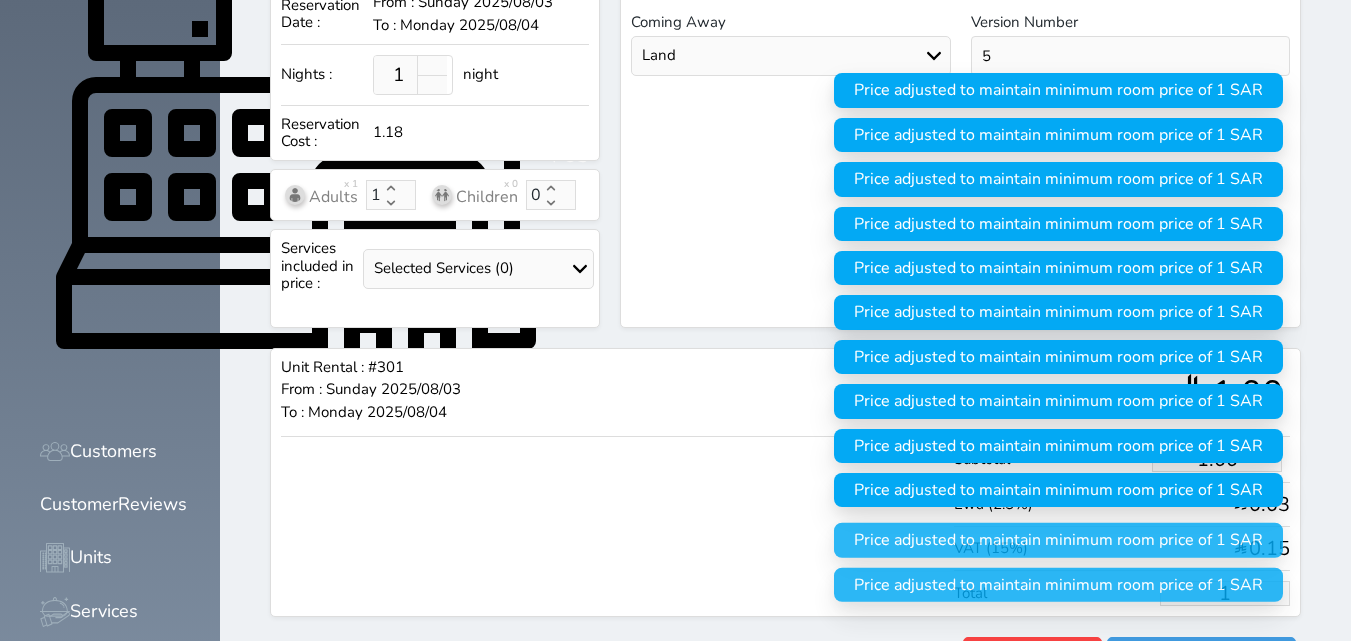 type 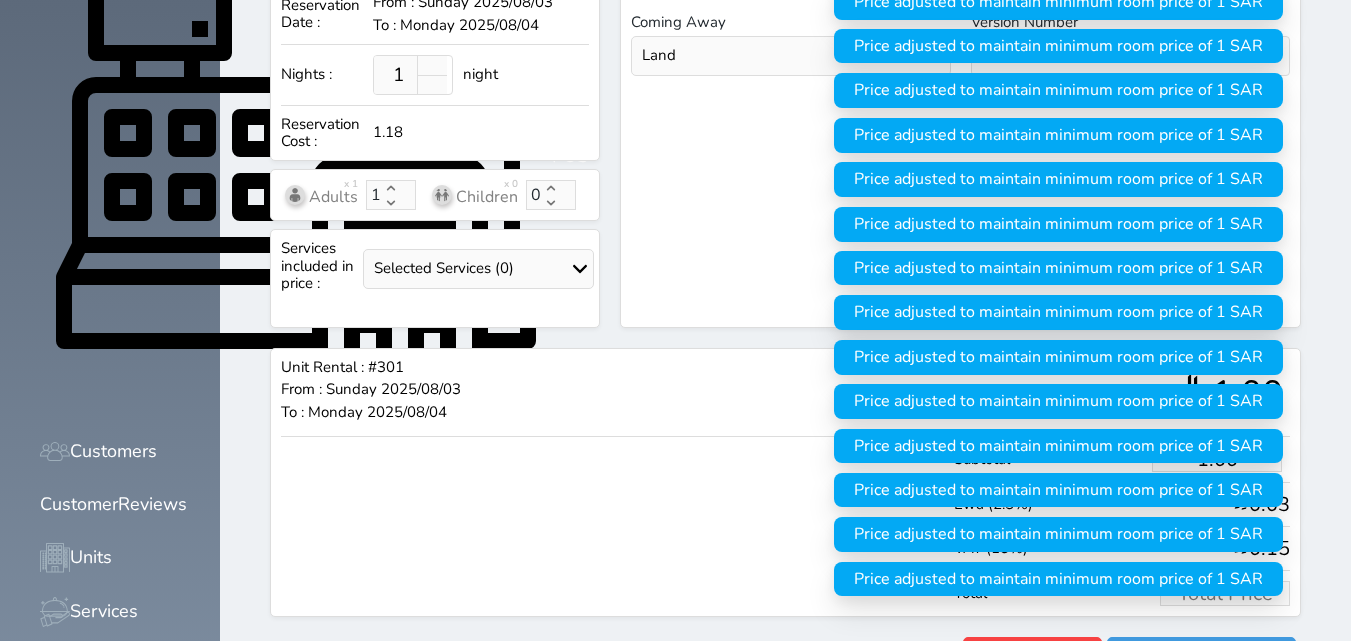type on "1.70" 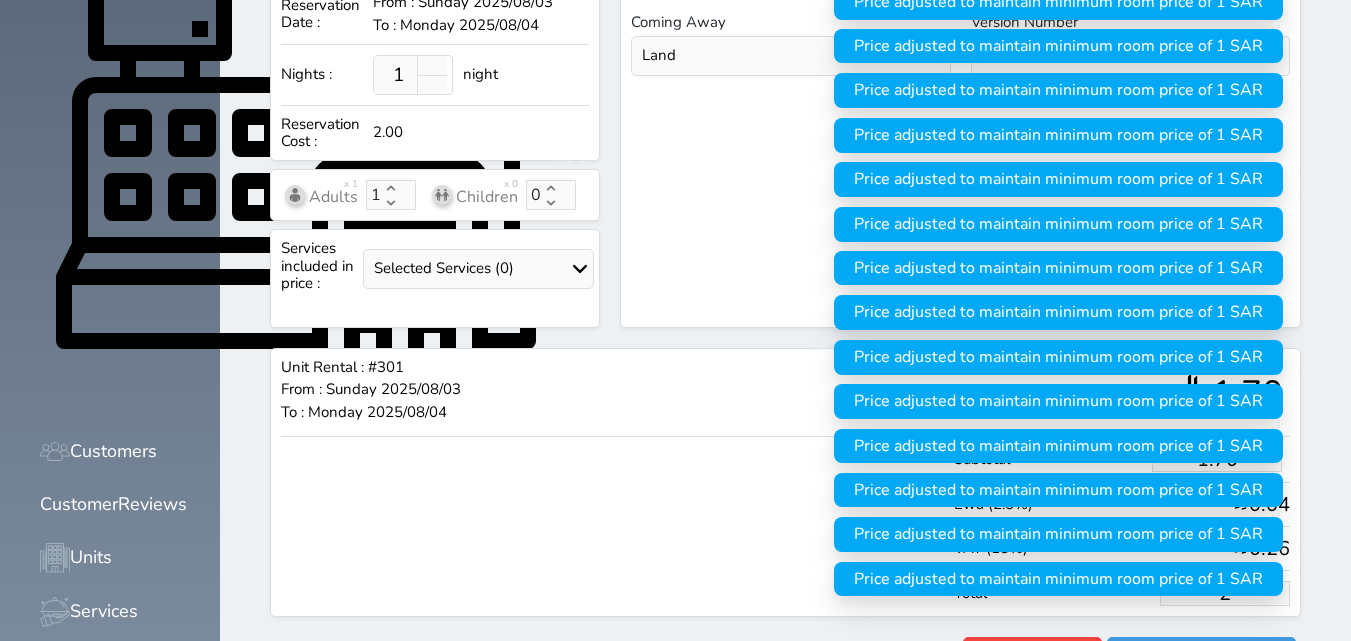type on "16.97" 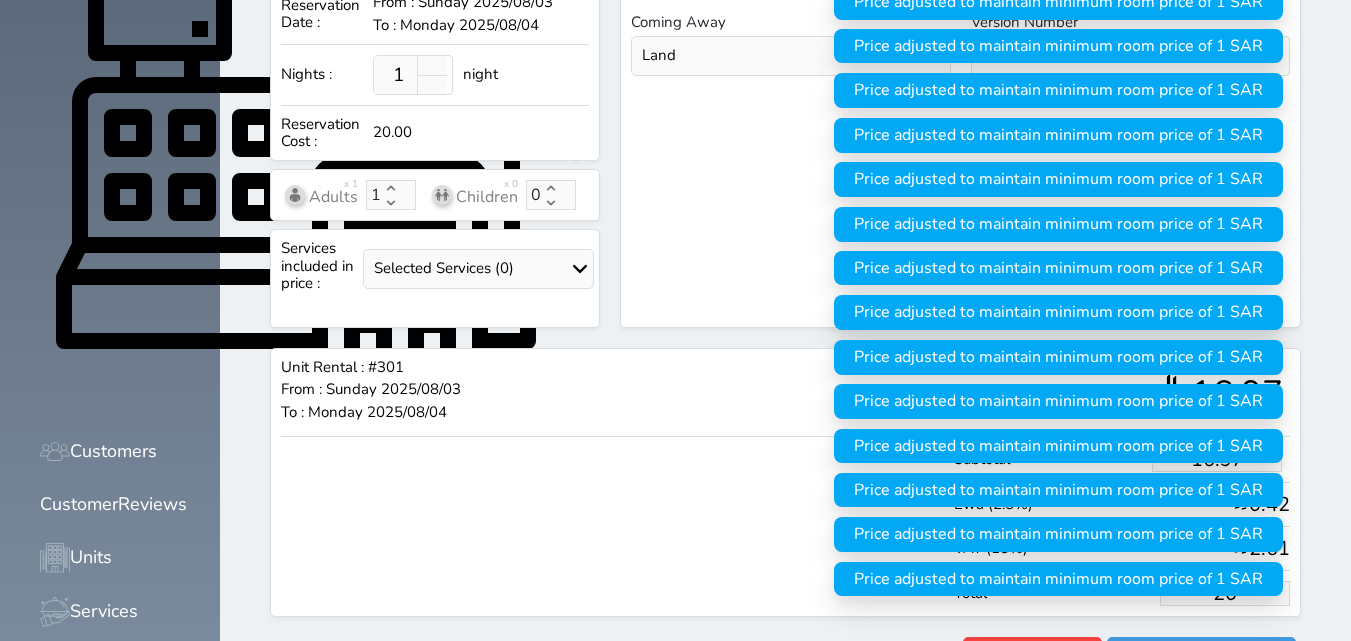 type on "169.67" 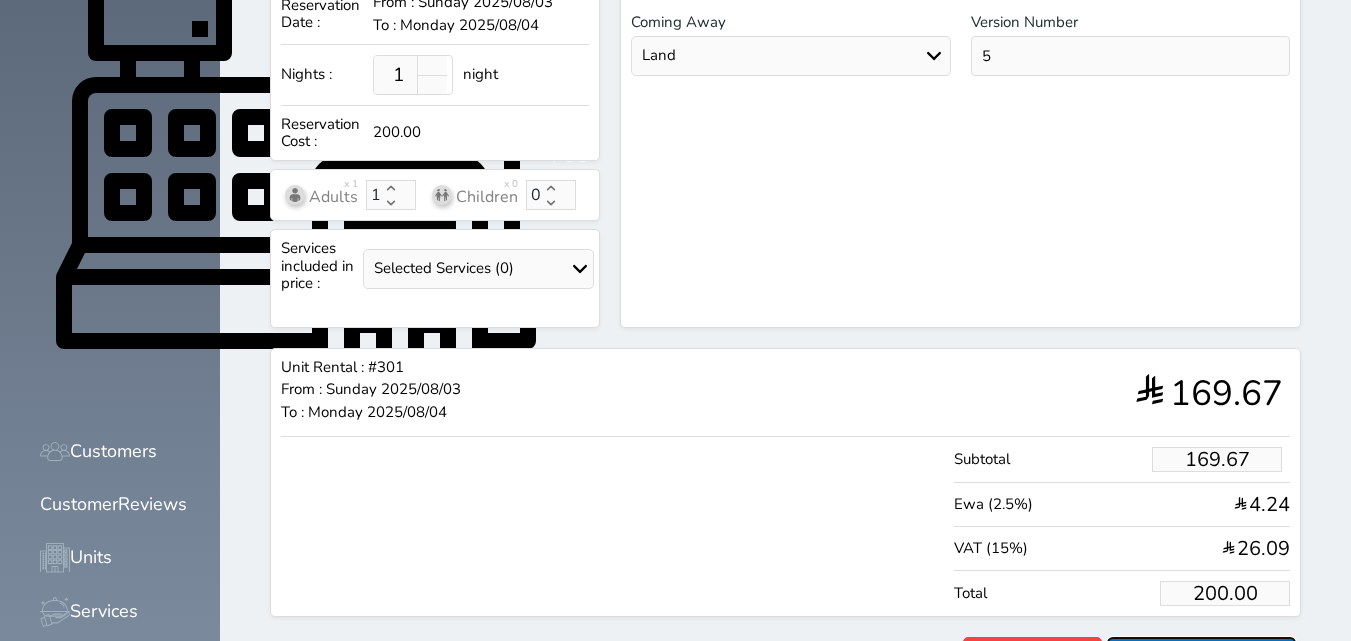 click on "Reserve" at bounding box center [1201, 654] 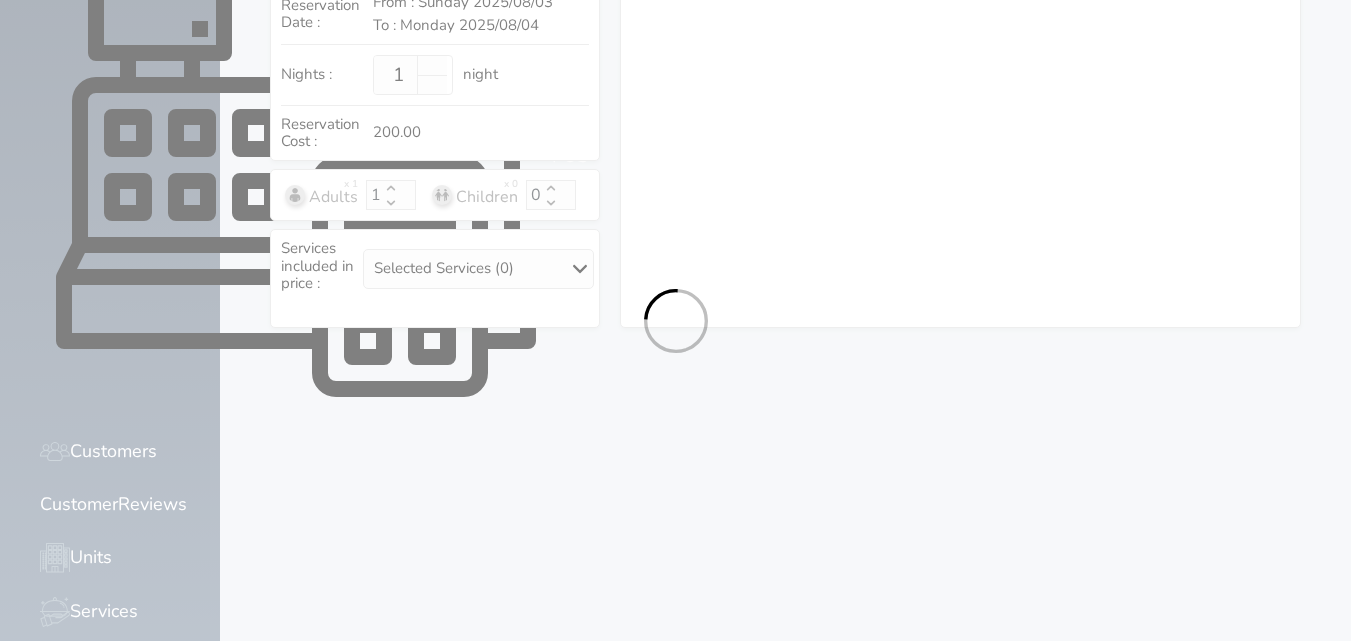 scroll, scrollTop: 381, scrollLeft: 0, axis: vertical 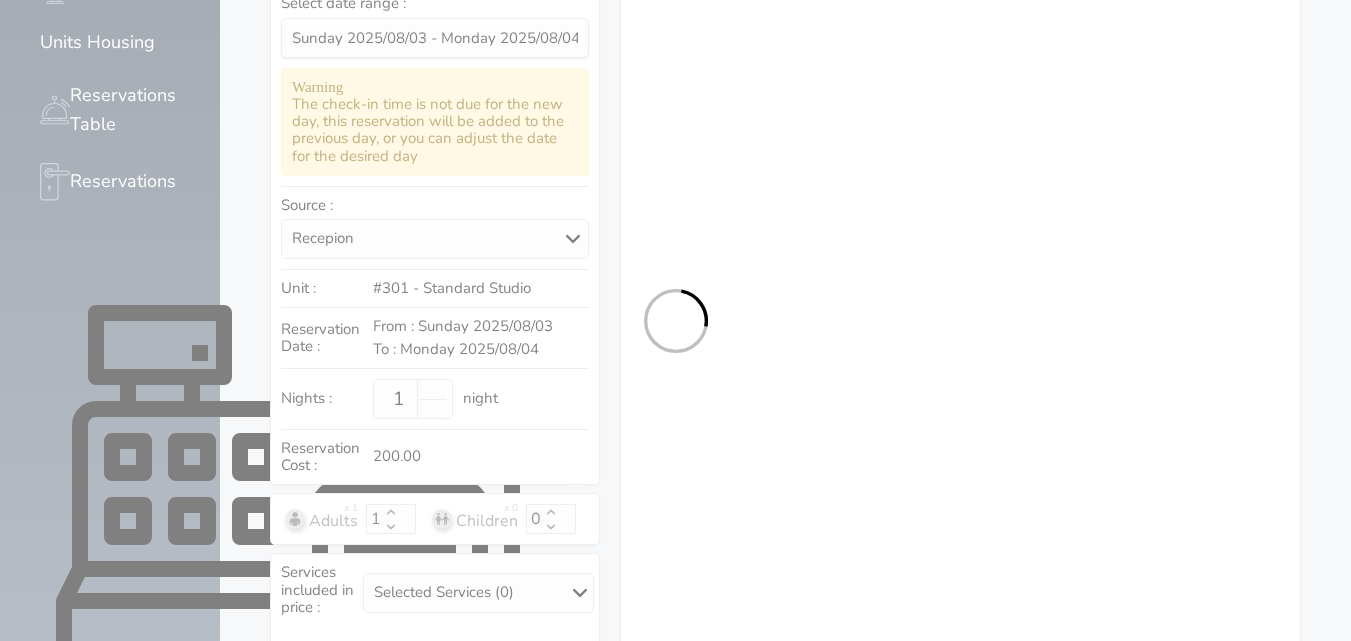 select on "1" 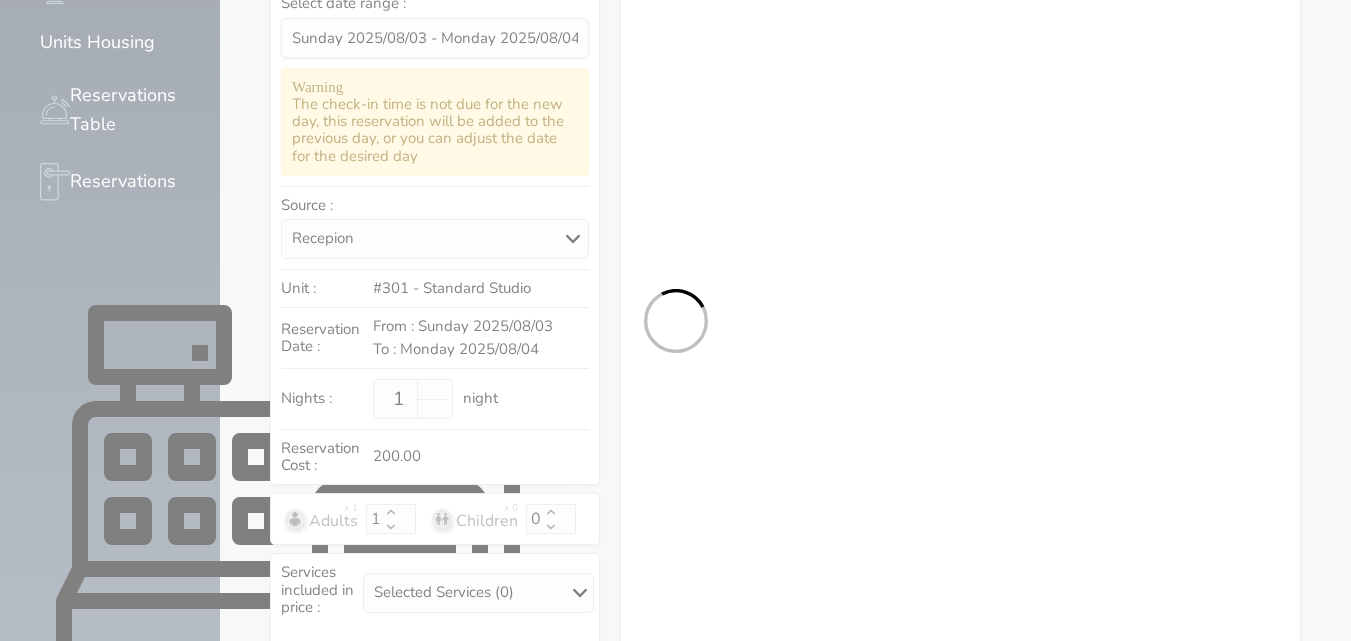 select on "113" 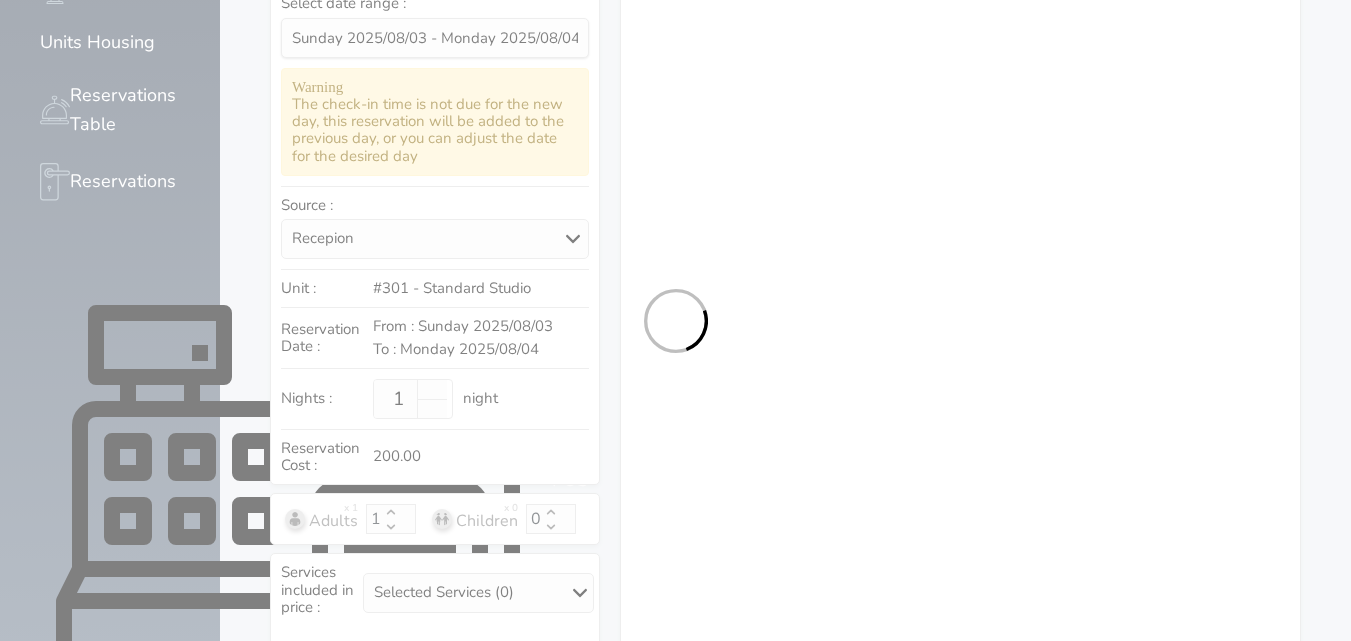 select on "1" 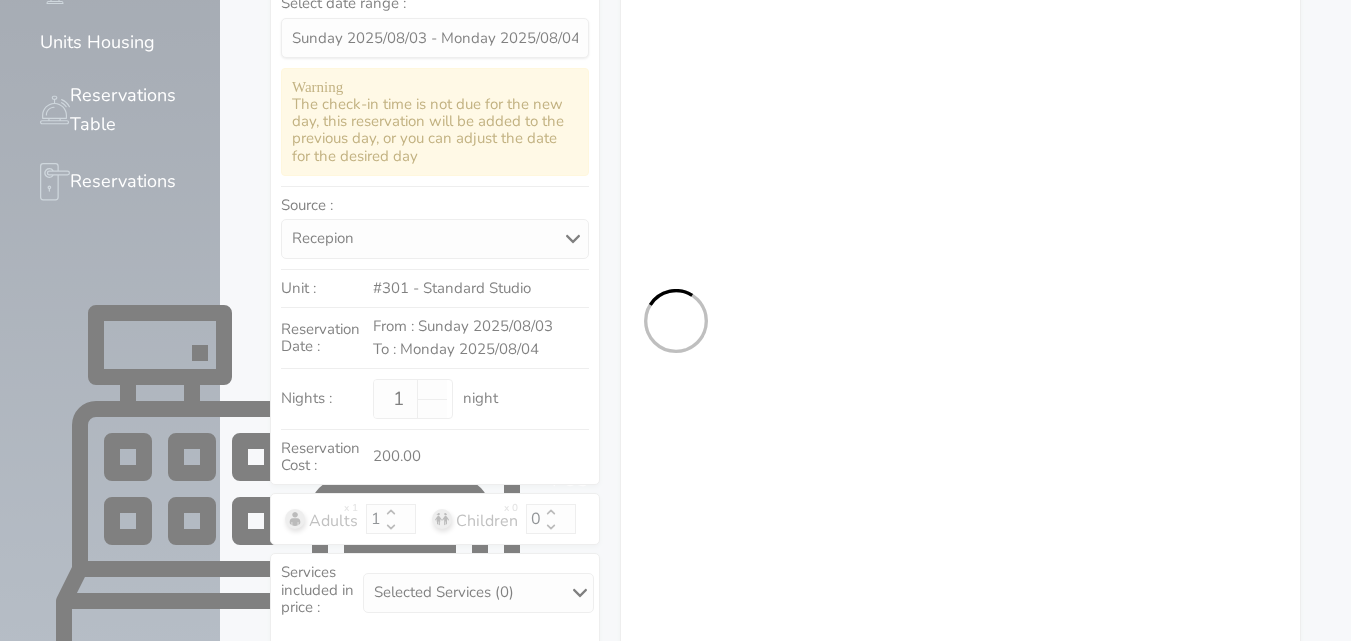 select on "7" 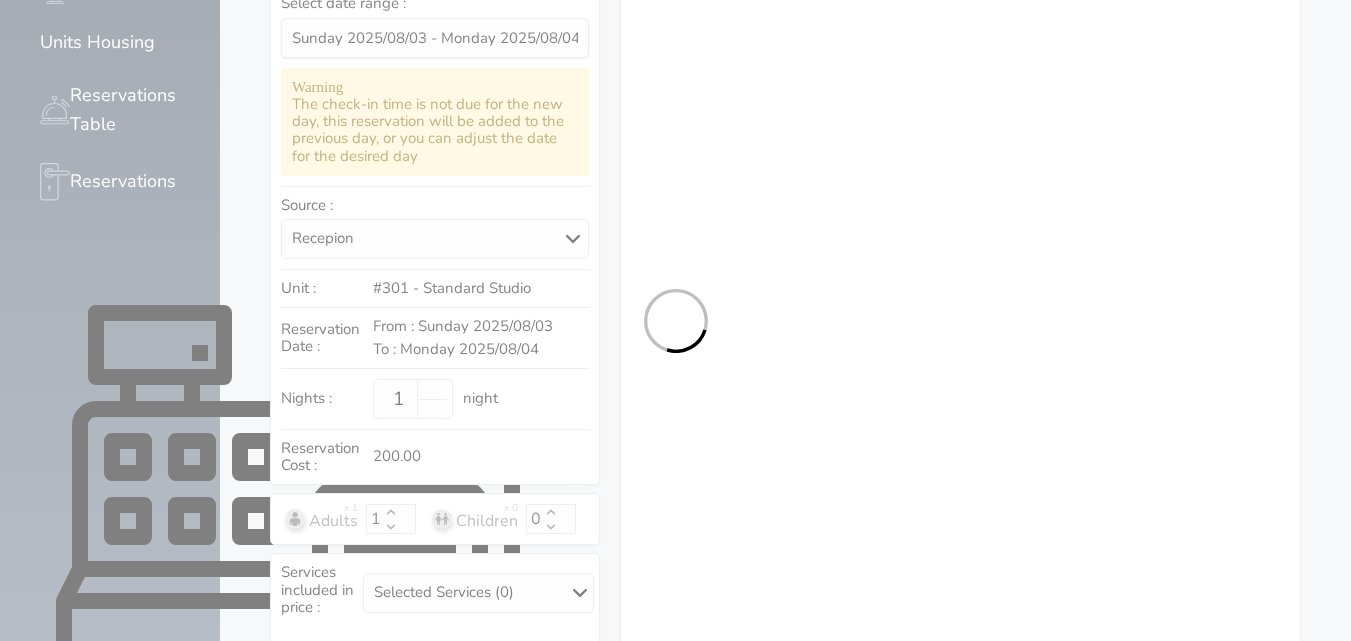 select on "10068" 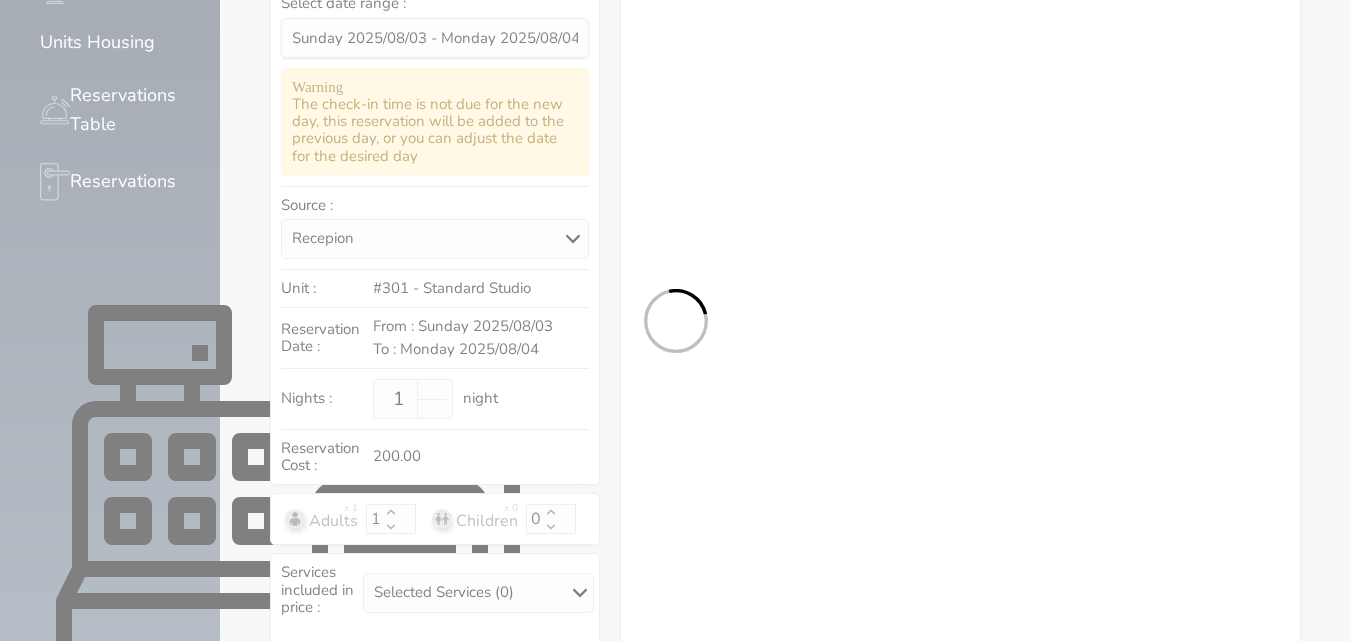 select on "9" 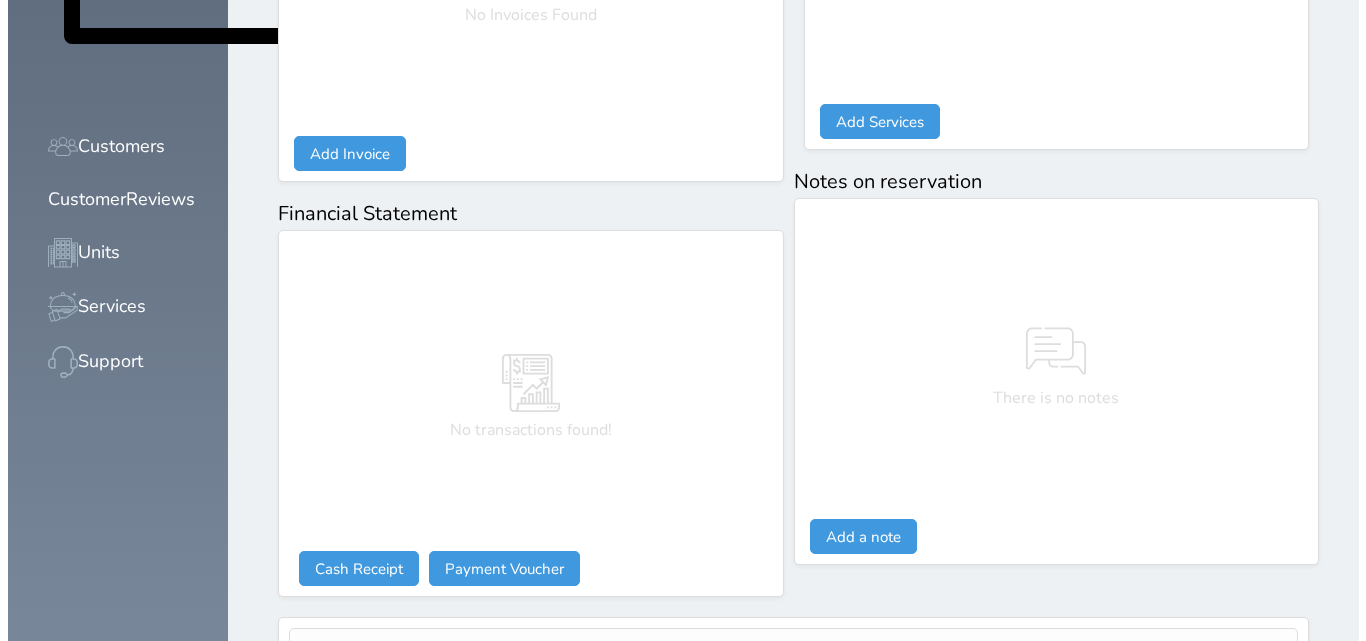 scroll, scrollTop: 1061, scrollLeft: 0, axis: vertical 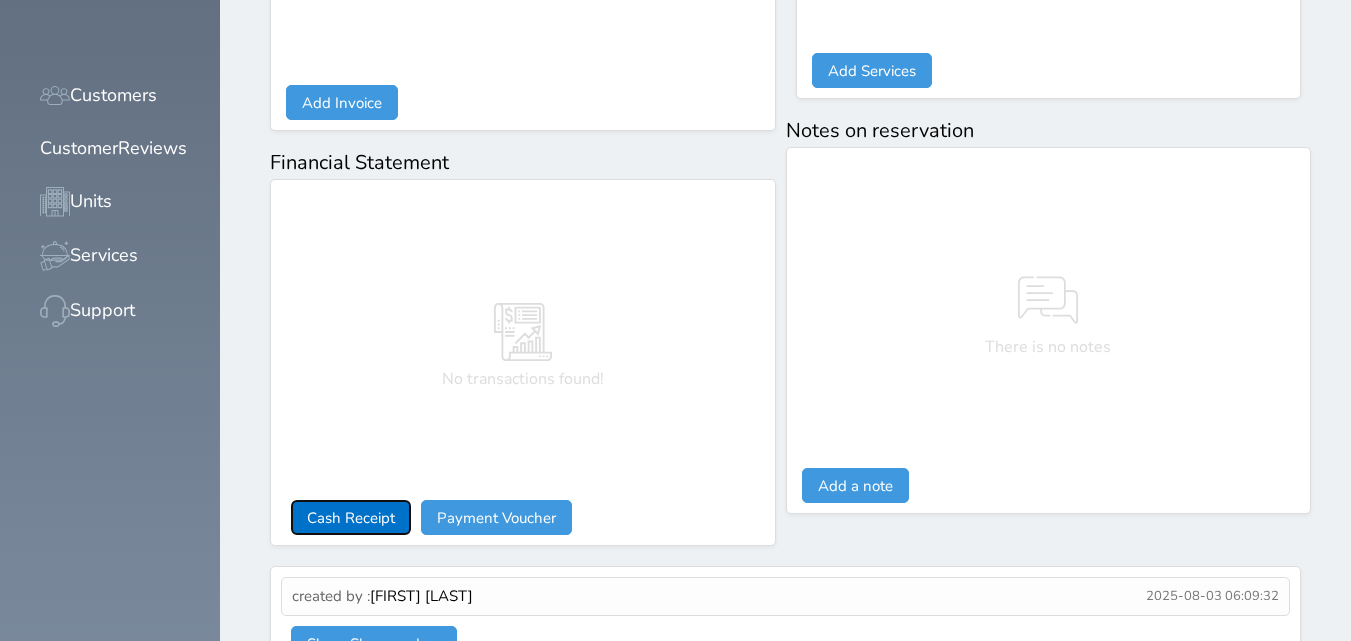 click on "Cash Receipt" at bounding box center (351, 517) 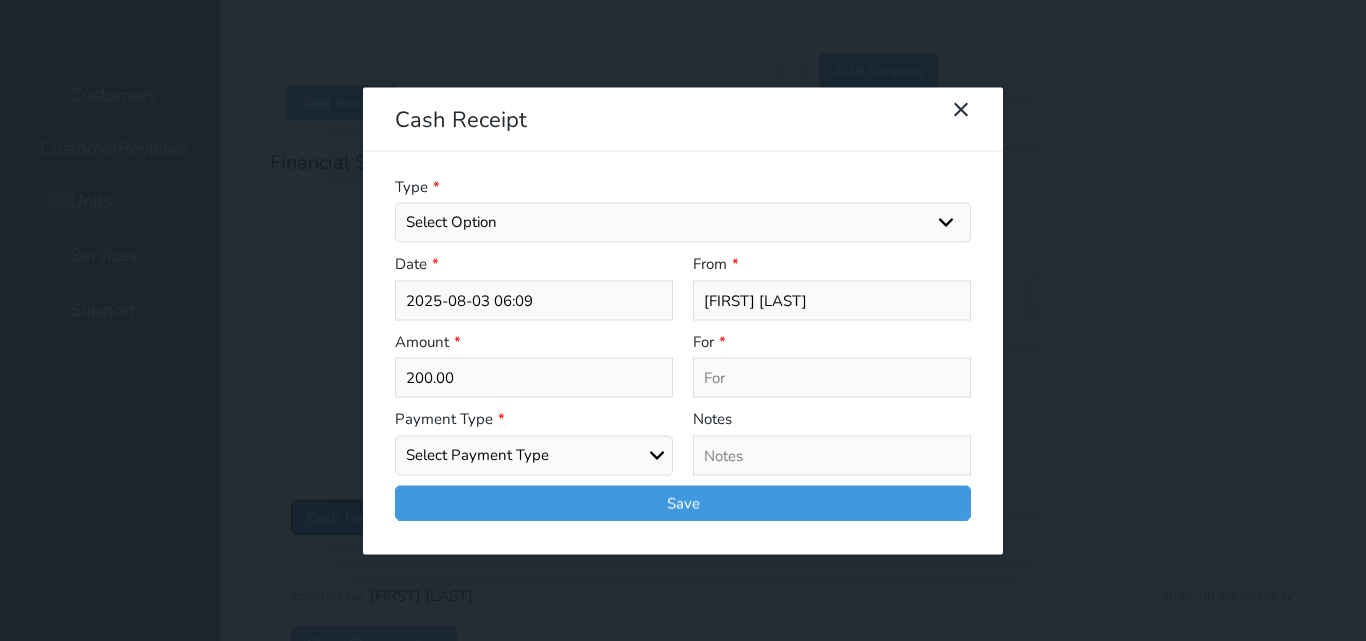 select 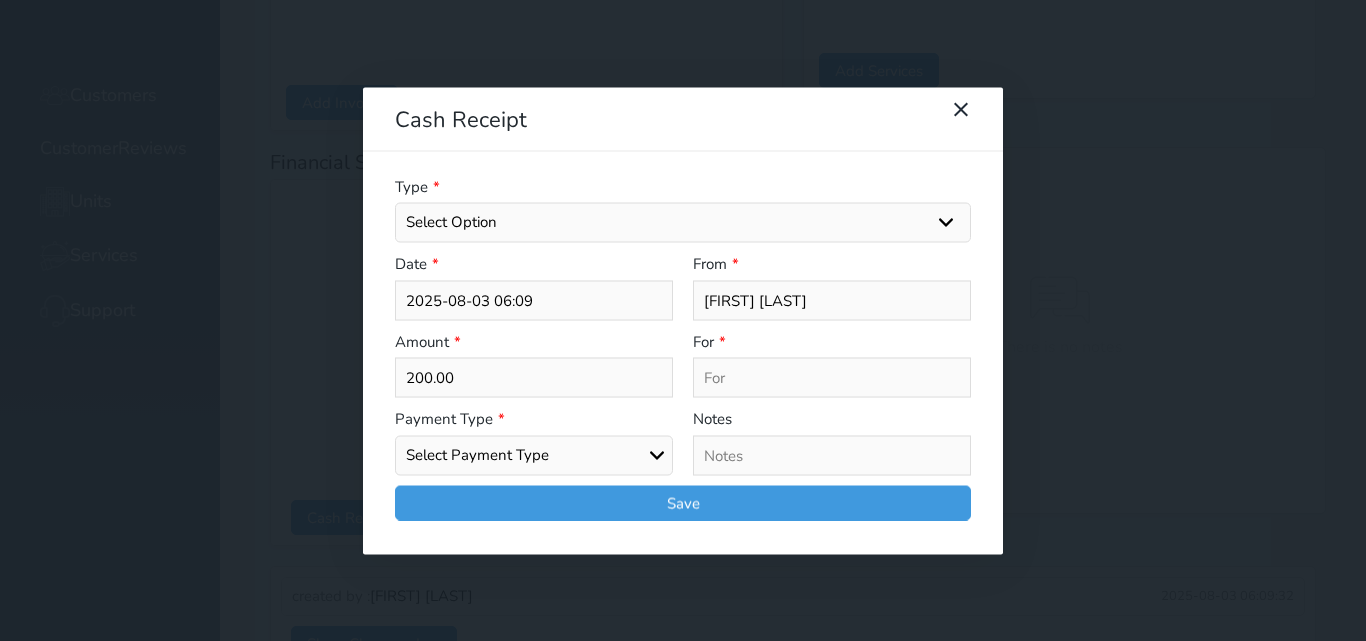 click on "Select Option   General receipts Rent value Bills insurance Retainer Not Applicable Other Laundry Wifi - Internet Car Parking Food Food & Beverages Beverages Cold Drinks Hot Drinks Breakfast Lunch Dinner Bakery & Cakes Swimming pool Gym SPA & Beauty Services Pick & Drop (Transport Services) Minibar Cable - TV Extra Bed Hairdresser Shopping Organized Tours Services Tour Guide Services" at bounding box center (683, 223) 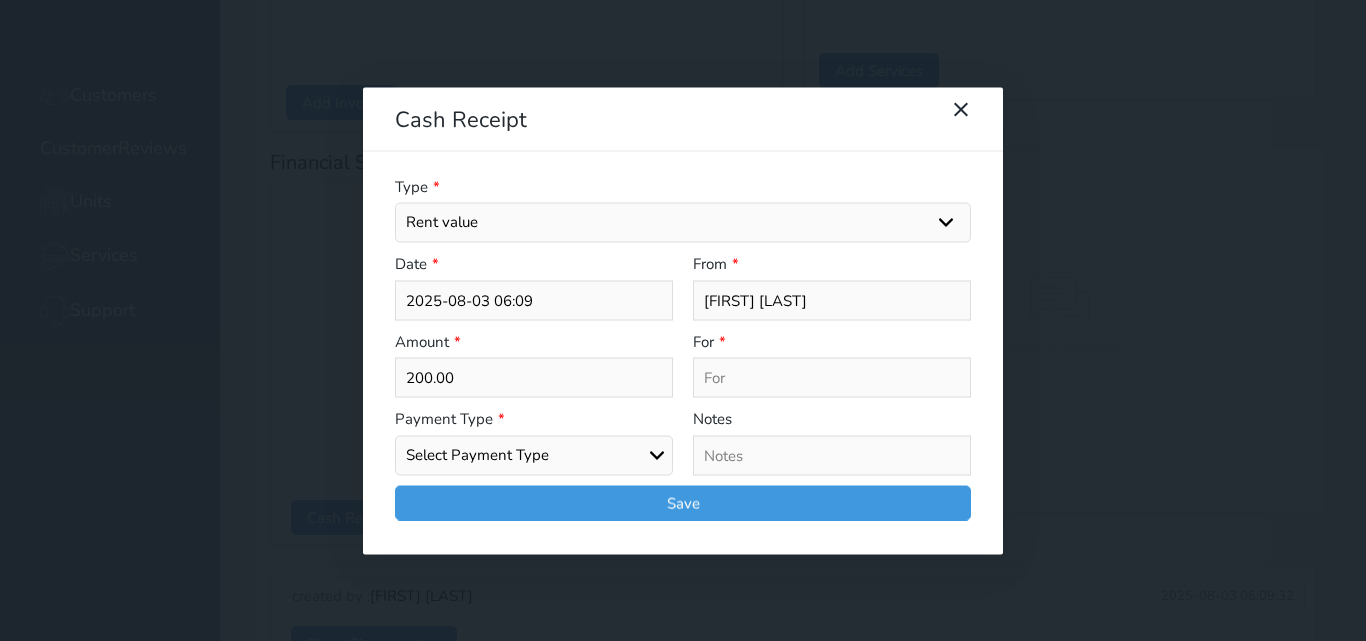 click on "Select Option   General receipts Rent value Bills insurance Retainer Not Applicable Other Laundry Wifi - Internet Car Parking Food Food & Beverages Beverages Cold Drinks Hot Drinks Breakfast Lunch Dinner Bakery & Cakes Swimming pool Gym SPA & Beauty Services Pick & Drop (Transport Services) Minibar Cable - TV Extra Bed Hairdresser Shopping Organized Tours Services Tour Guide Services" at bounding box center (683, 223) 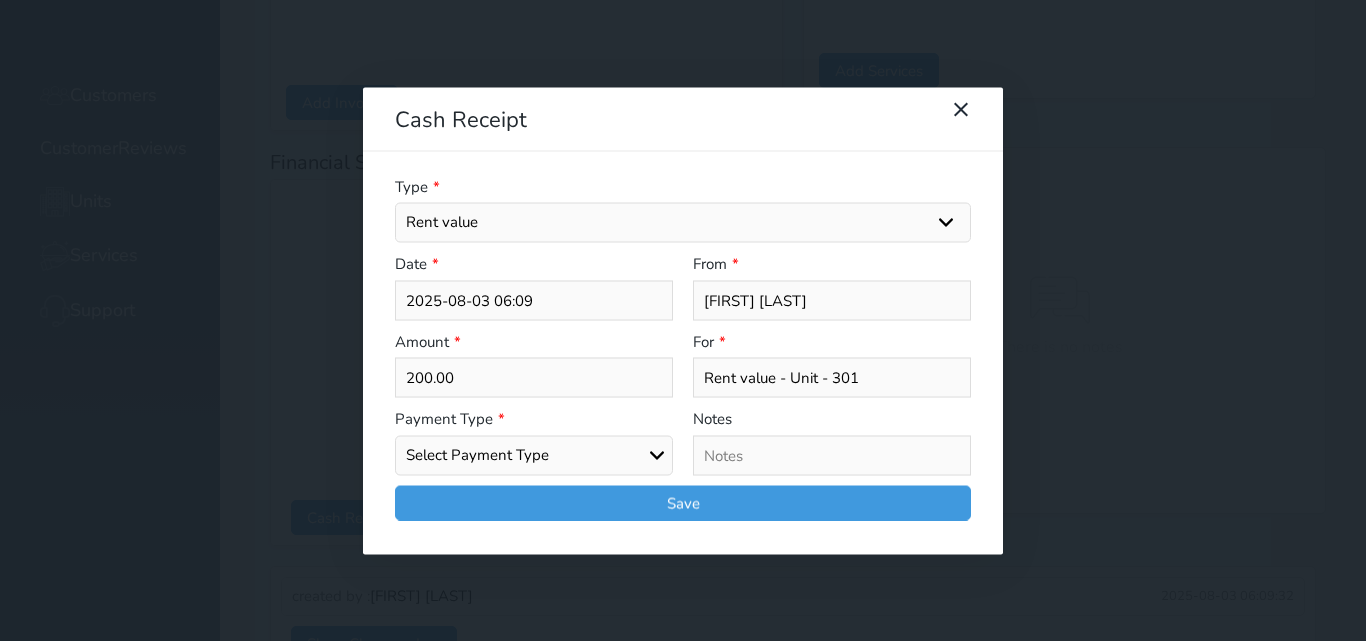 click on "Select Payment Type   Cash   Bank Transfer   Mada   Credit Card   Credit Payment" at bounding box center [534, 455] 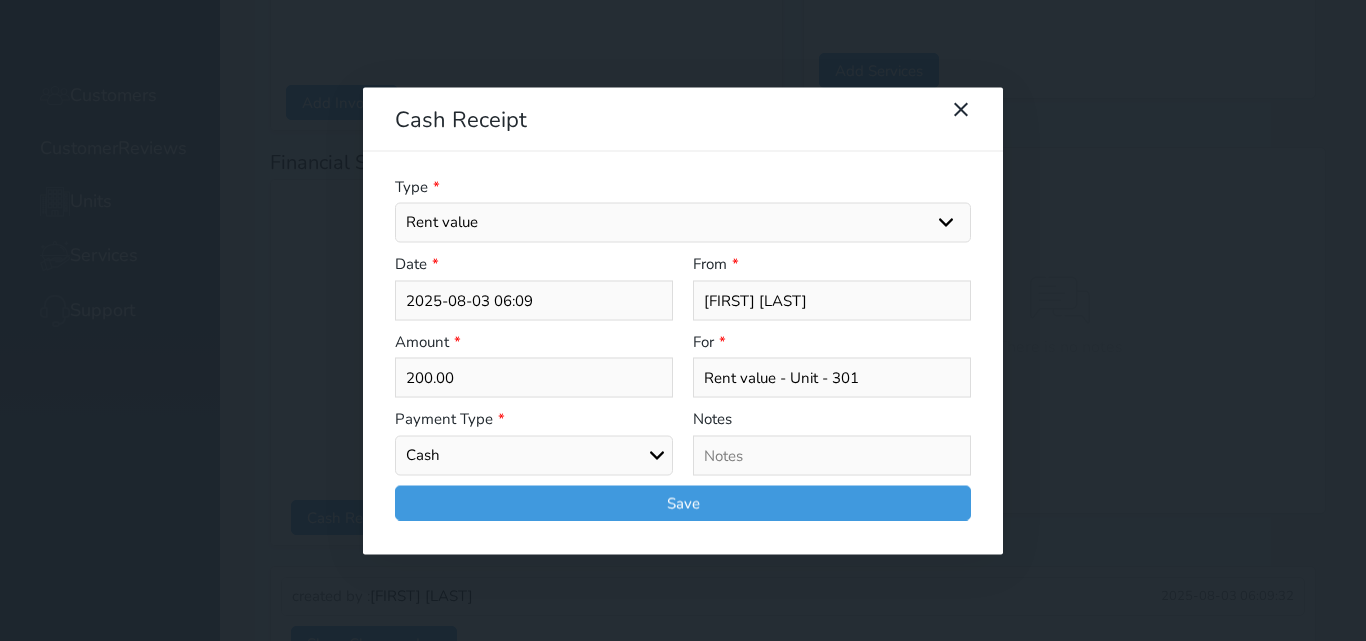 click on "Select Payment Type   Cash   Bank Transfer   Mada   Credit Card   Credit Payment" at bounding box center (534, 455) 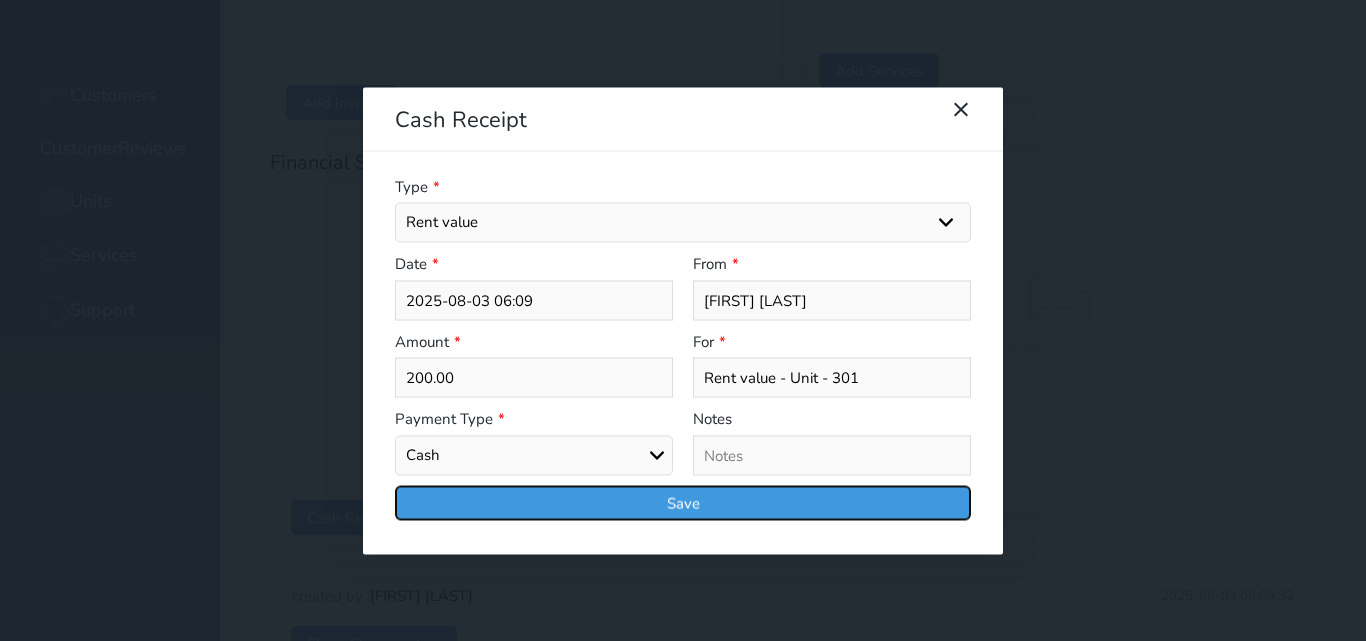 click on "Save" at bounding box center [683, 502] 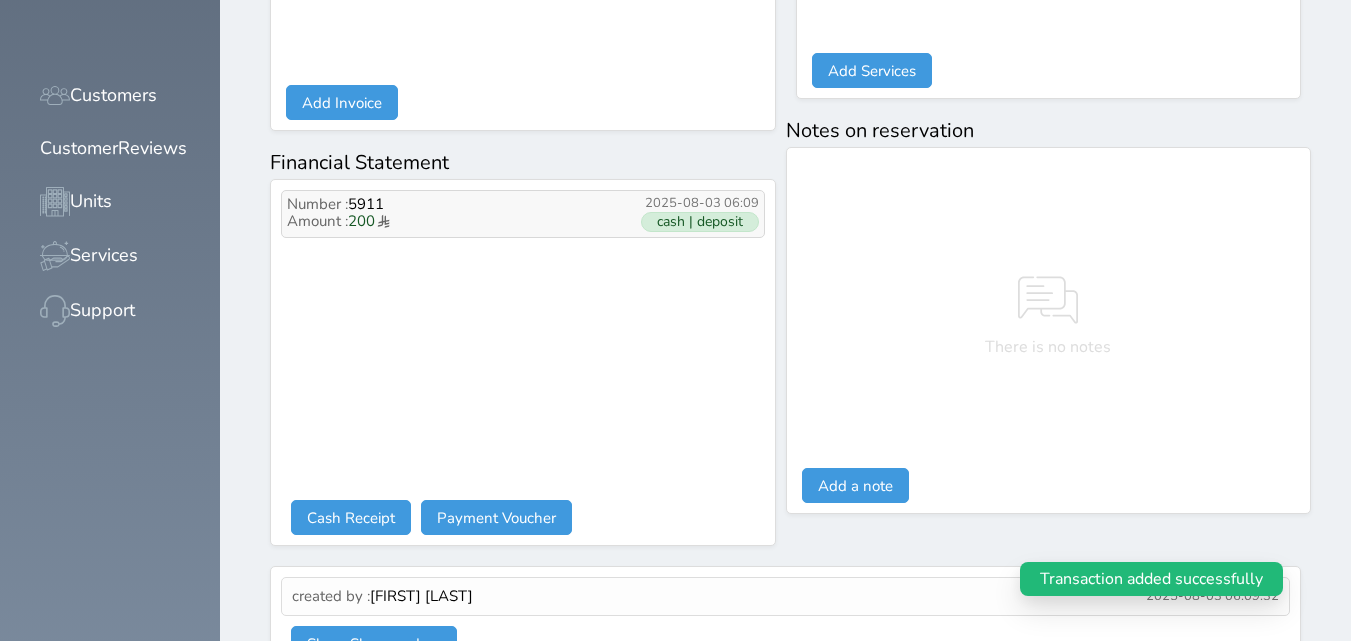 click on "cash | deposit" at bounding box center (700, 222) 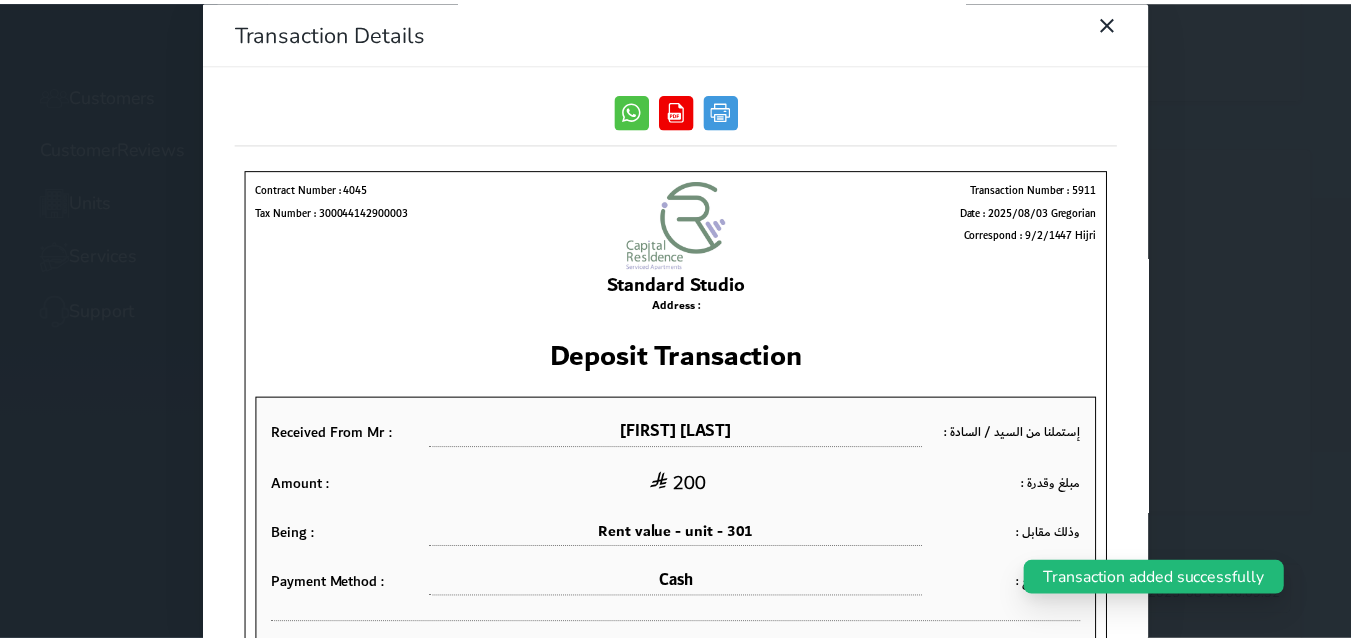 scroll, scrollTop: 0, scrollLeft: 0, axis: both 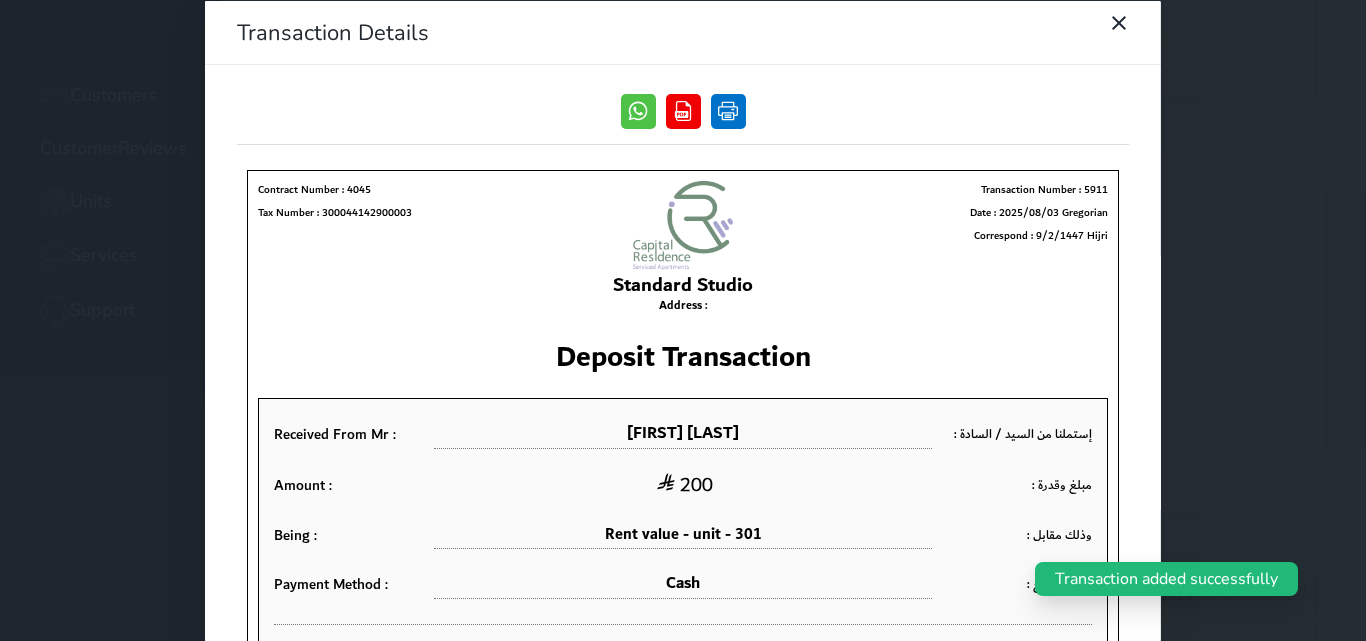 click at bounding box center [728, 110] 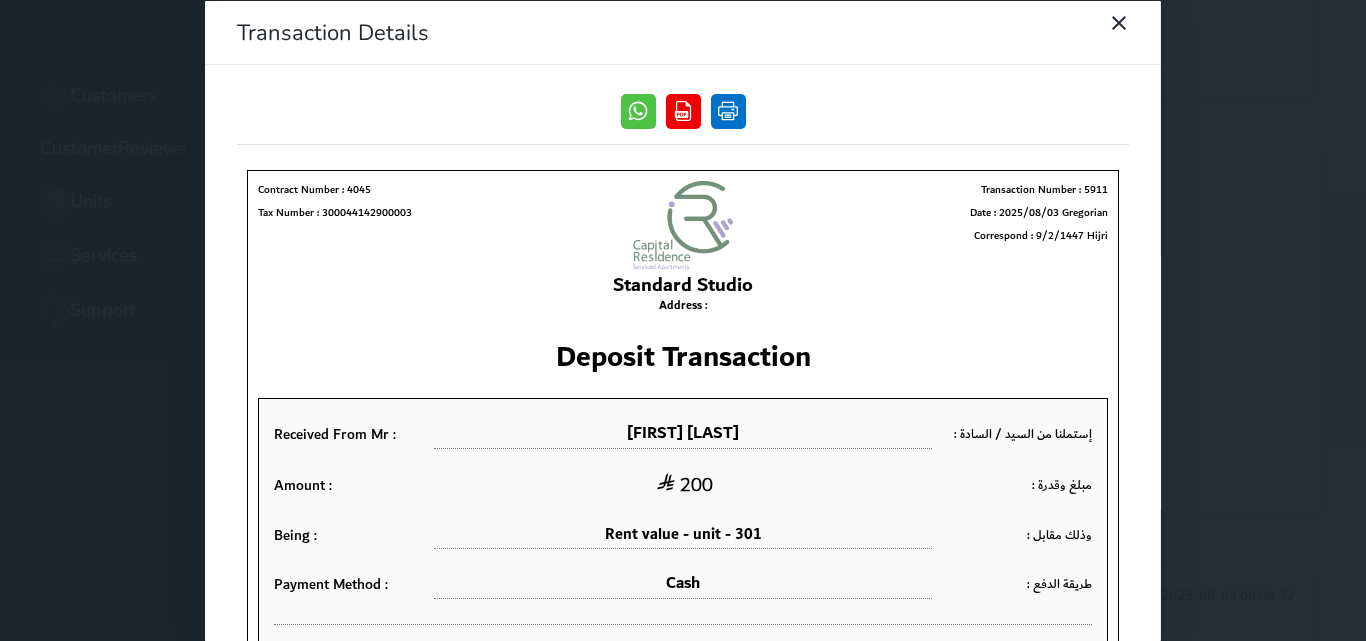 click at bounding box center [728, 110] 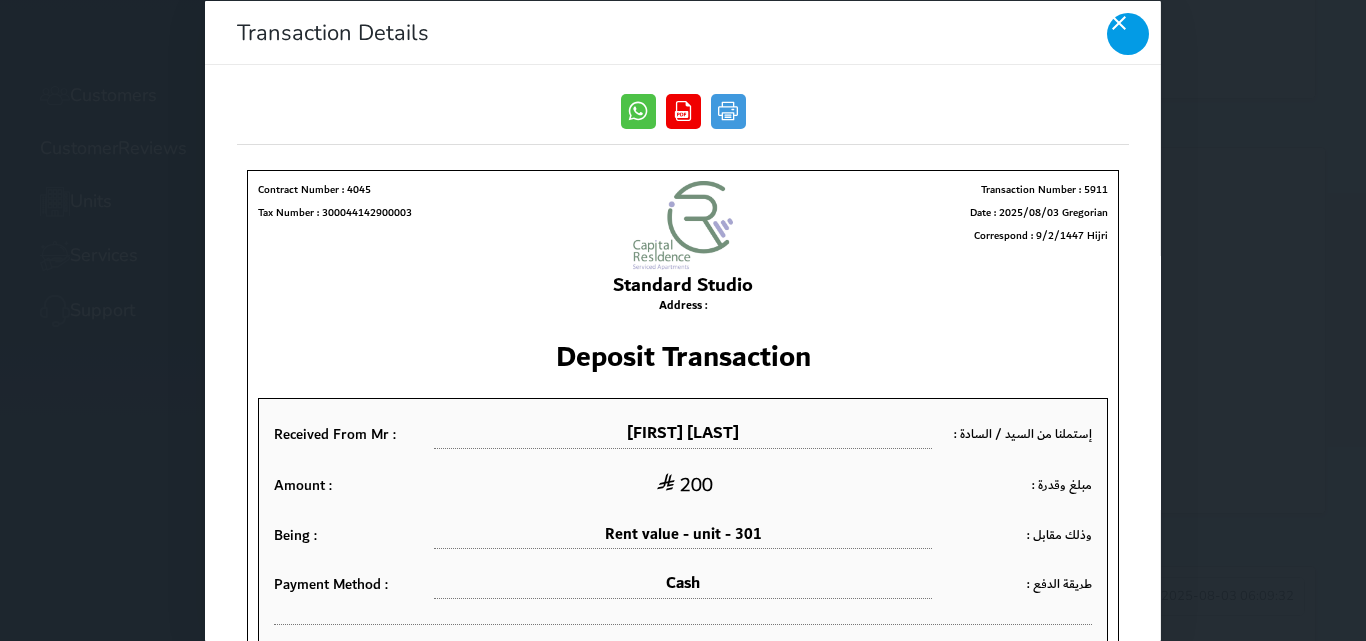 click 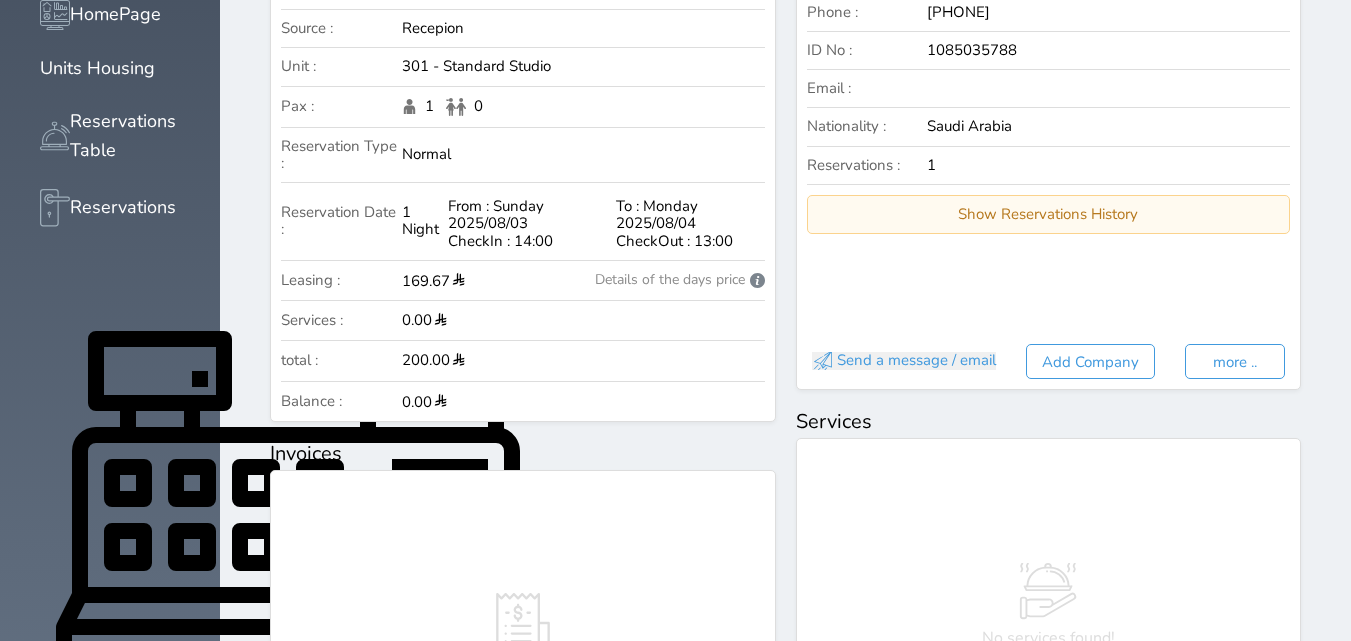 scroll, scrollTop: 161, scrollLeft: 0, axis: vertical 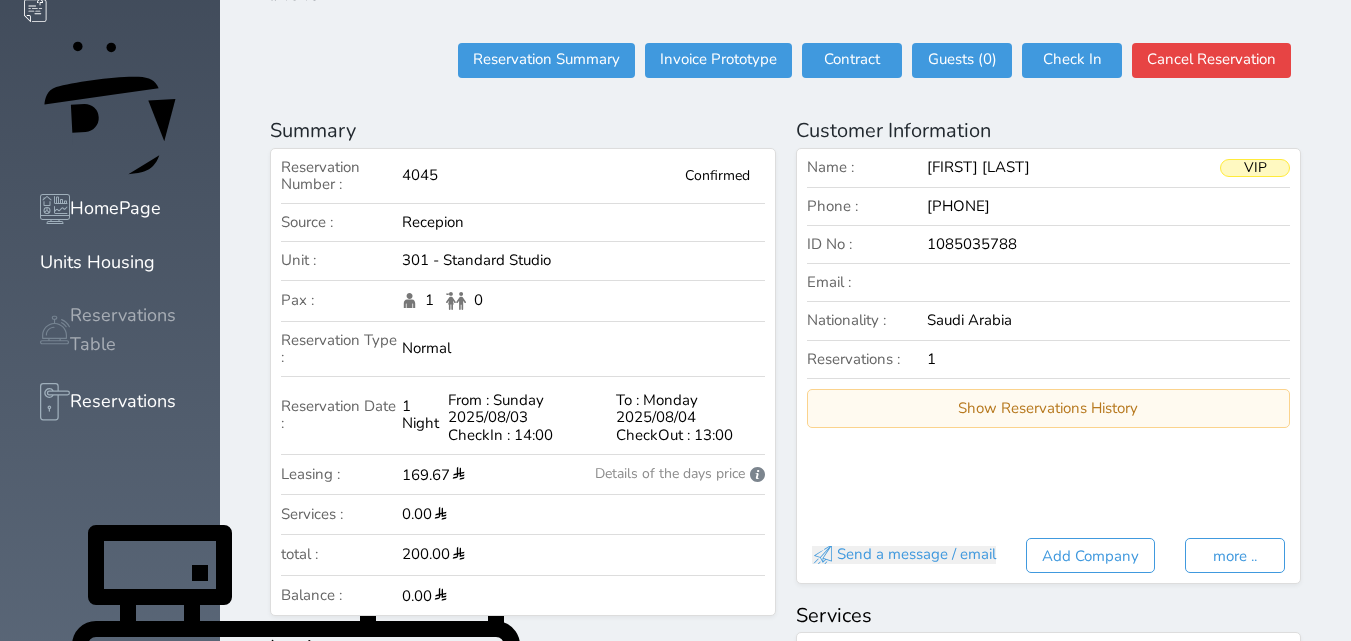click 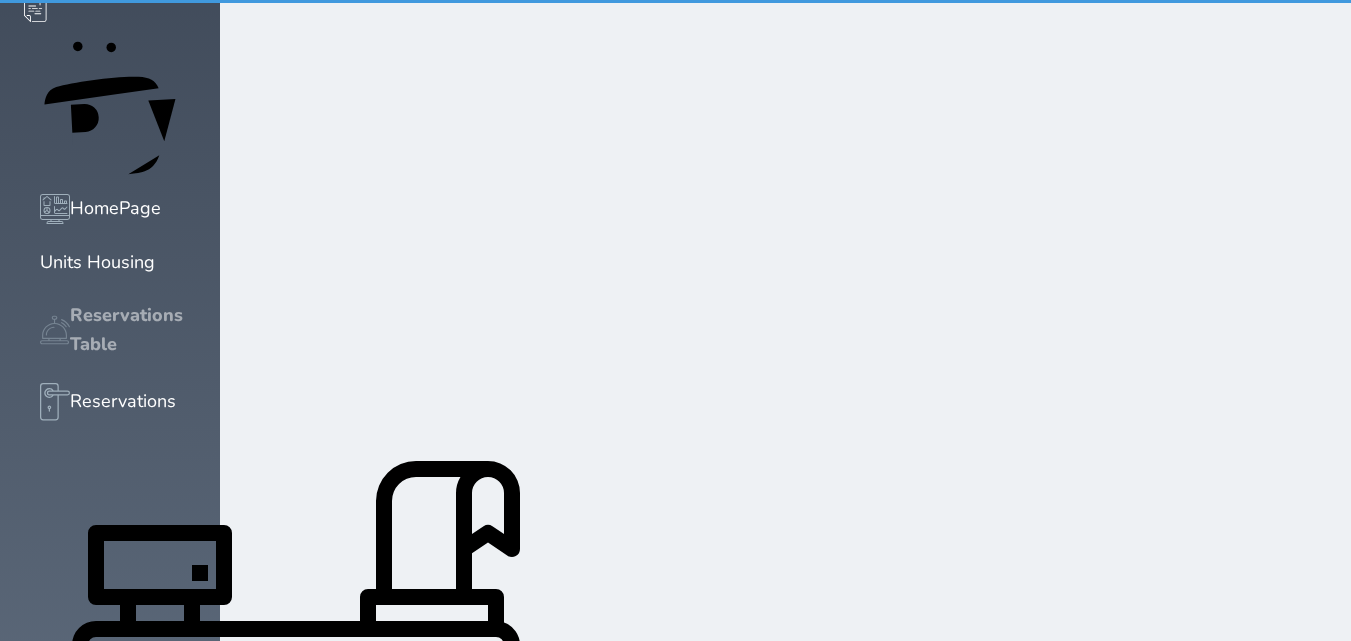 click 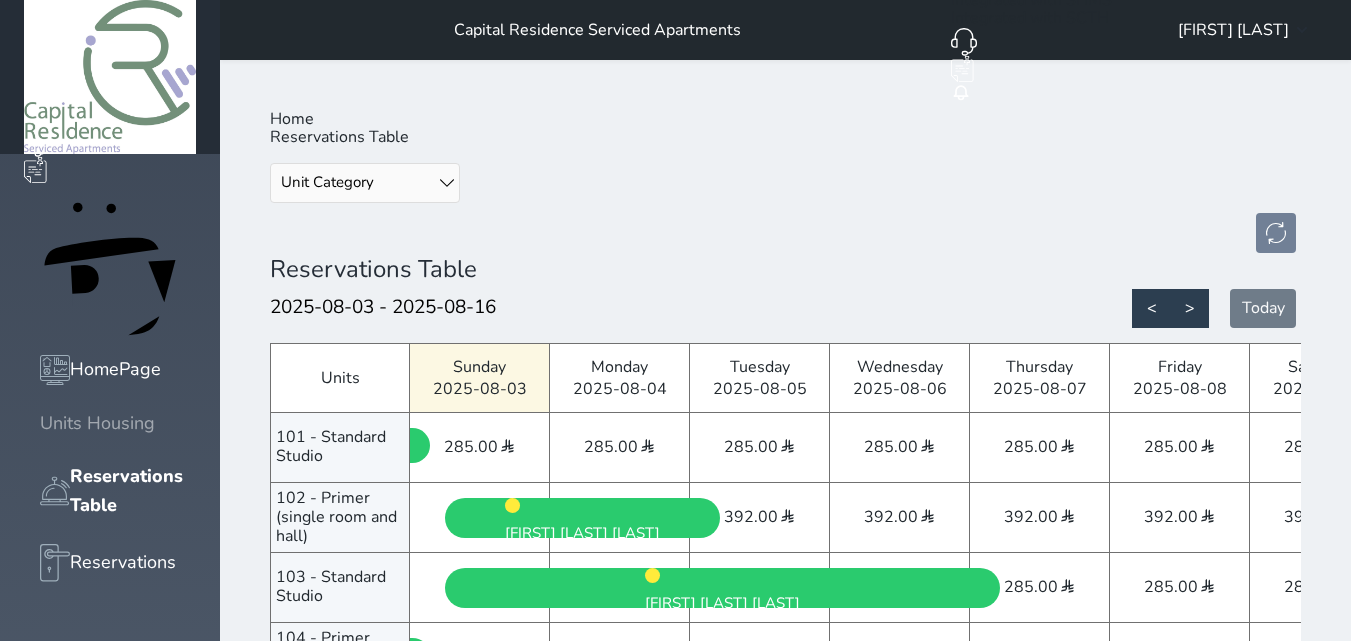 click 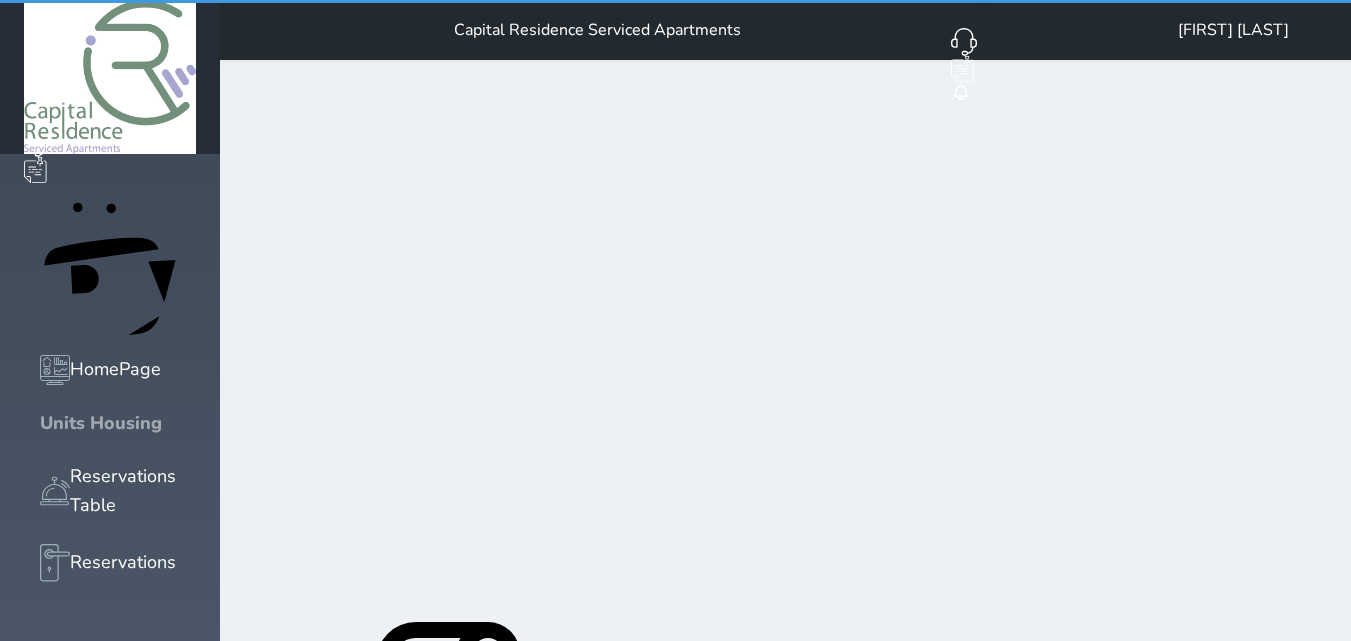 click 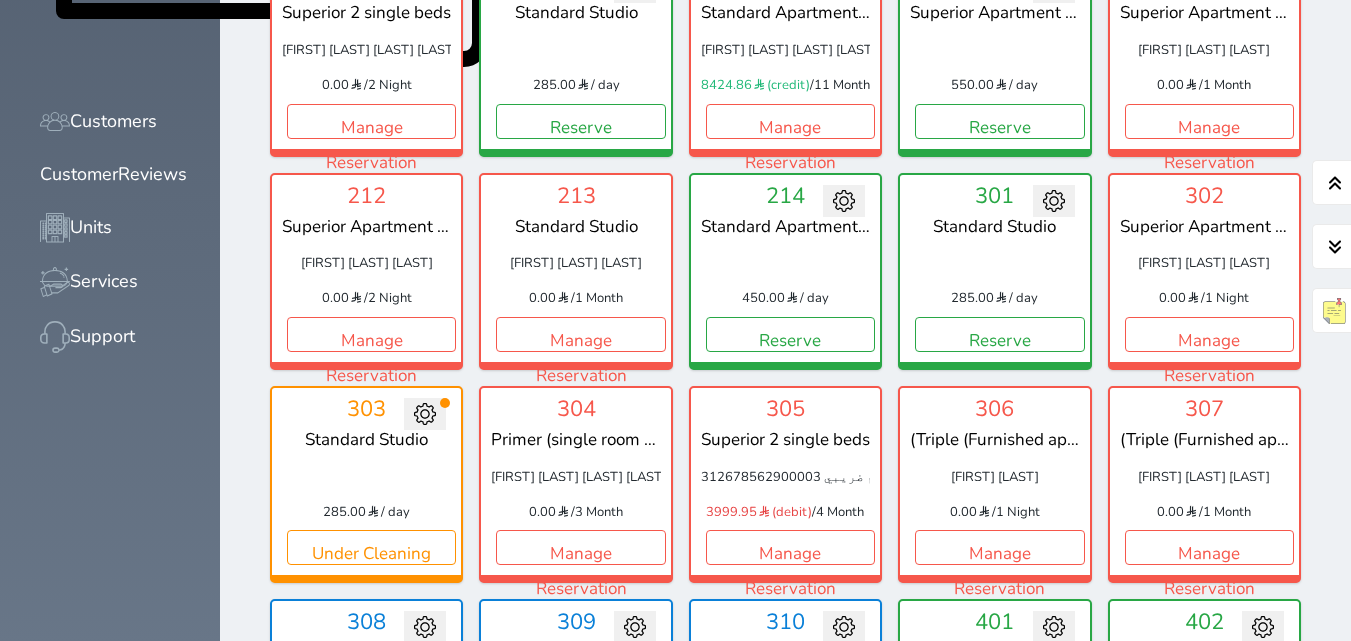 scroll, scrollTop: 960, scrollLeft: 0, axis: vertical 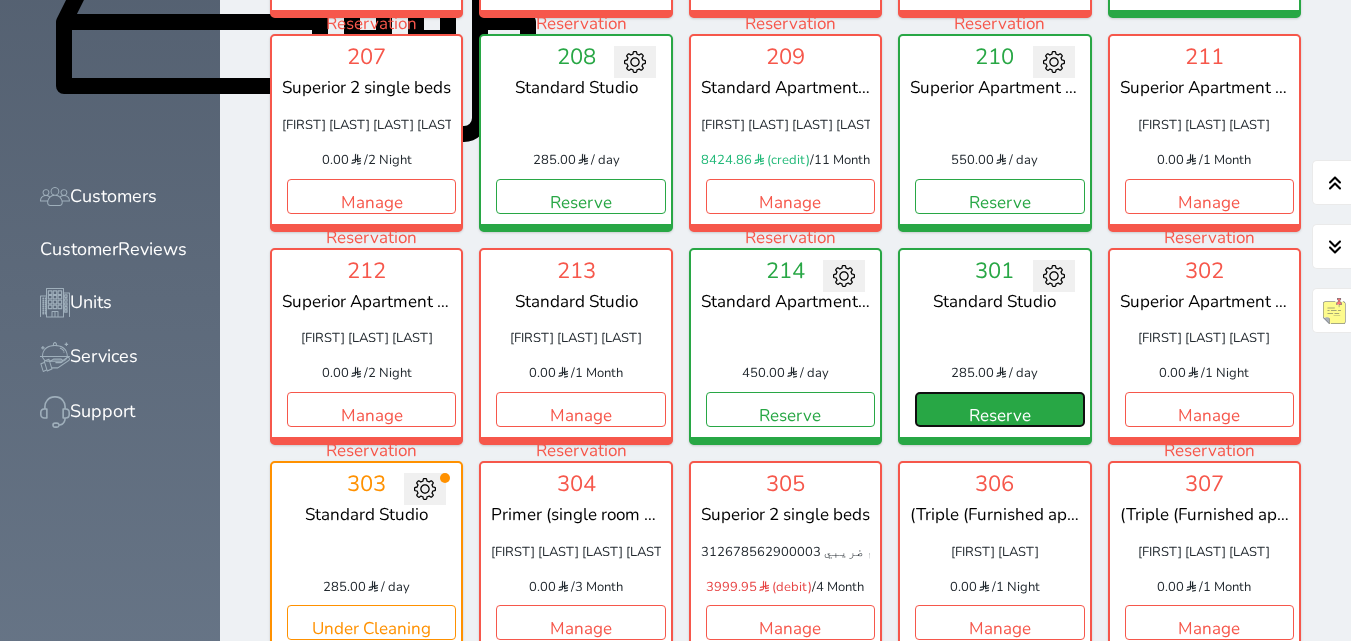 click on "Reserve" at bounding box center [999, 409] 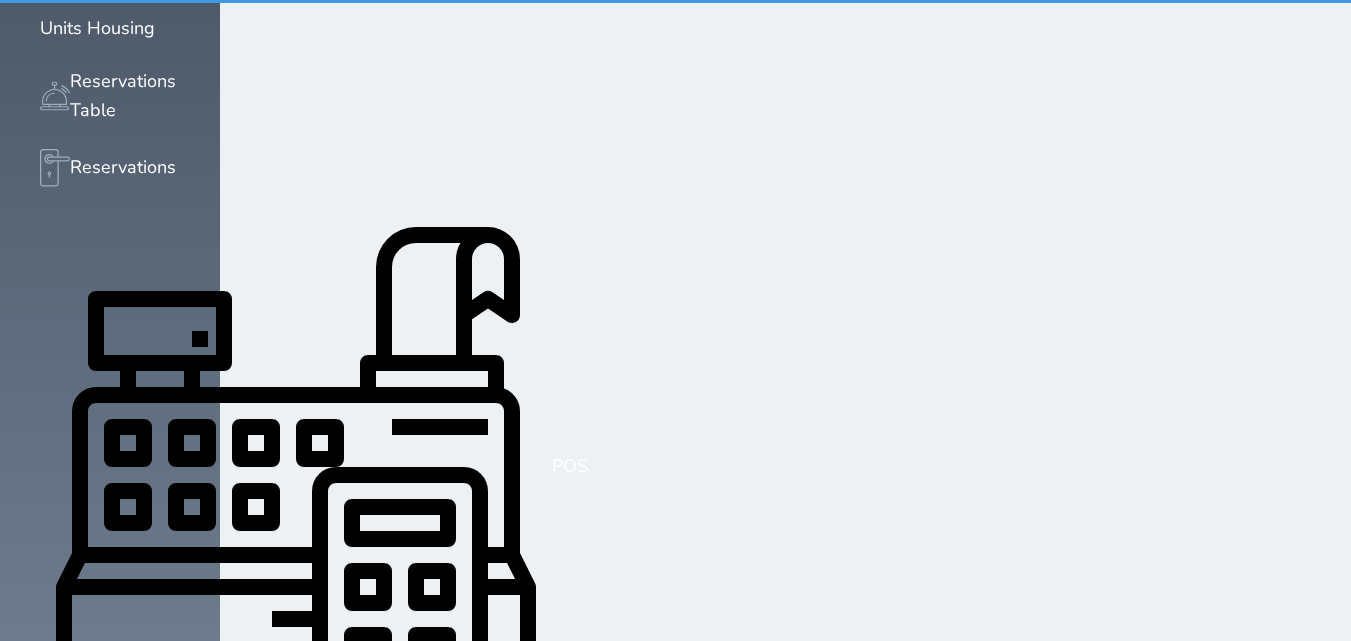 scroll, scrollTop: 0, scrollLeft: 0, axis: both 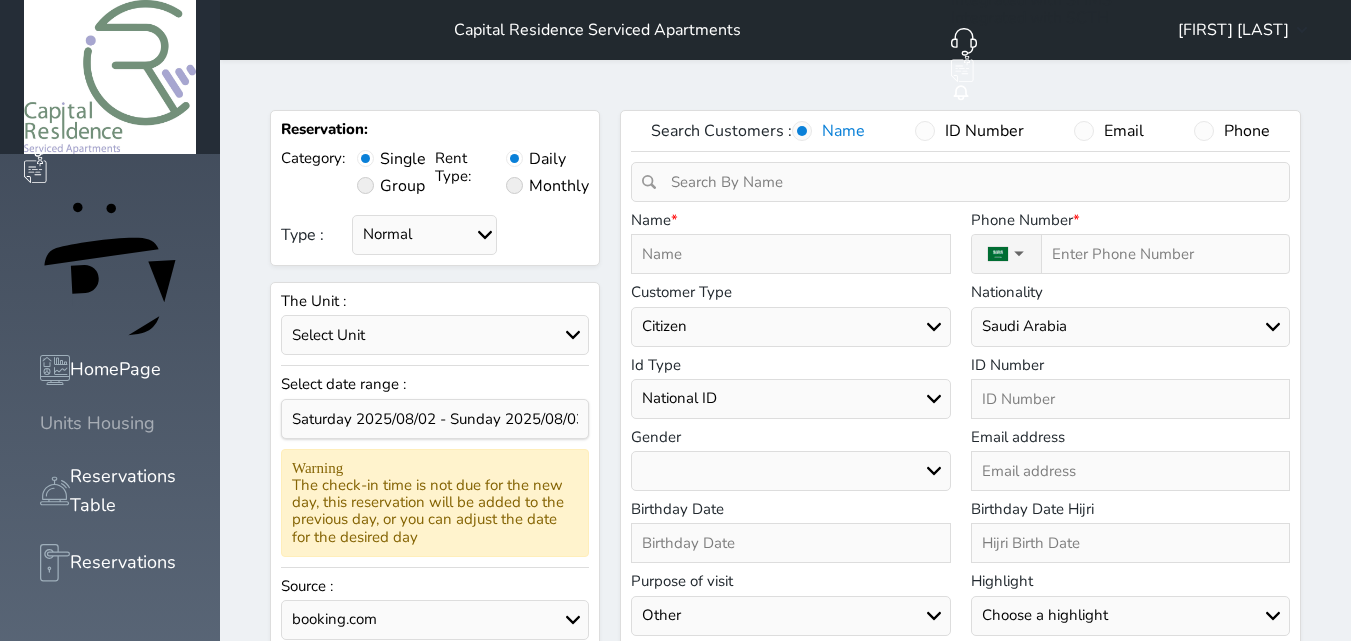 click at bounding box center [40, 423] 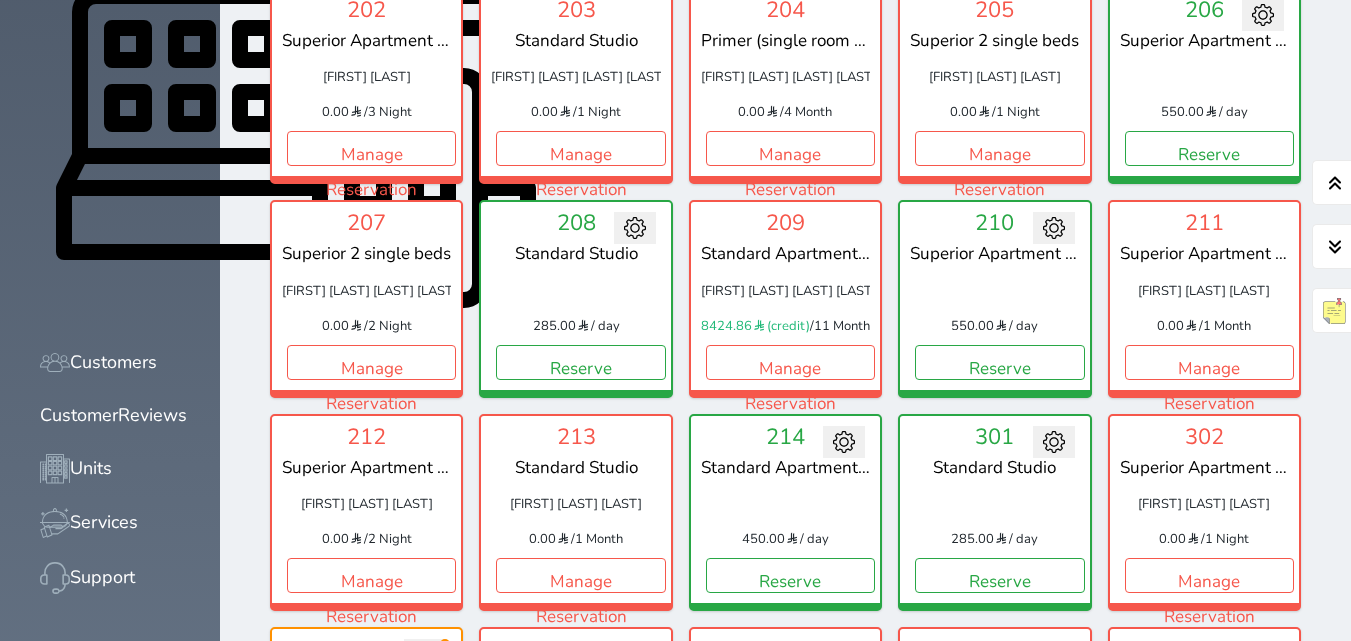 scroll, scrollTop: 760, scrollLeft: 0, axis: vertical 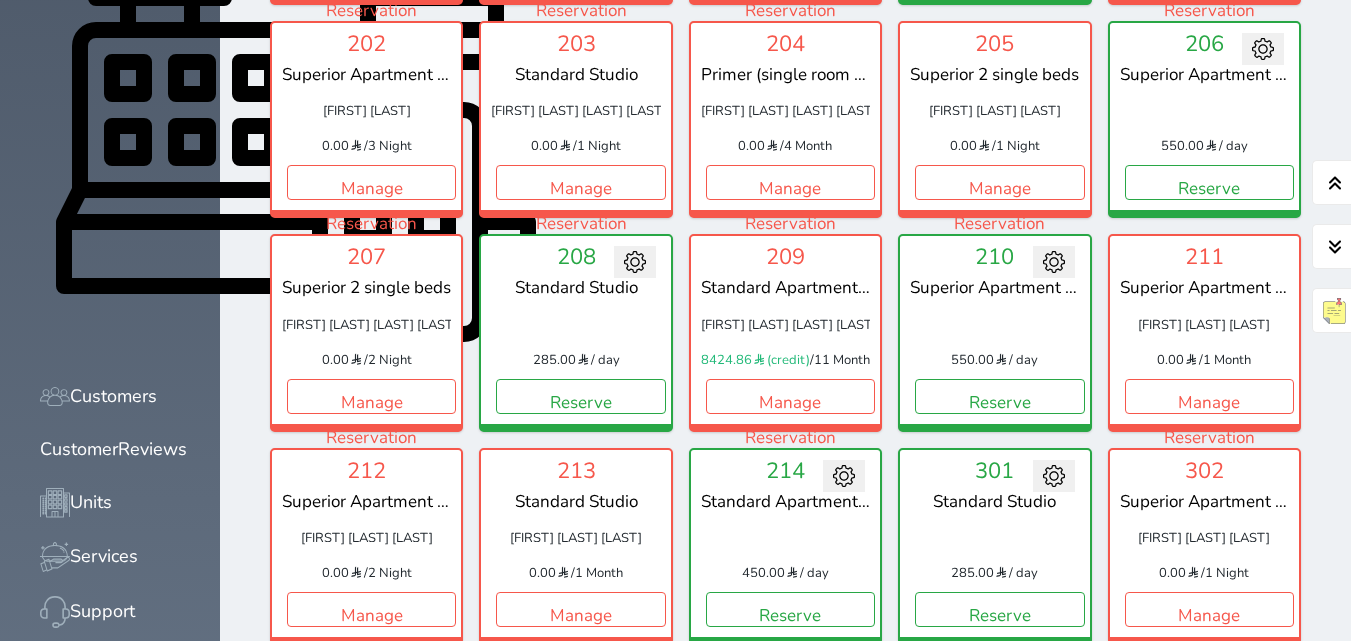 click 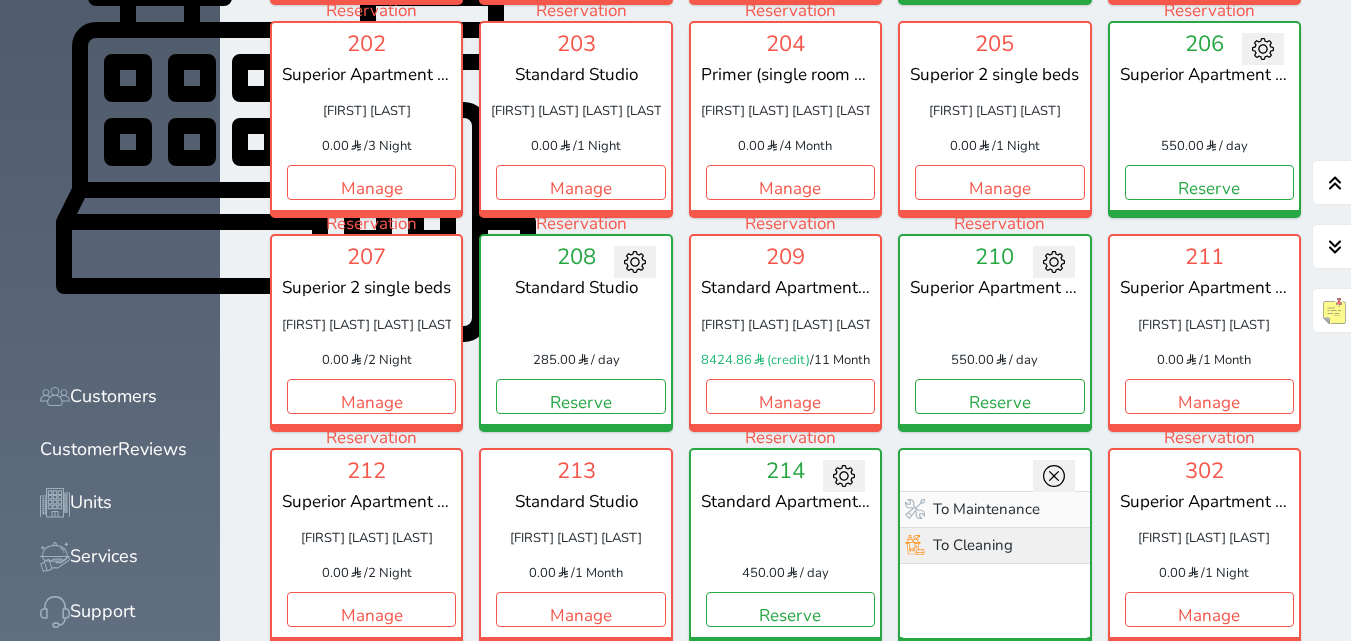 click on "To Cleaning" at bounding box center [994, 545] 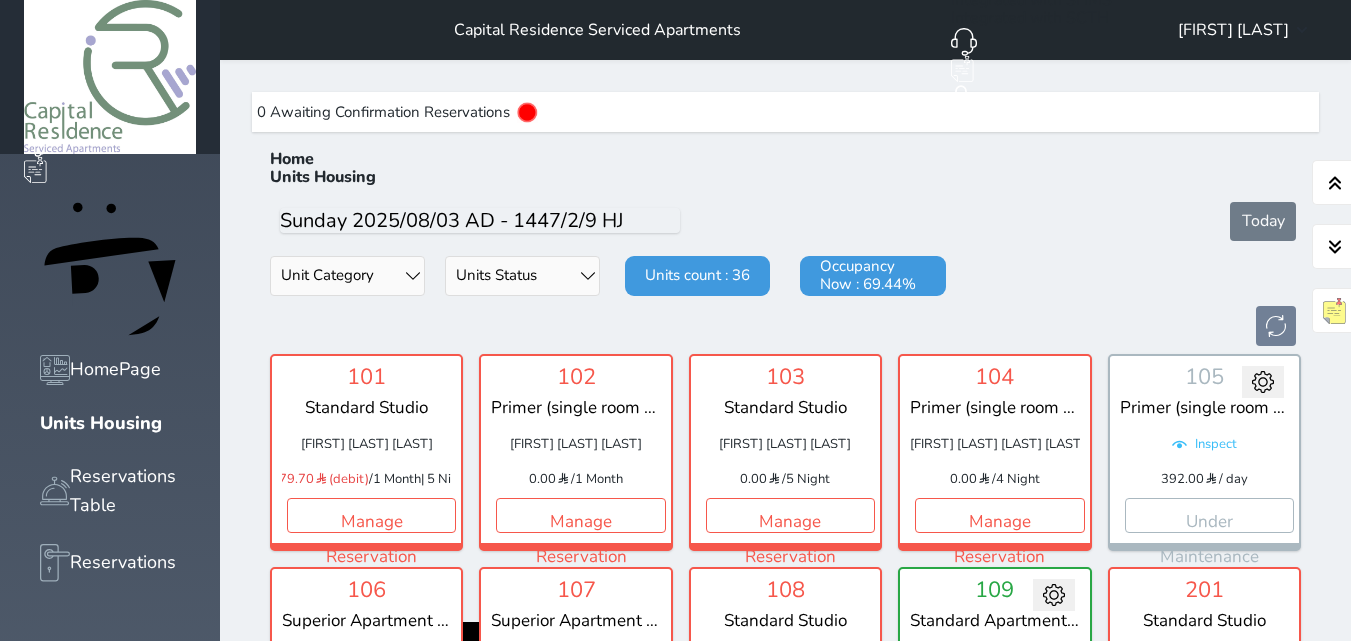 scroll, scrollTop: 560, scrollLeft: 0, axis: vertical 